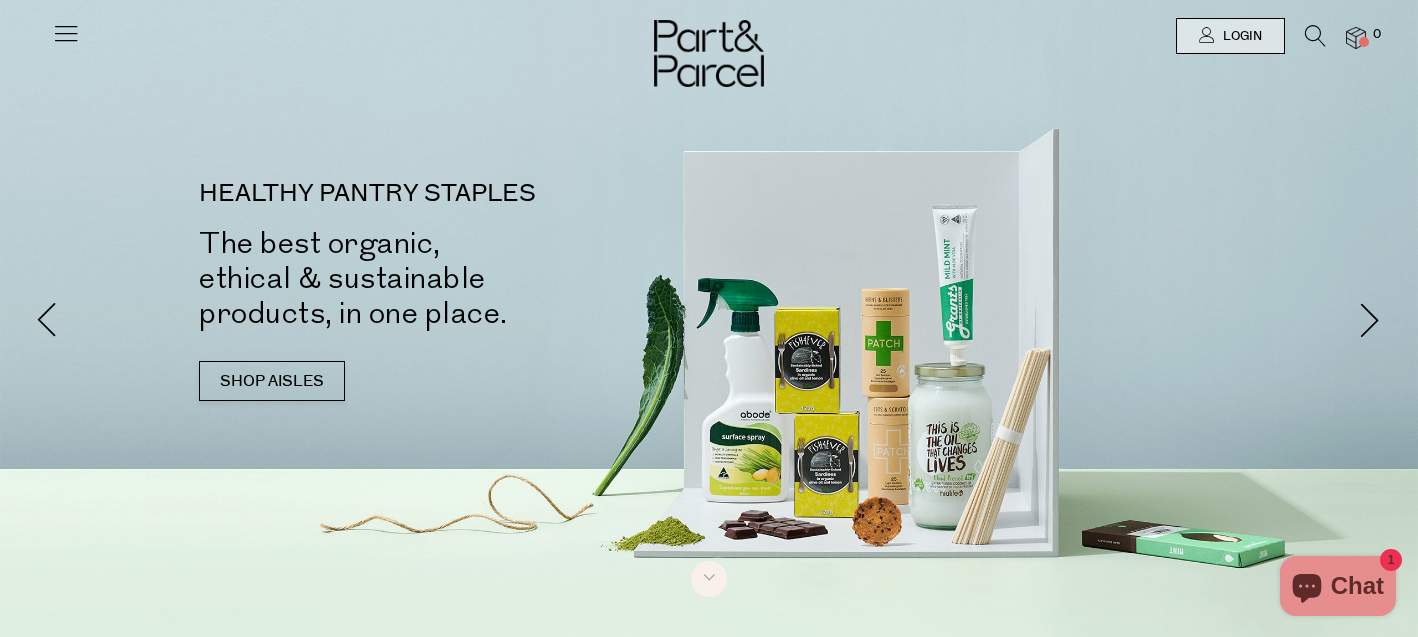 scroll, scrollTop: 0, scrollLeft: 0, axis: both 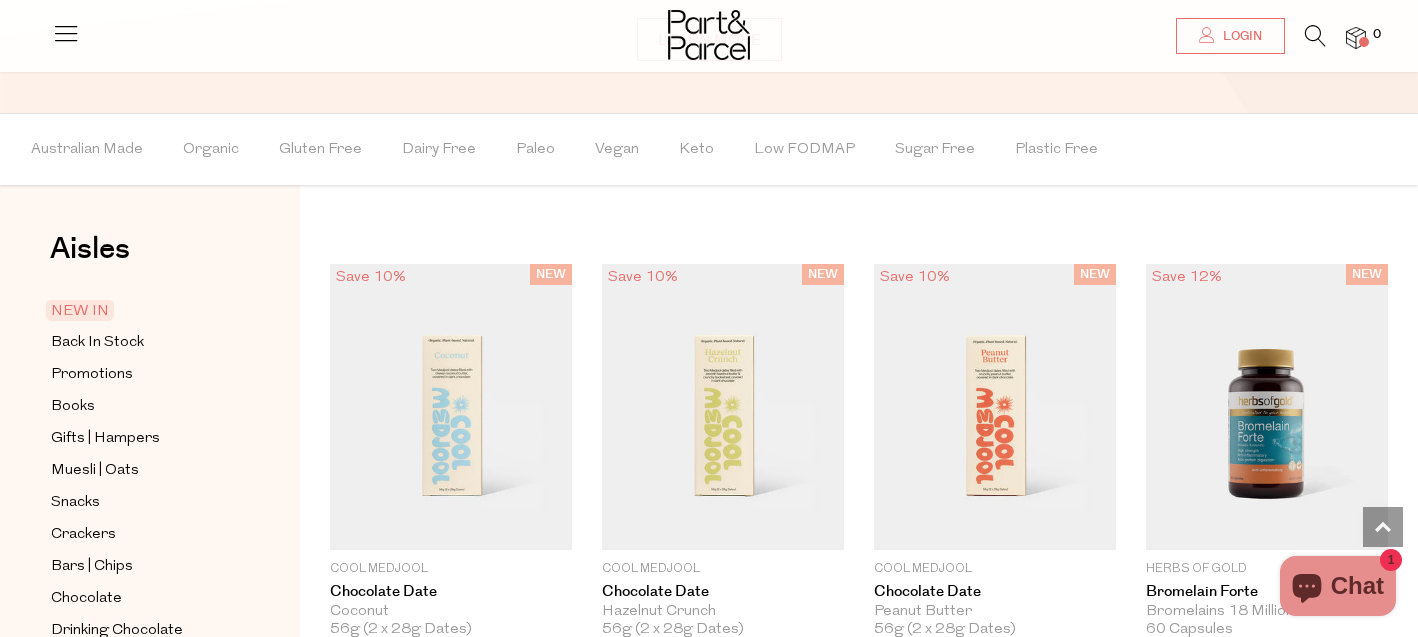 click at bounding box center (1315, 36) 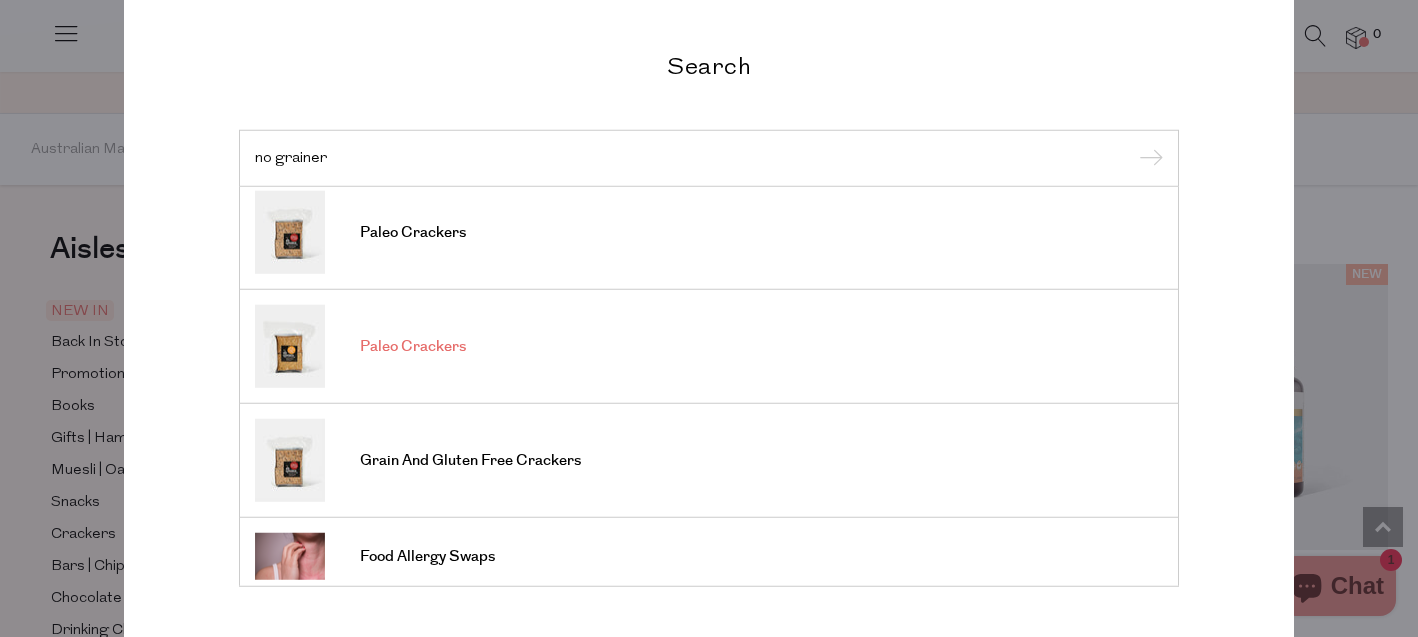 scroll, scrollTop: 134, scrollLeft: 0, axis: vertical 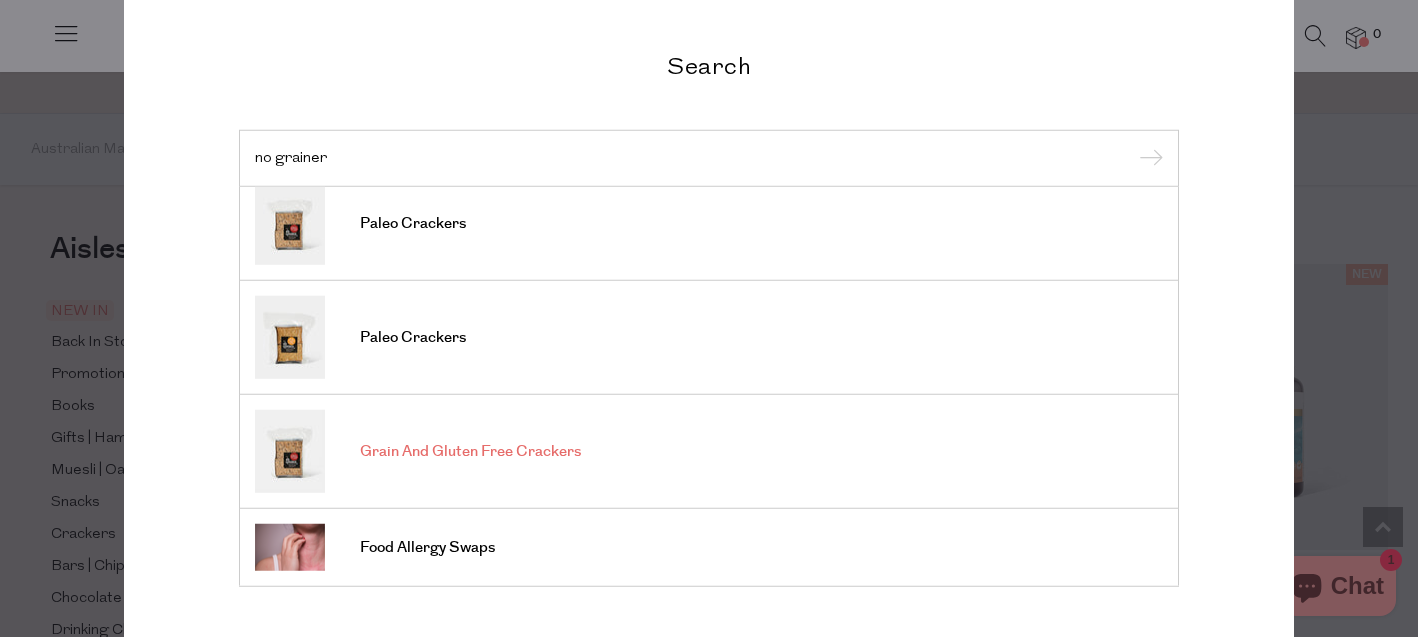 type on "no grainer" 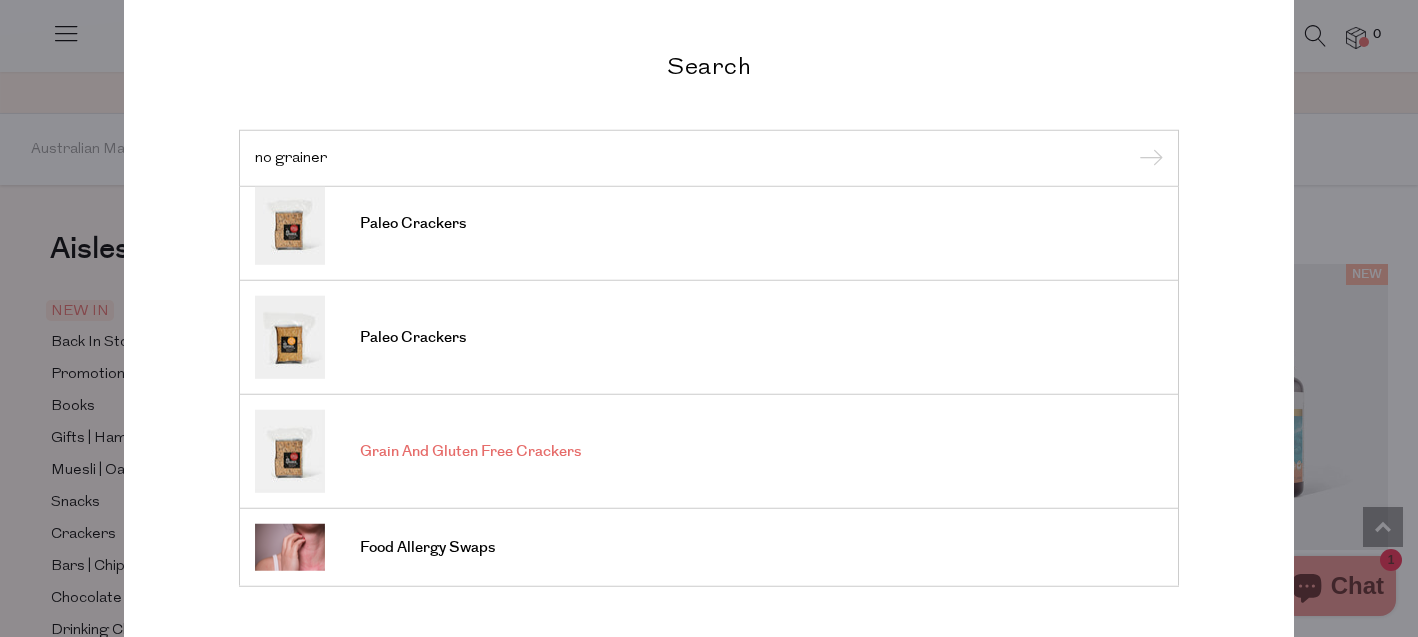 click on "Grain And Gluten Free Crackers" at bounding box center [470, 452] 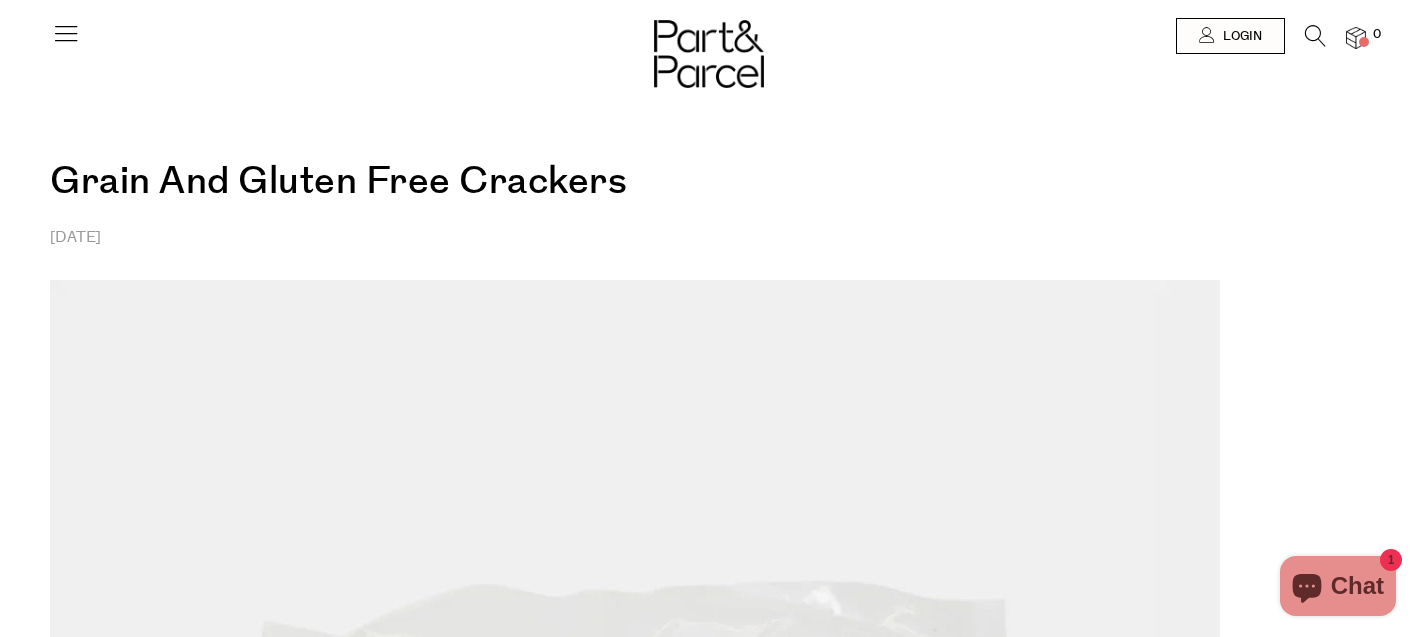 scroll, scrollTop: 0, scrollLeft: 0, axis: both 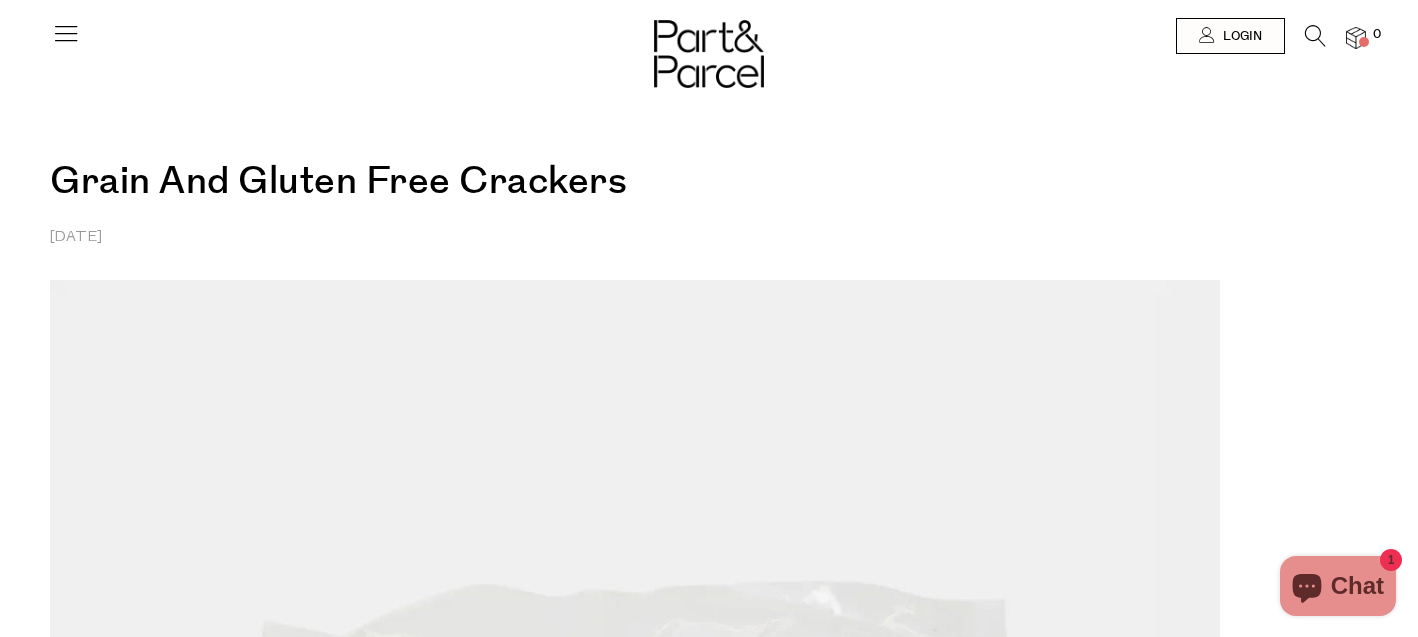 click at bounding box center (66, 33) 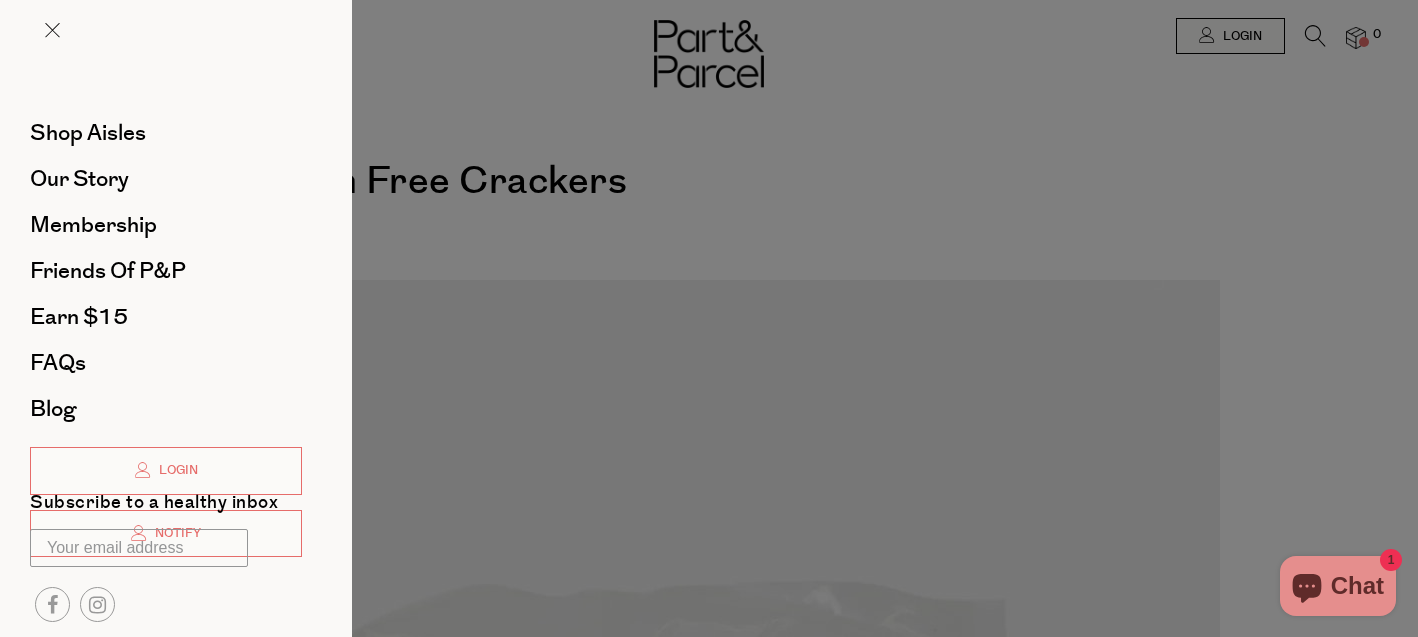 click at bounding box center (709, 318) 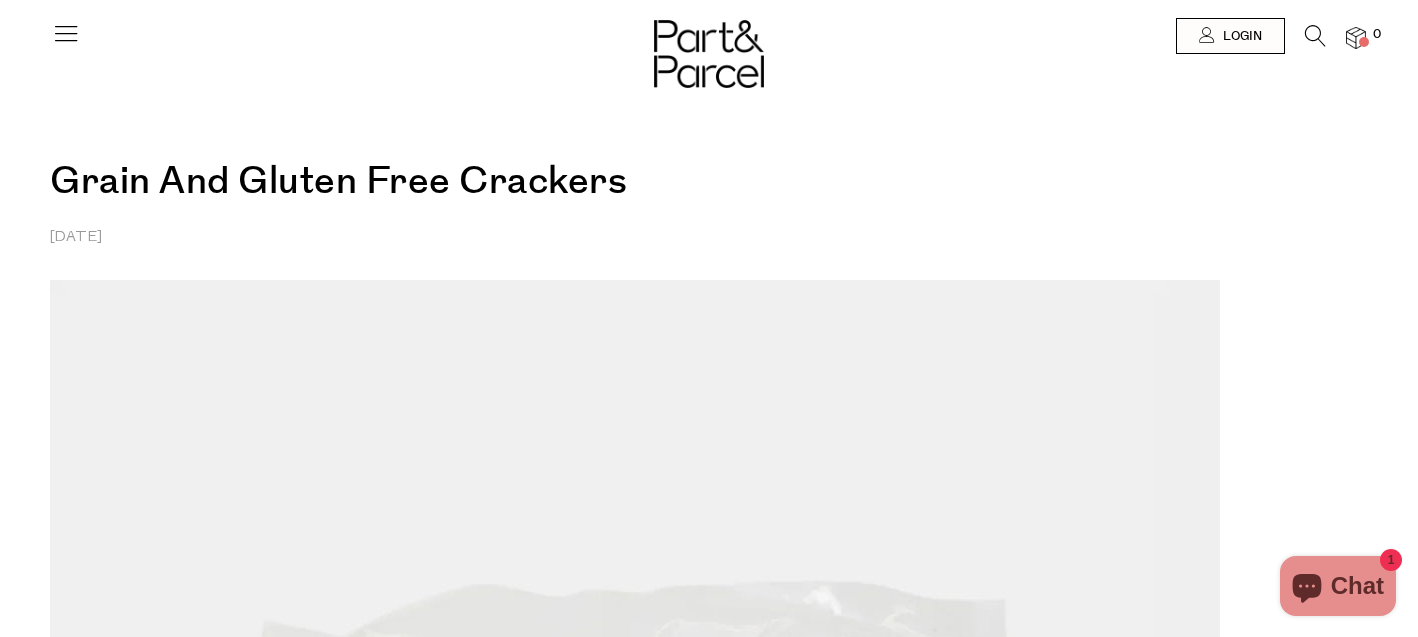 click at bounding box center [0, 0] 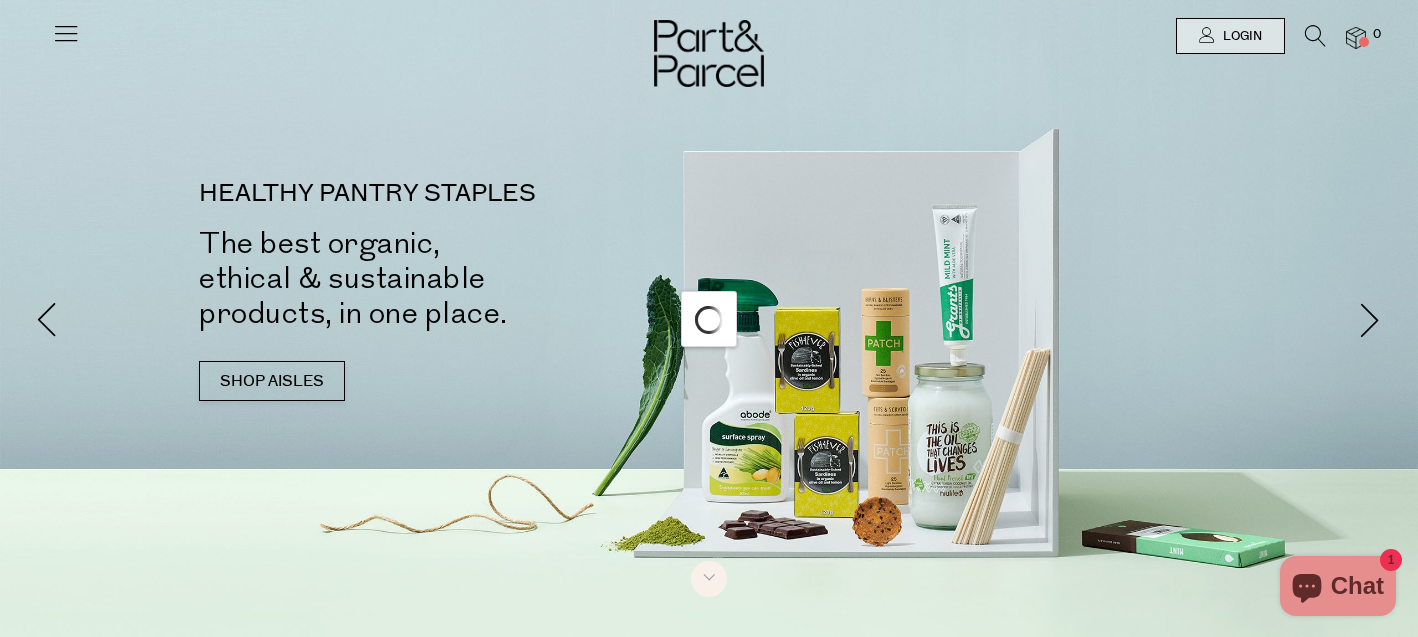 scroll, scrollTop: 0, scrollLeft: 0, axis: both 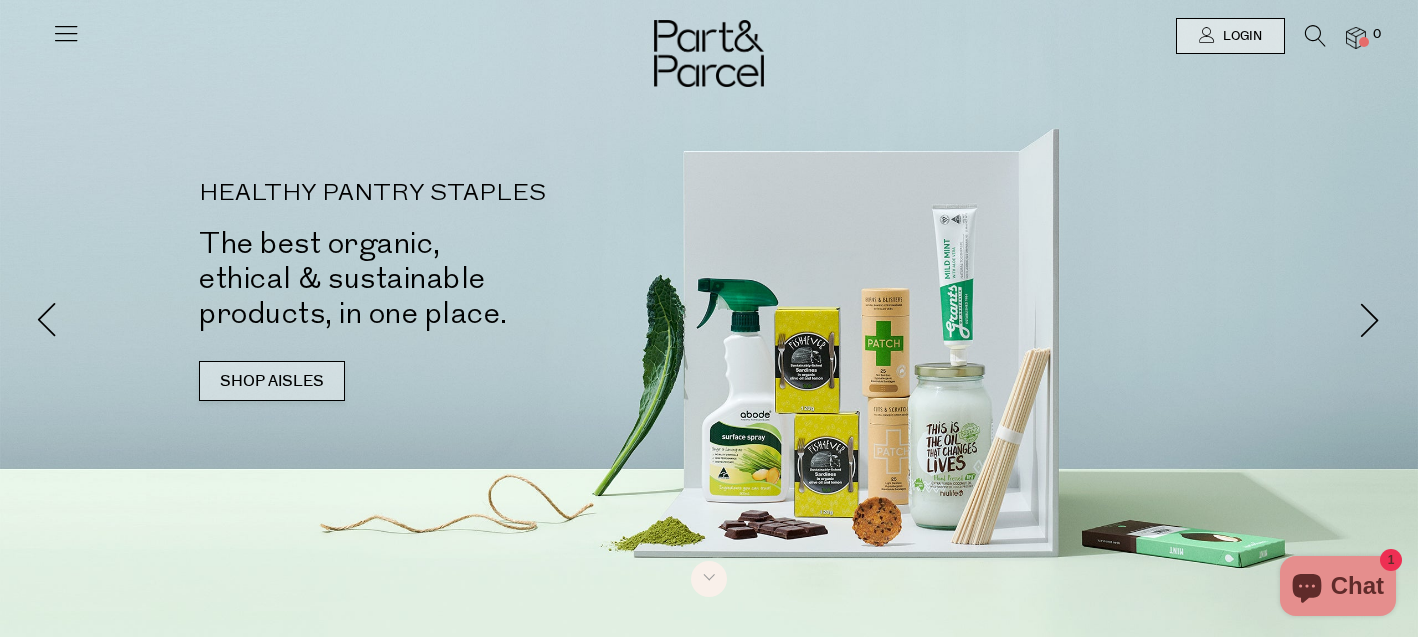 click on "SHOP AISLES" at bounding box center [272, 381] 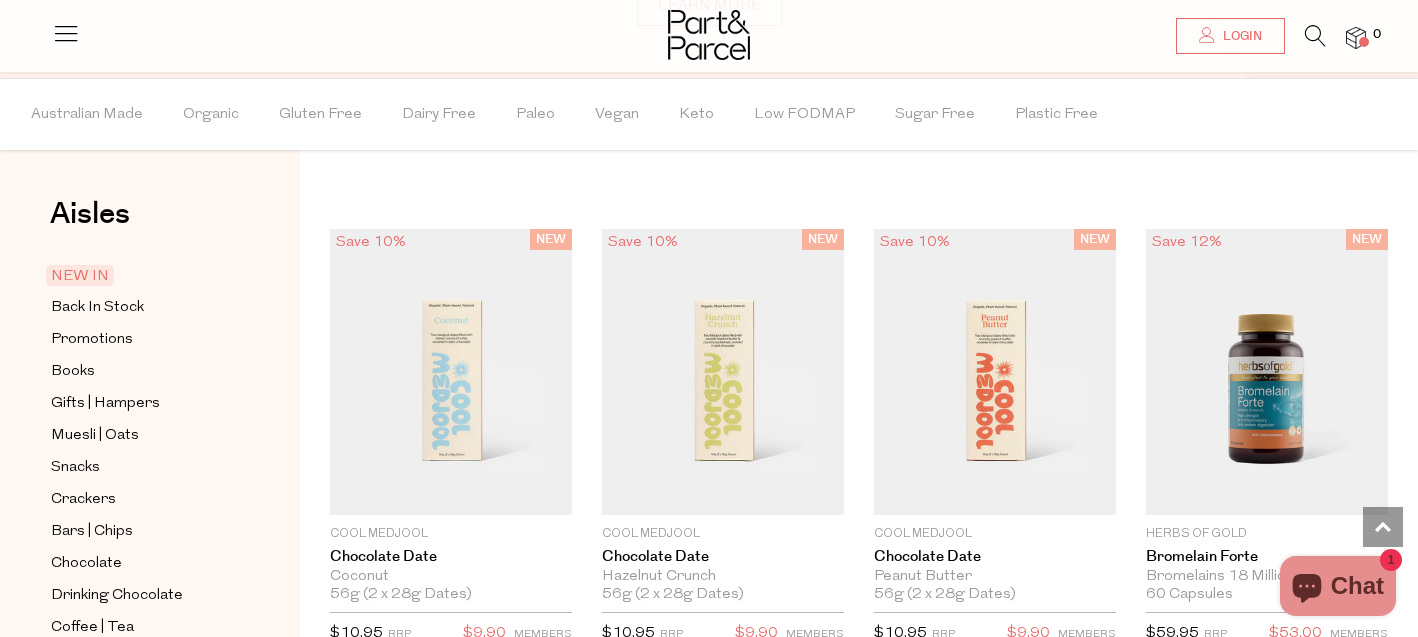 scroll, scrollTop: 1429, scrollLeft: 0, axis: vertical 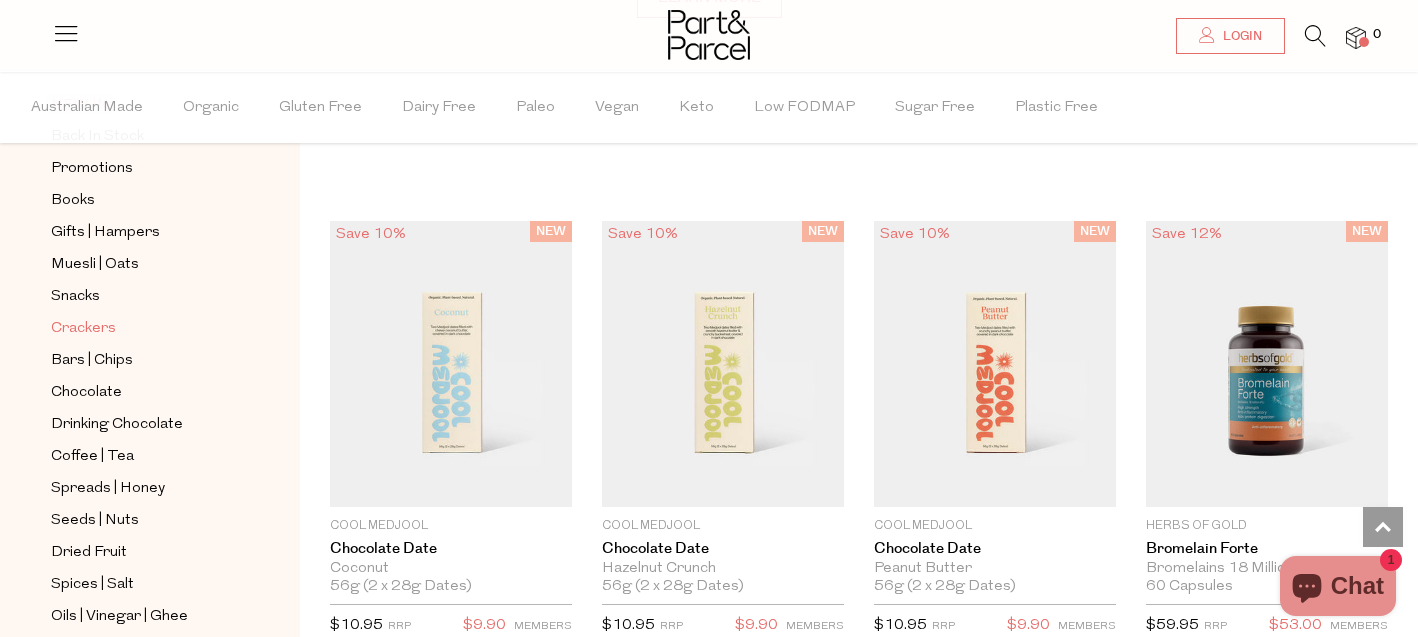click on "Crackers" at bounding box center (83, 329) 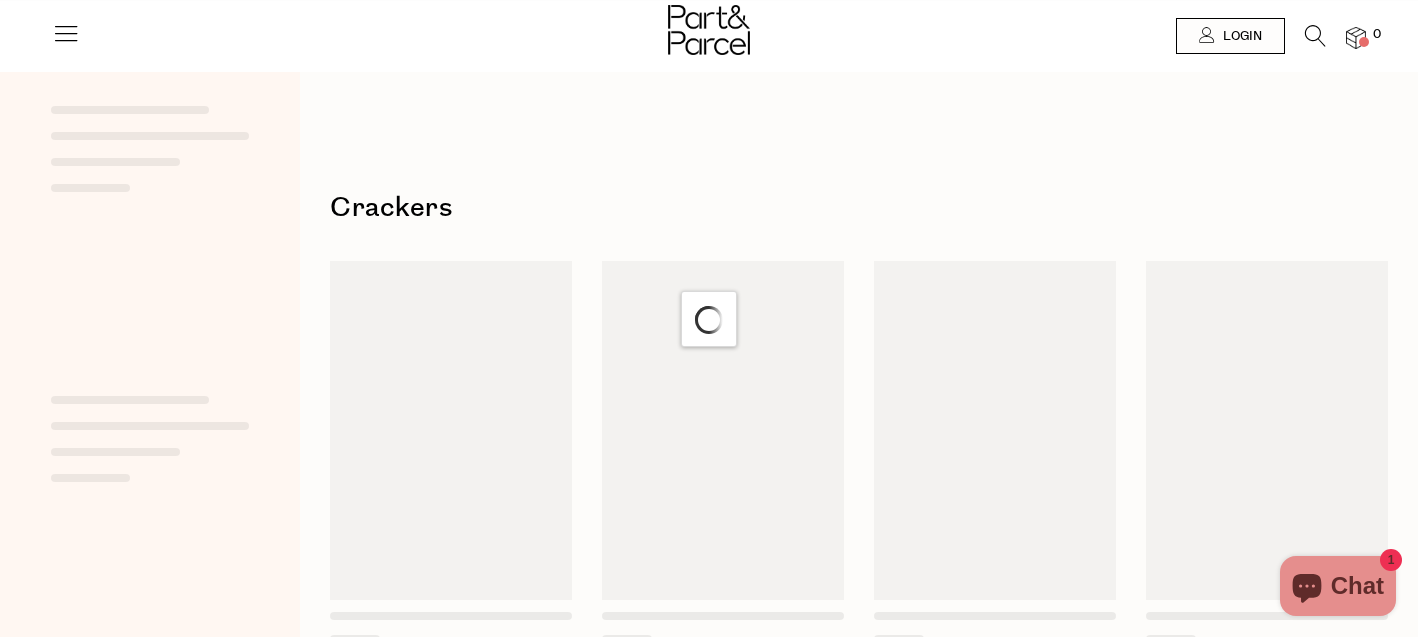 scroll, scrollTop: 0, scrollLeft: 0, axis: both 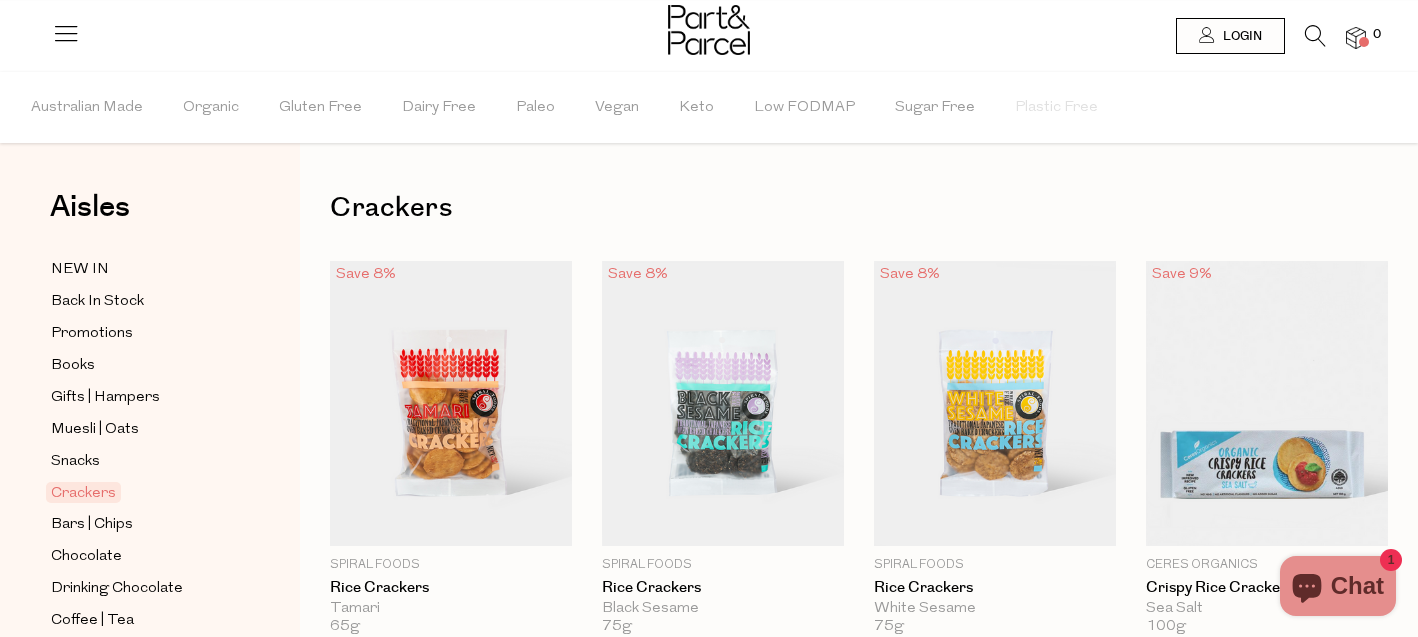 click at bounding box center (66, 33) 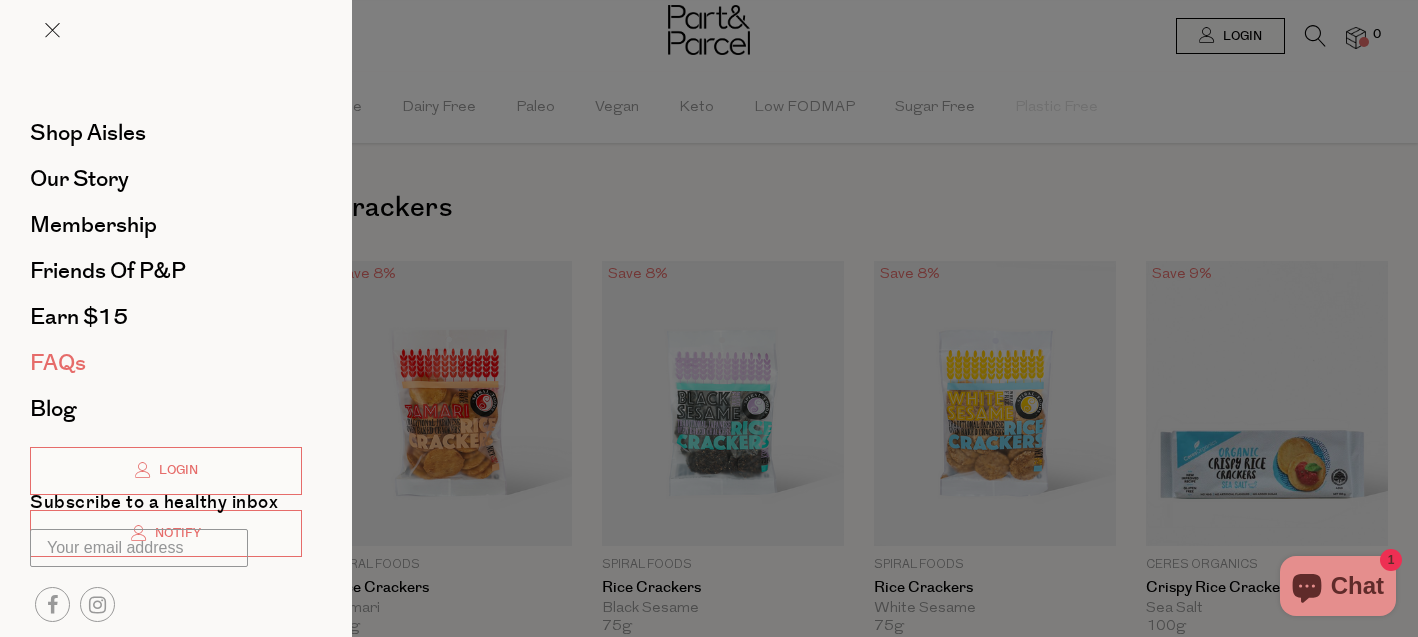 click on "FAQs" at bounding box center [58, 363] 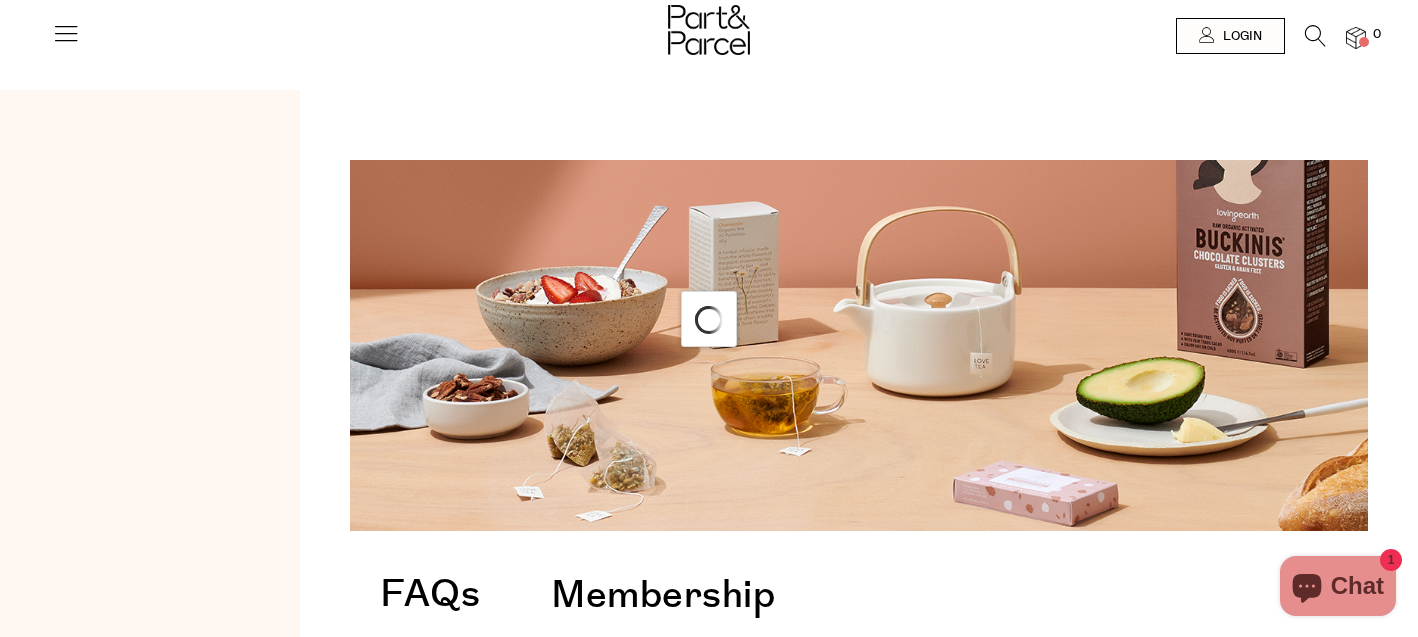 scroll, scrollTop: 0, scrollLeft: 0, axis: both 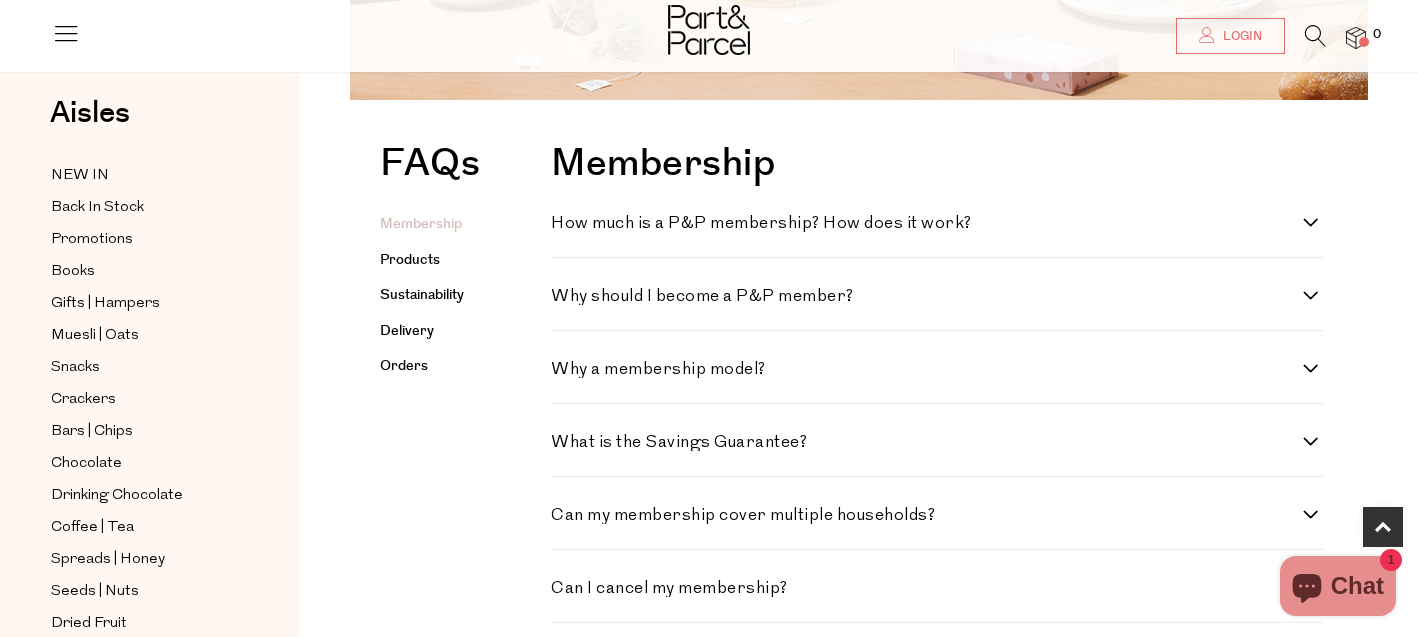 click on "How much is a P&P membership? How does it work?" at bounding box center [927, 223] 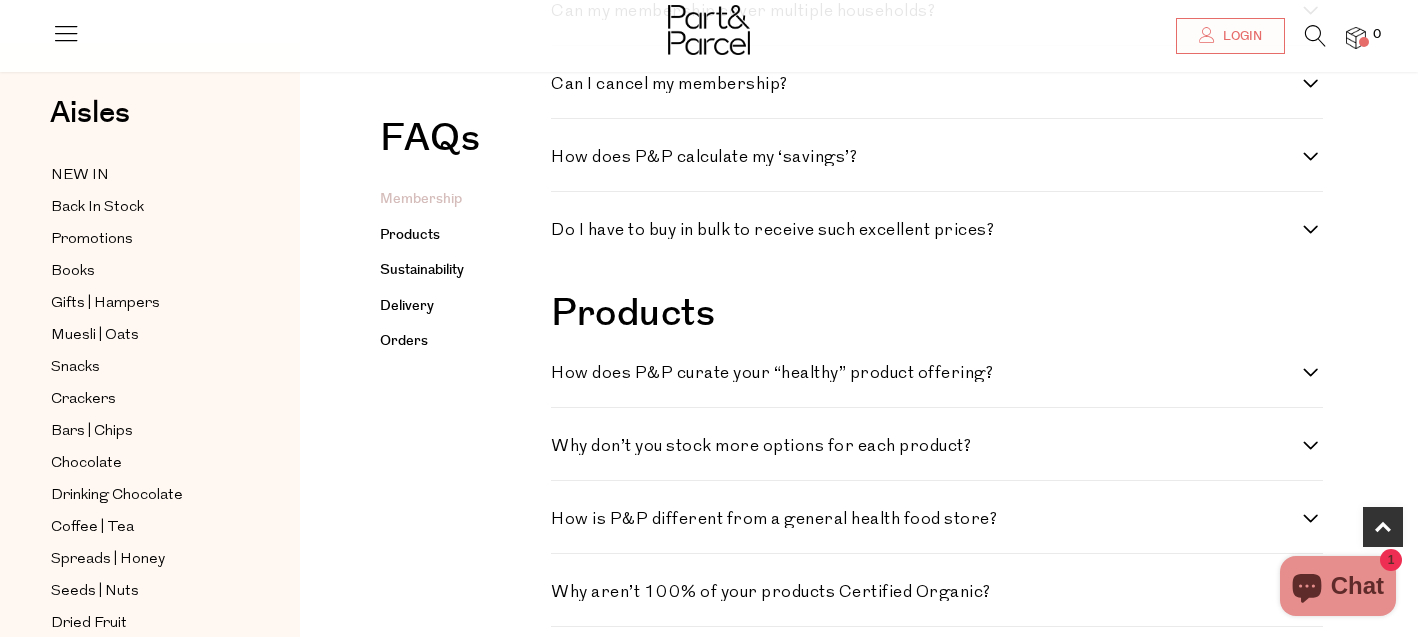 scroll, scrollTop: 1100, scrollLeft: 0, axis: vertical 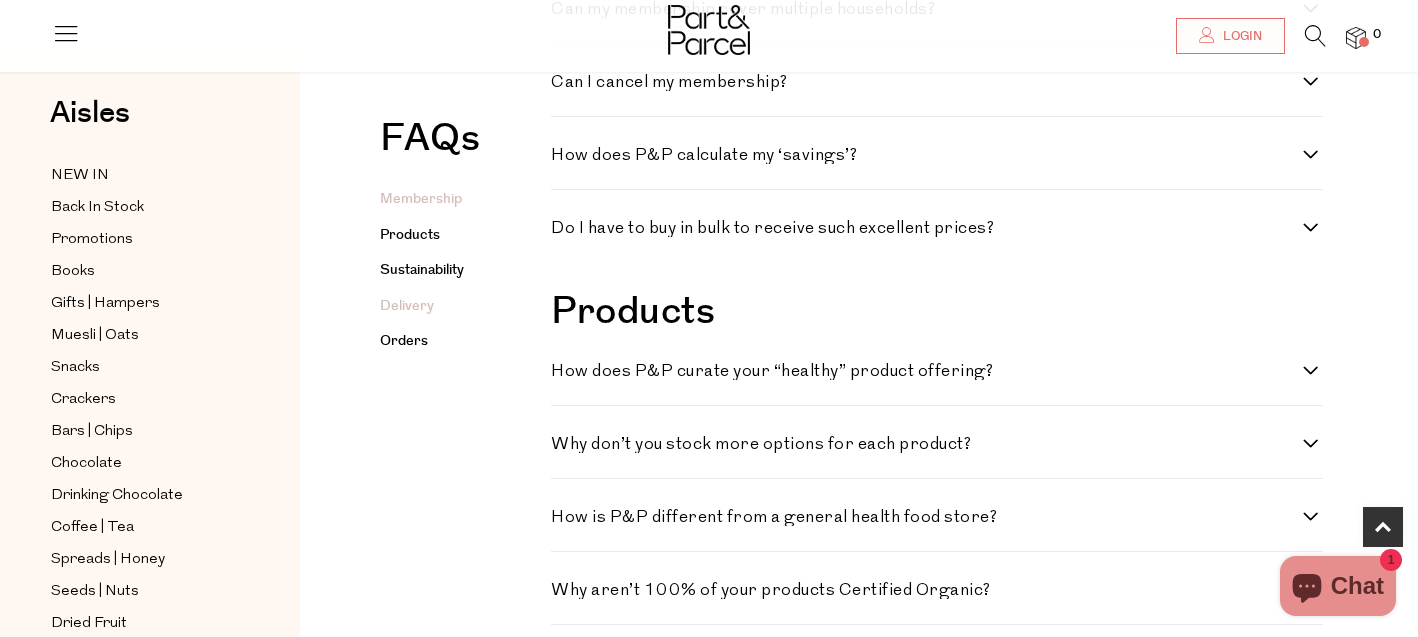 click on "Delivery" at bounding box center [407, 306] 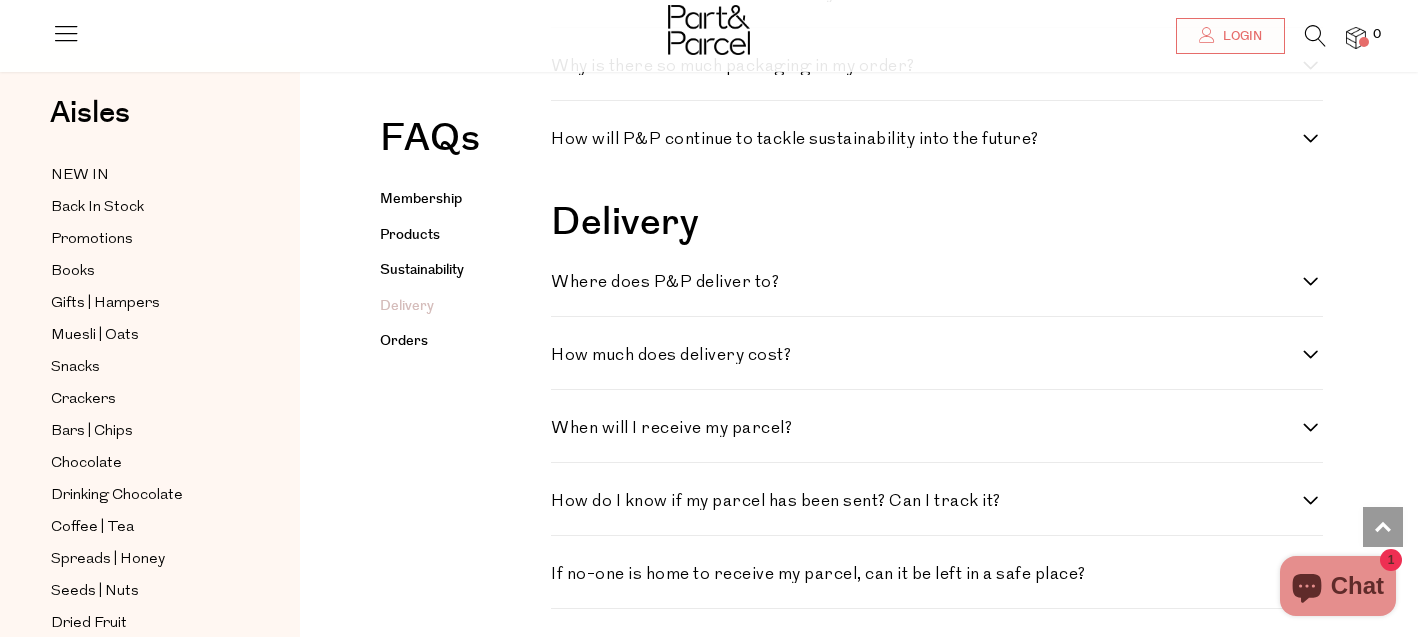 scroll, scrollTop: 2519, scrollLeft: 0, axis: vertical 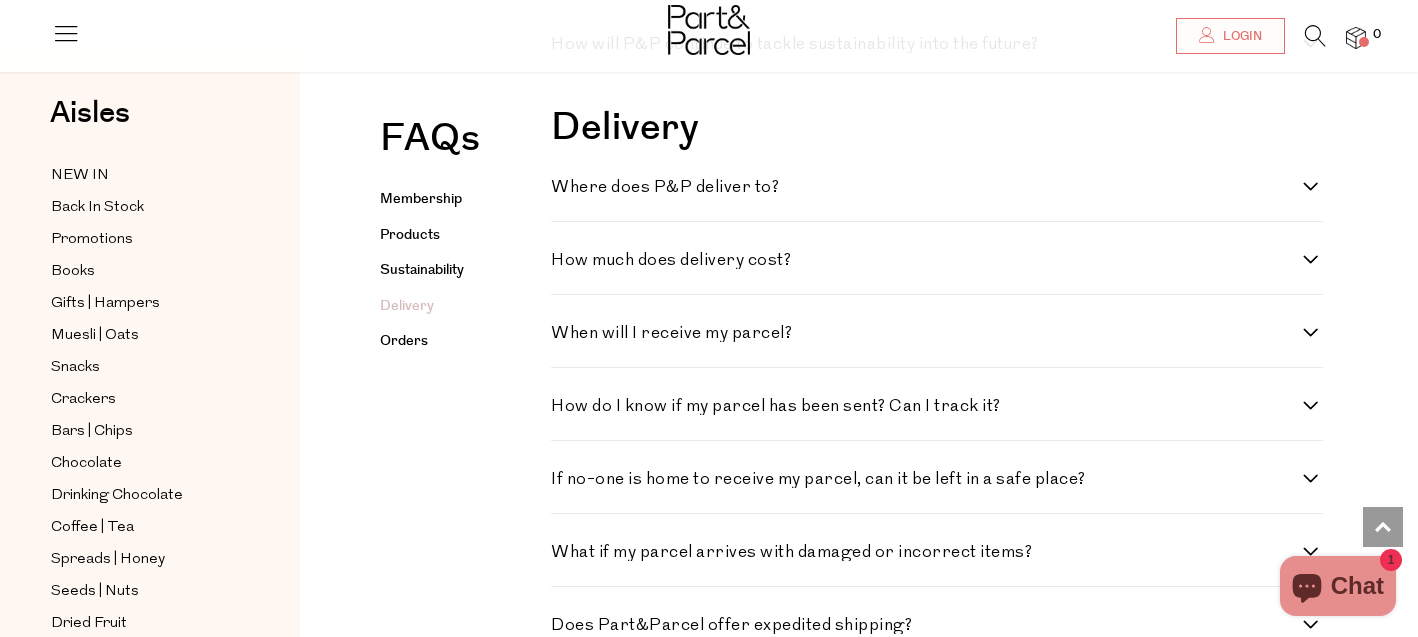 click on "Where does P&P deliver to?
From treehouse to cave mouth, we aim to deliver to as many address inside Australia. Please note, steep price changes to Aust Post rates have unfortunately made it financially impossible, to send parcels to parts of the Territory and northern Western Australia. Please contact us via  hello@partandparcel.com.au  for a quote." at bounding box center [937, 185] 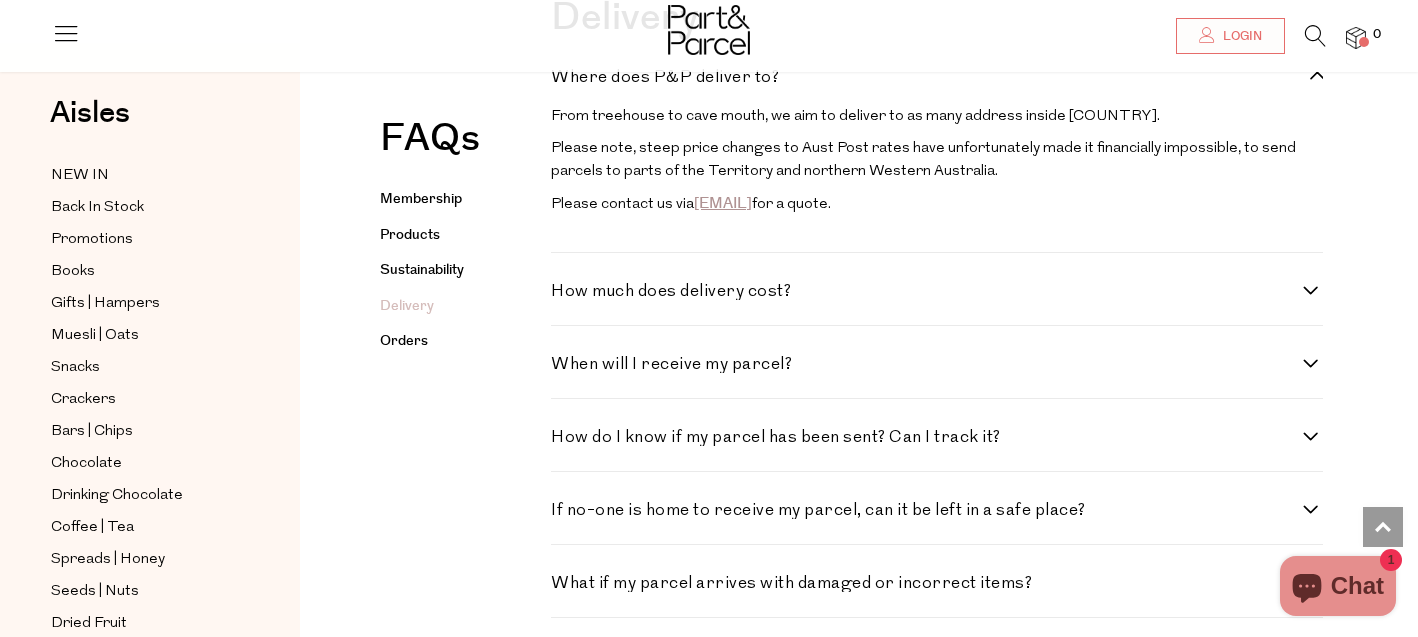 scroll, scrollTop: 2635, scrollLeft: 0, axis: vertical 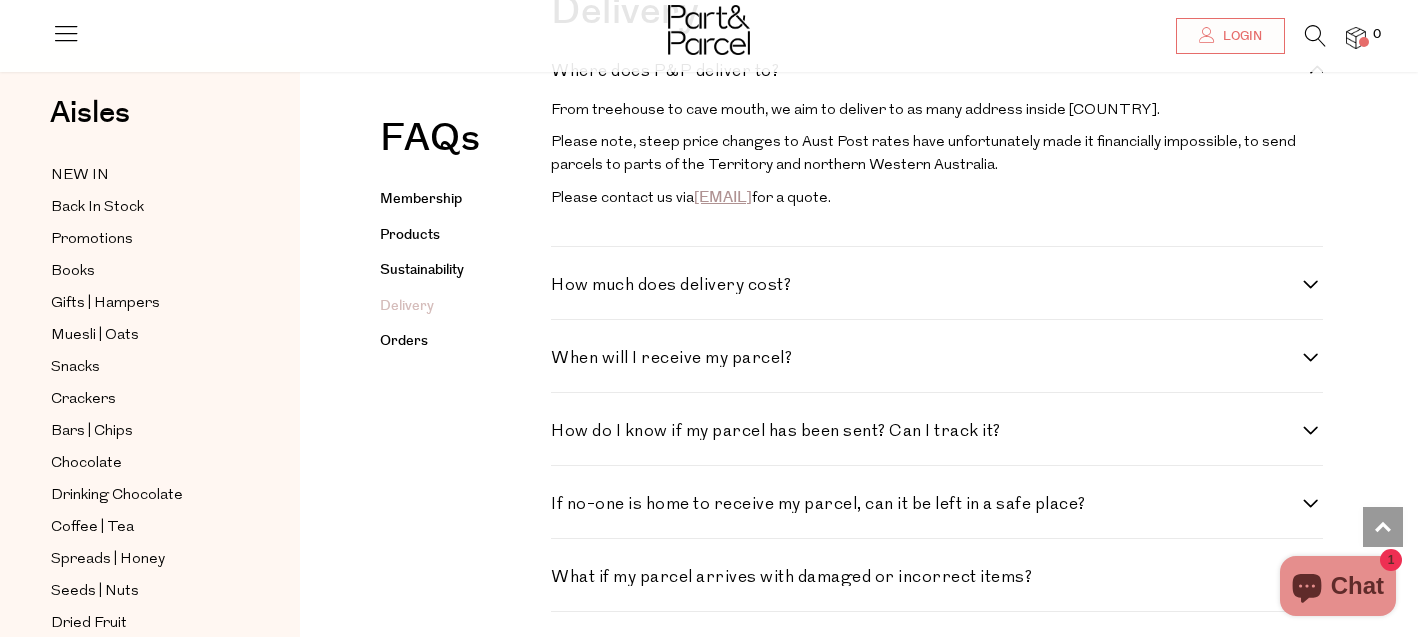 click on "How much does delivery cost?" at bounding box center [937, 285] 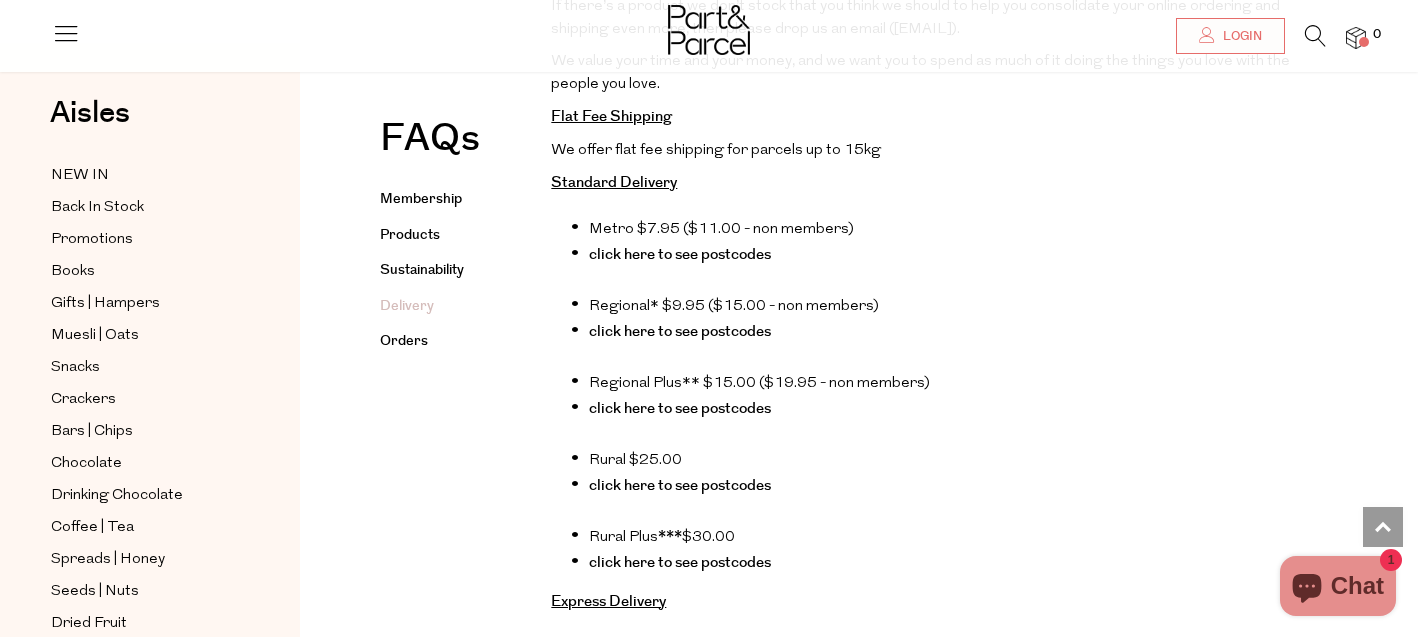 scroll, scrollTop: 3102, scrollLeft: 0, axis: vertical 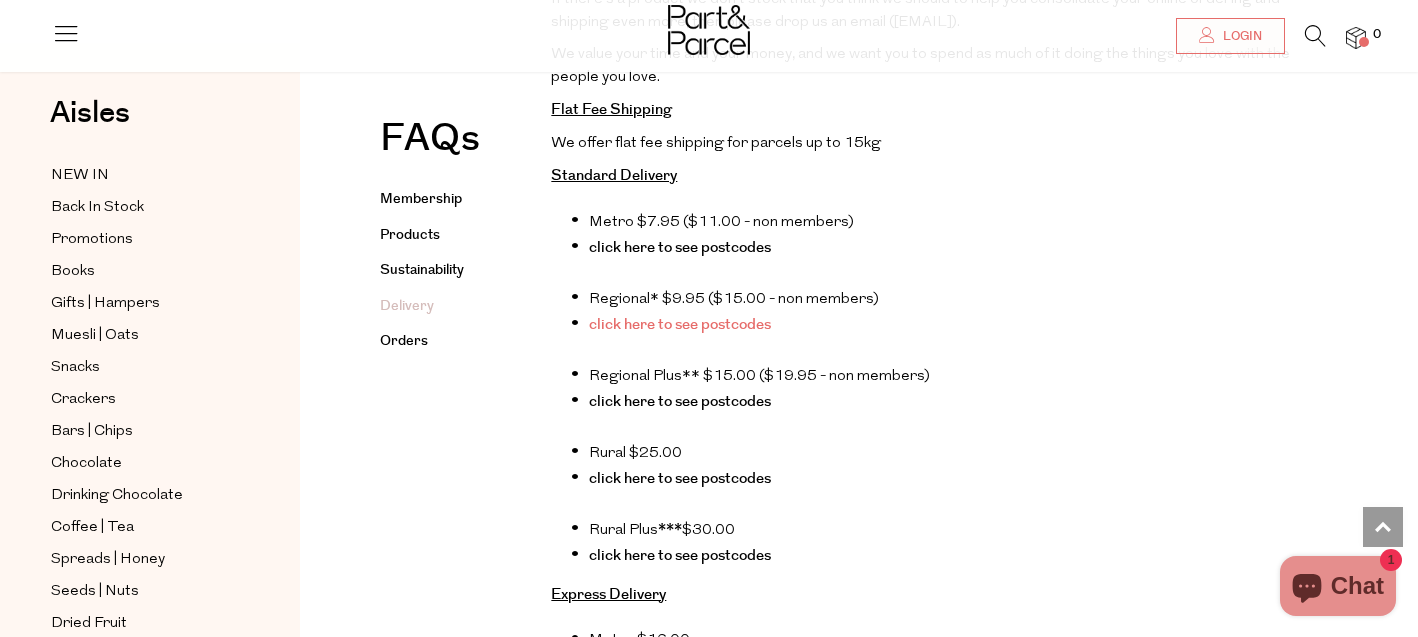 click on "click here to see postcodes" at bounding box center (680, 324) 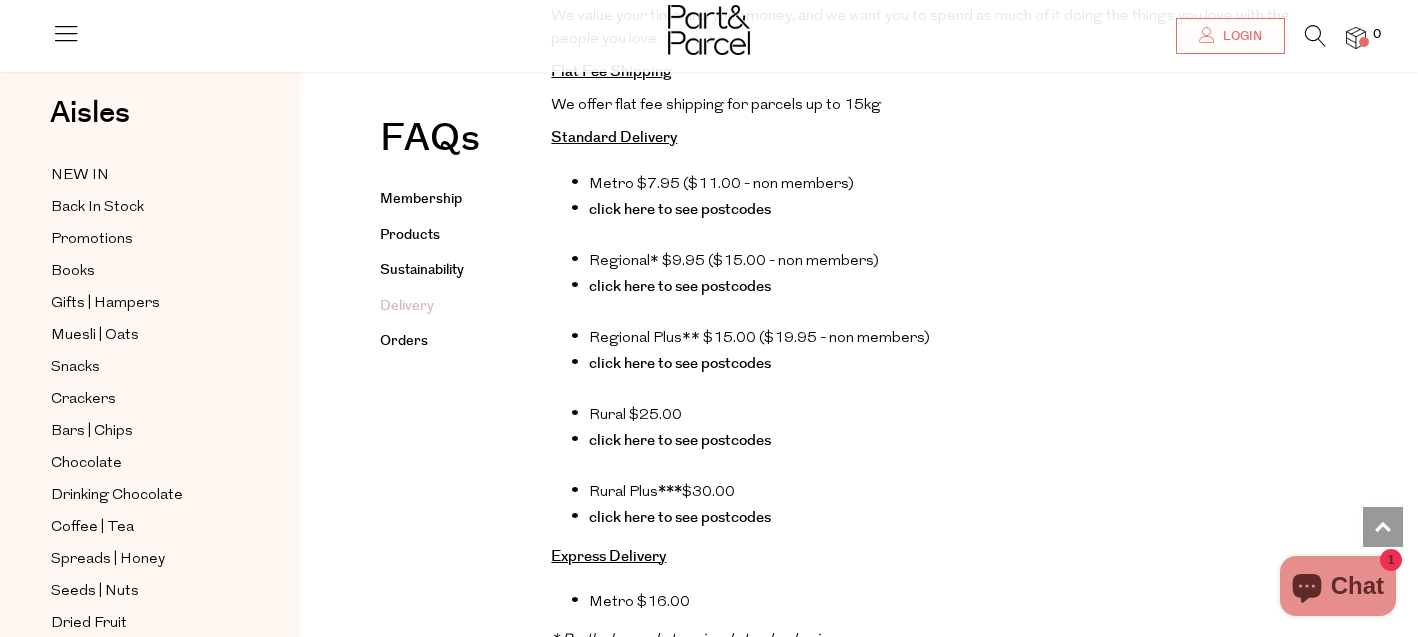 scroll, scrollTop: 3142, scrollLeft: 0, axis: vertical 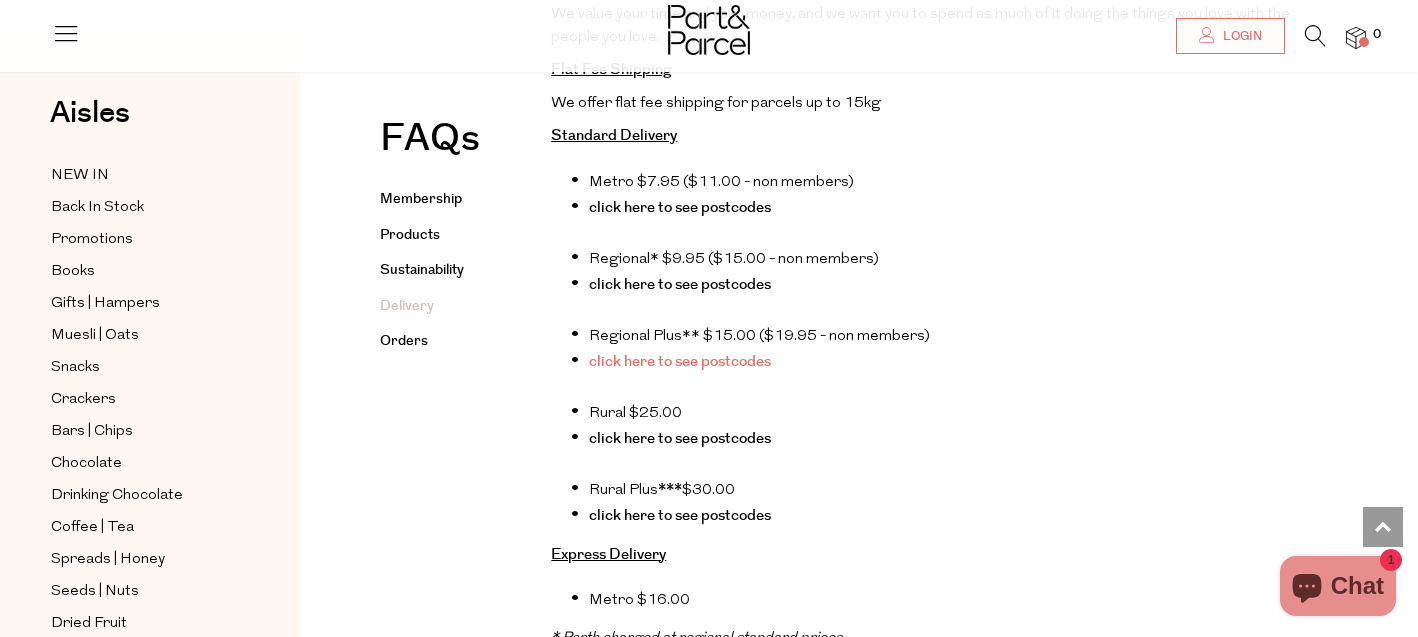 click on "click here to see postcodes" at bounding box center [680, 361] 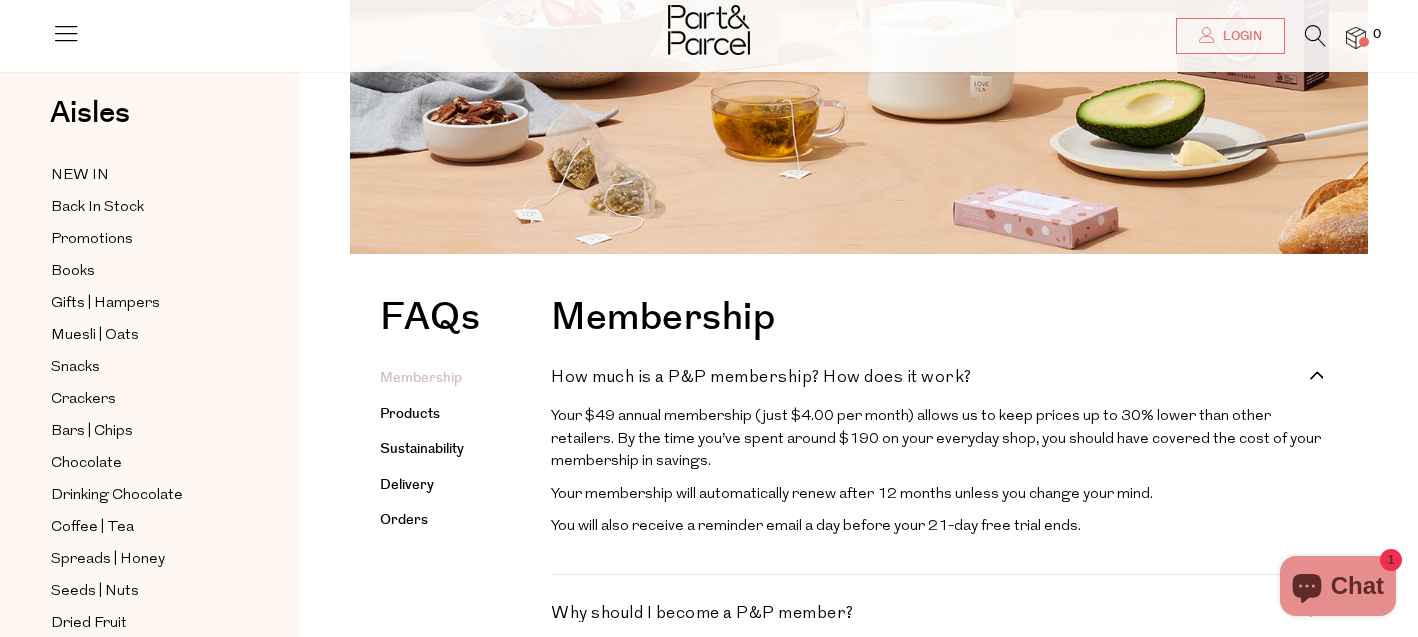 scroll, scrollTop: 0, scrollLeft: 0, axis: both 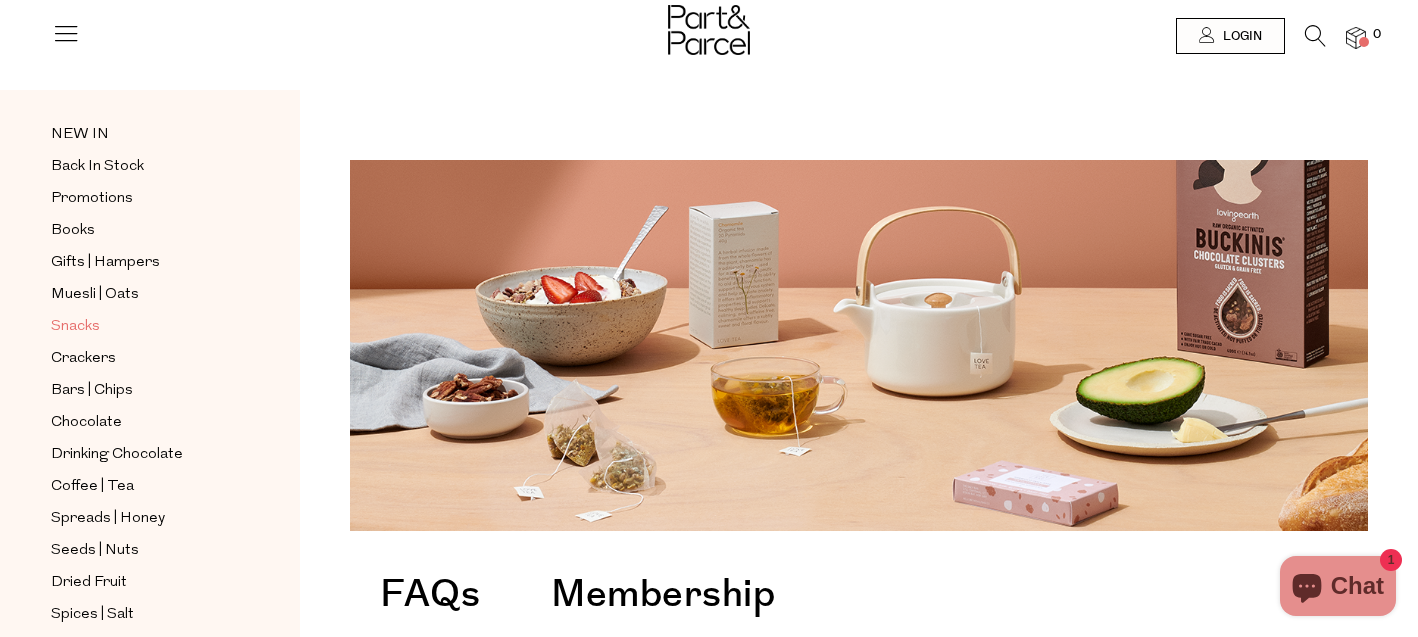 click on "Snacks" at bounding box center (75, 327) 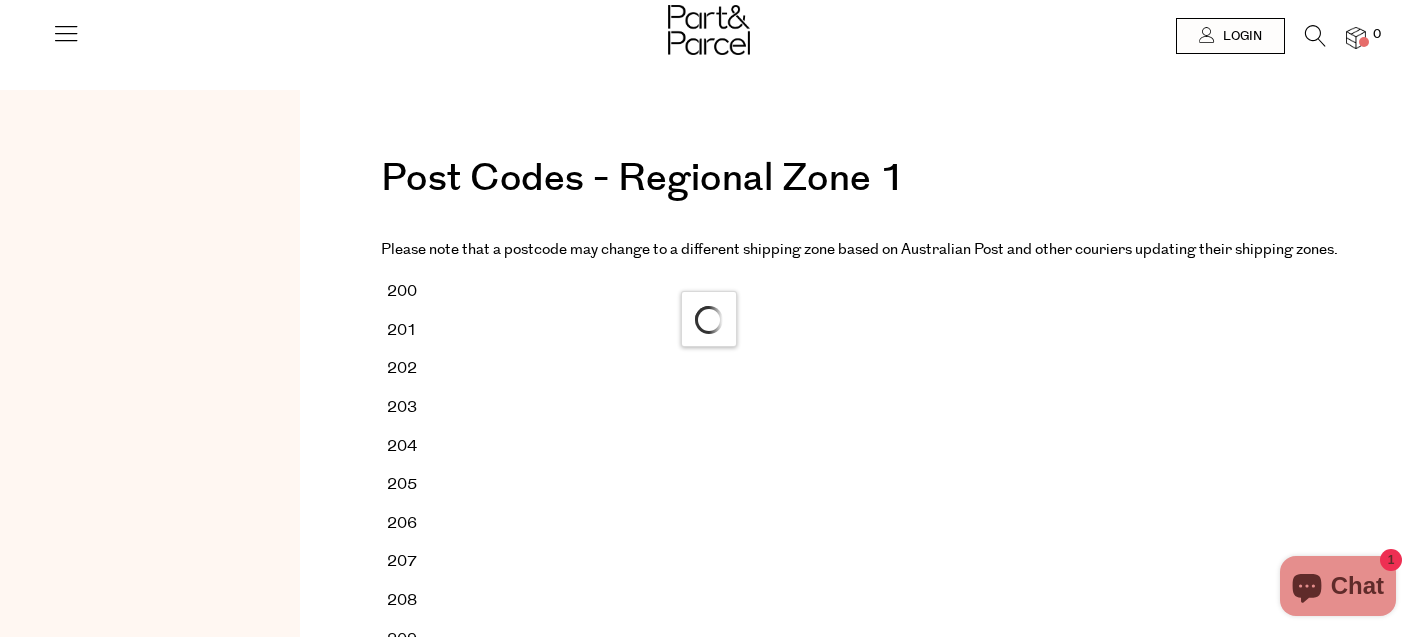 scroll, scrollTop: 0, scrollLeft: 0, axis: both 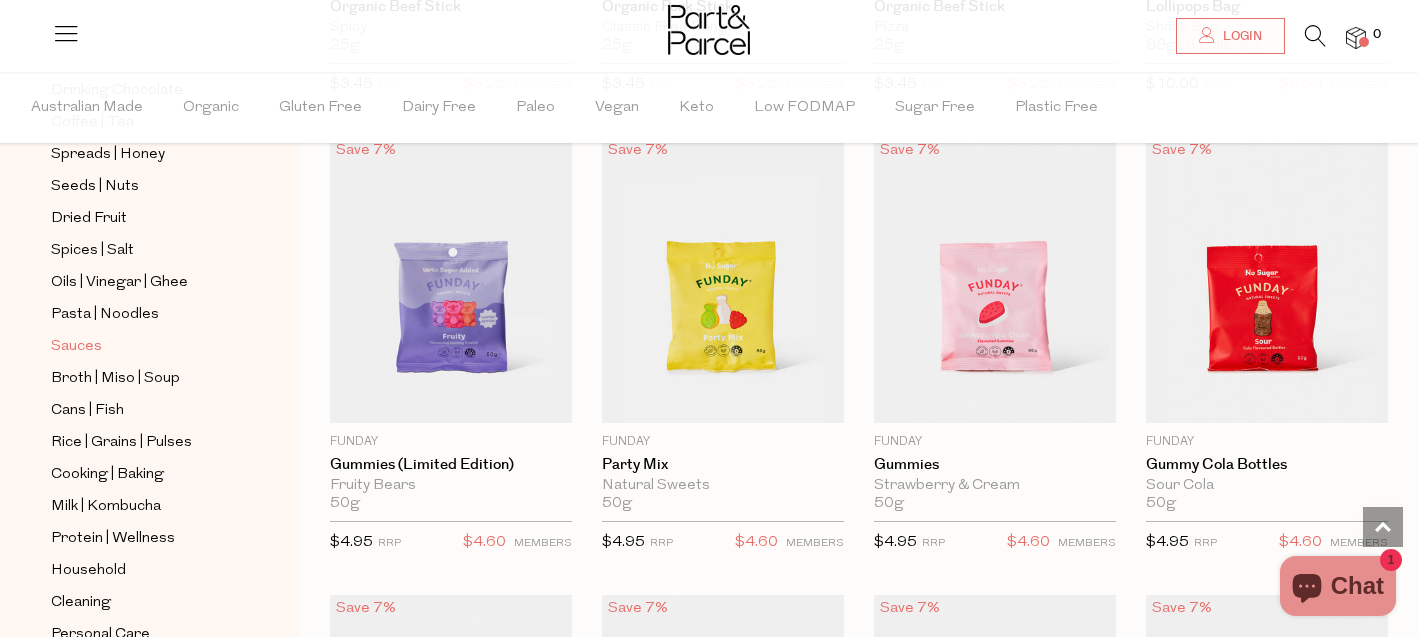 click on "Sauces" at bounding box center (76, 347) 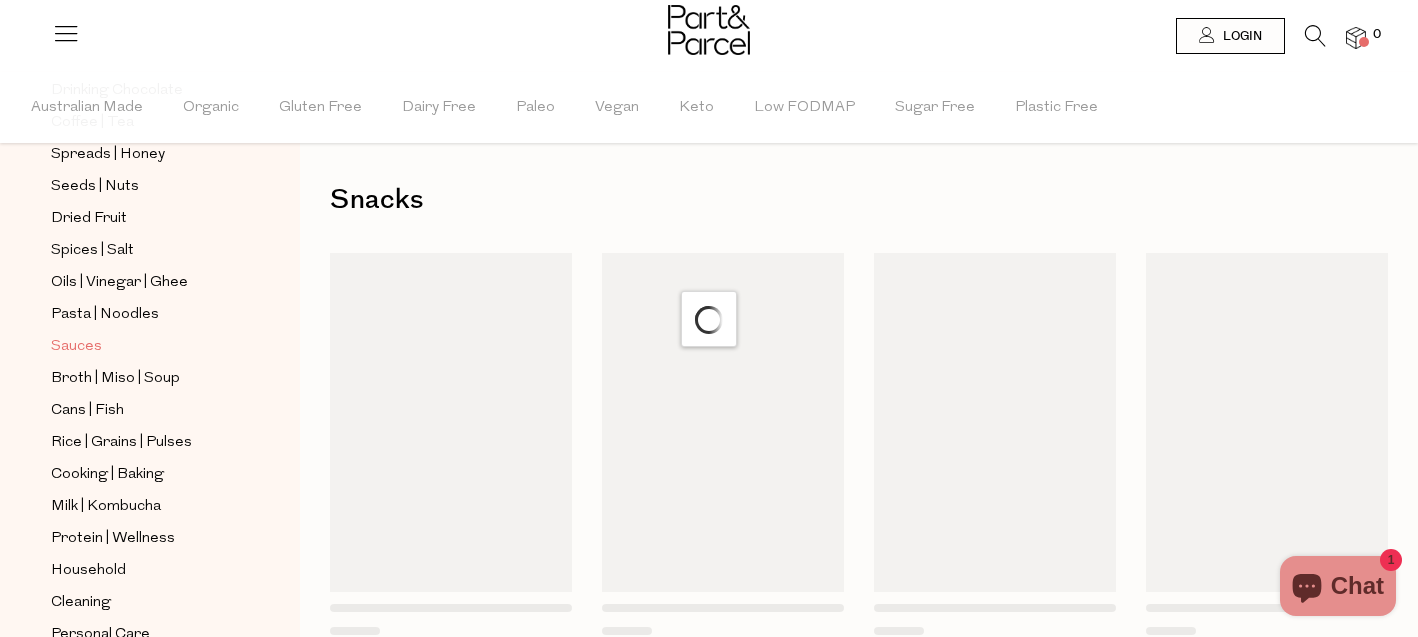 scroll, scrollTop: 0, scrollLeft: 0, axis: both 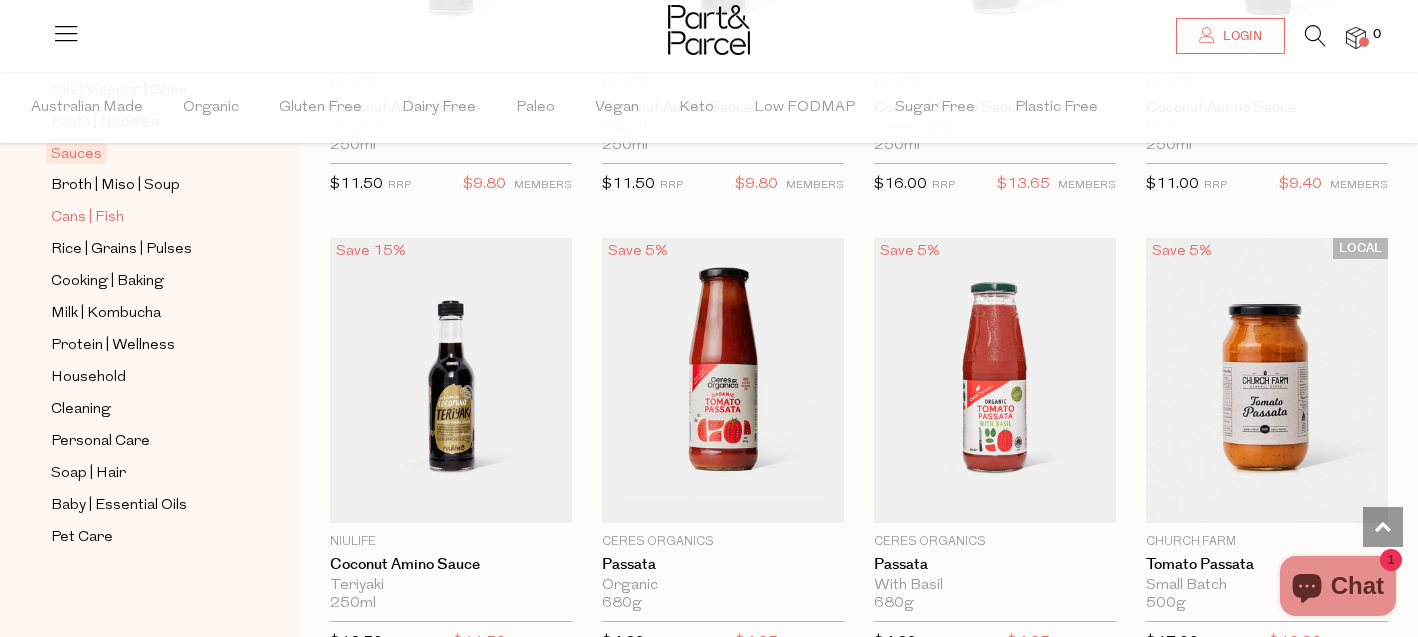click on "Cans | Fish" at bounding box center (87, 218) 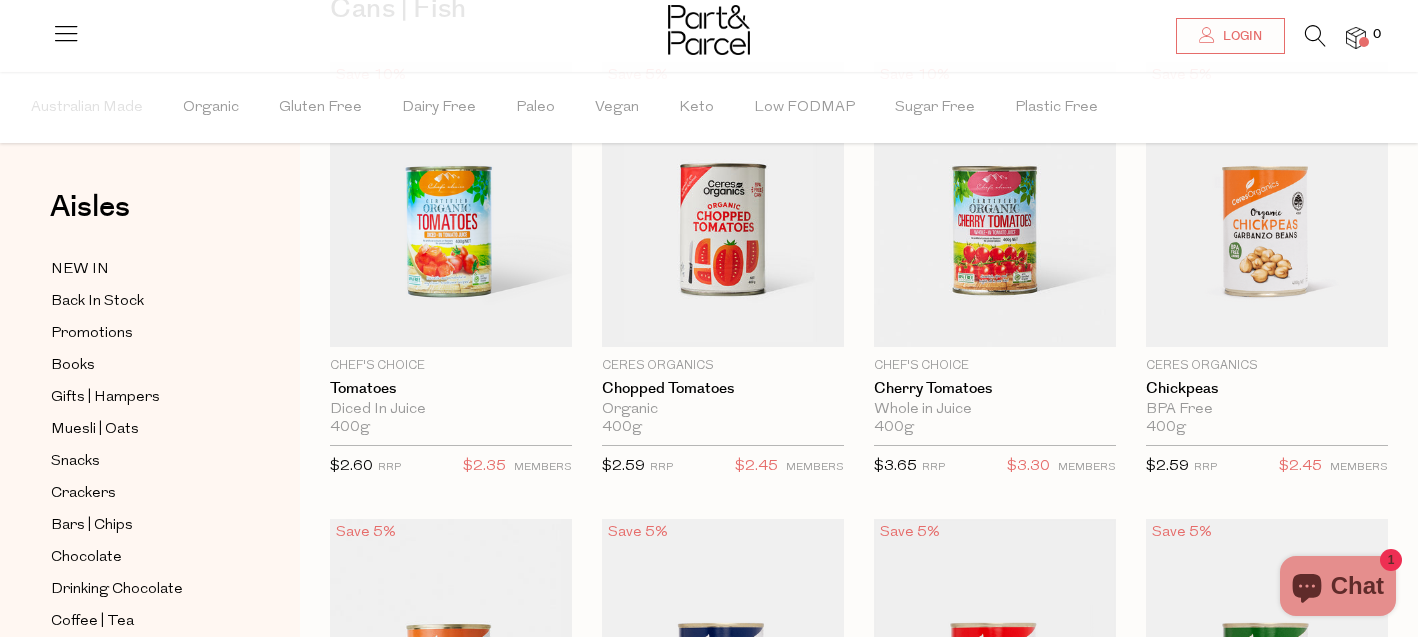 scroll, scrollTop: 0, scrollLeft: 0, axis: both 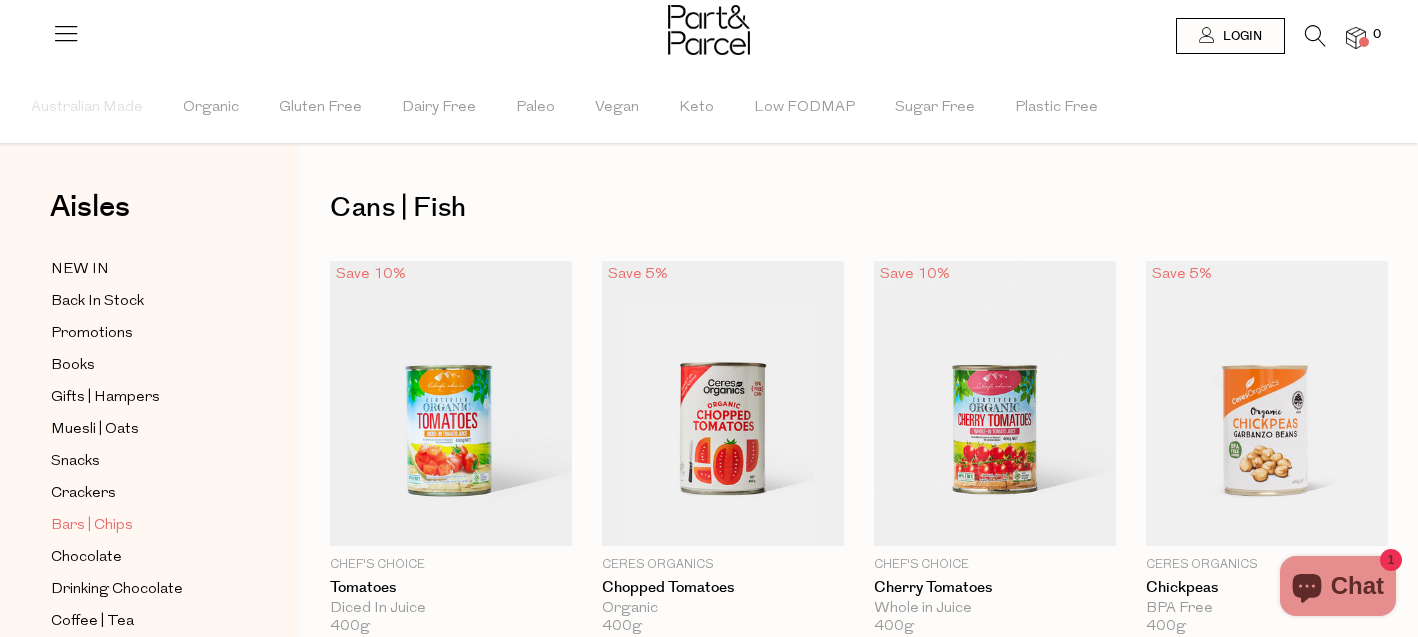 click on "Bars | Chips" at bounding box center (92, 526) 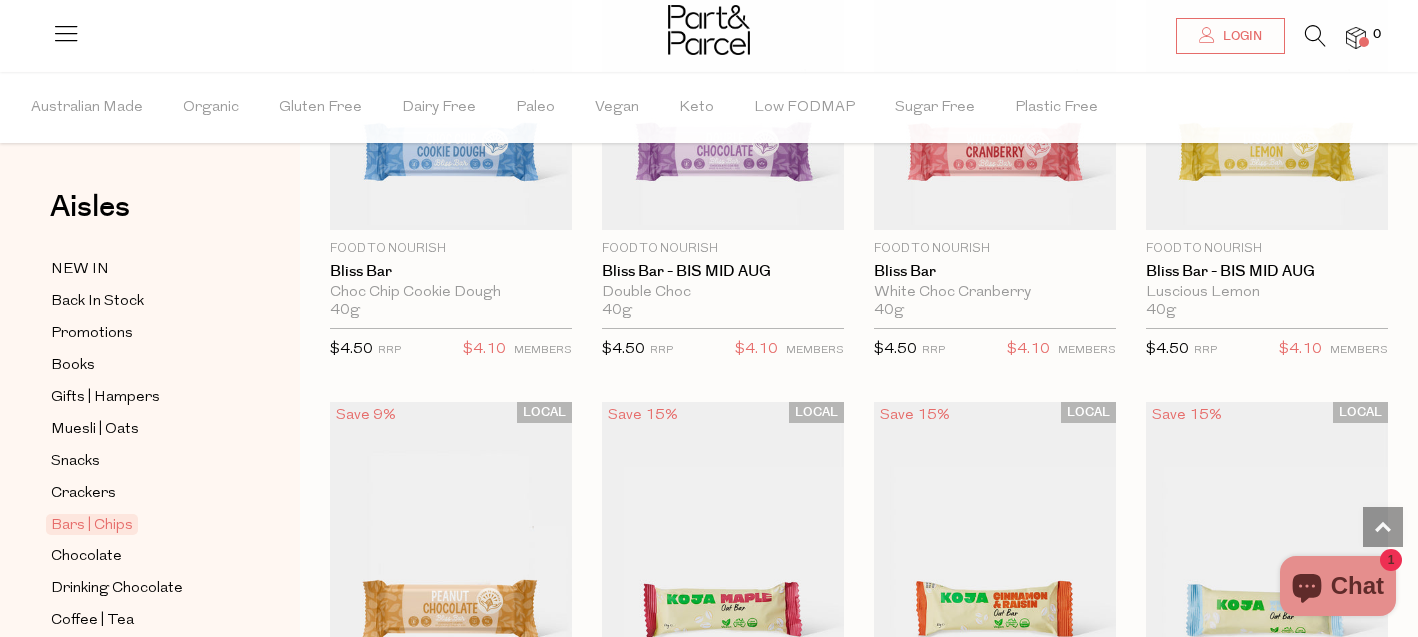 scroll, scrollTop: 0, scrollLeft: 0, axis: both 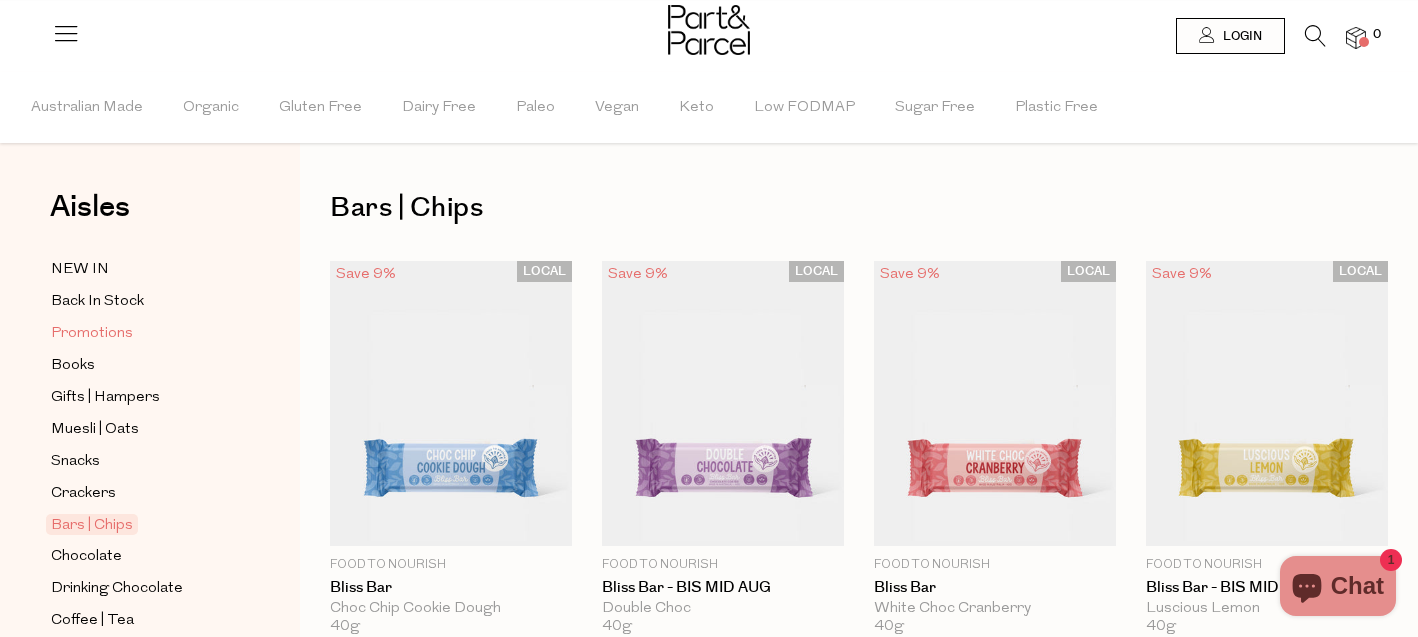 click on "Promotions" at bounding box center (92, 334) 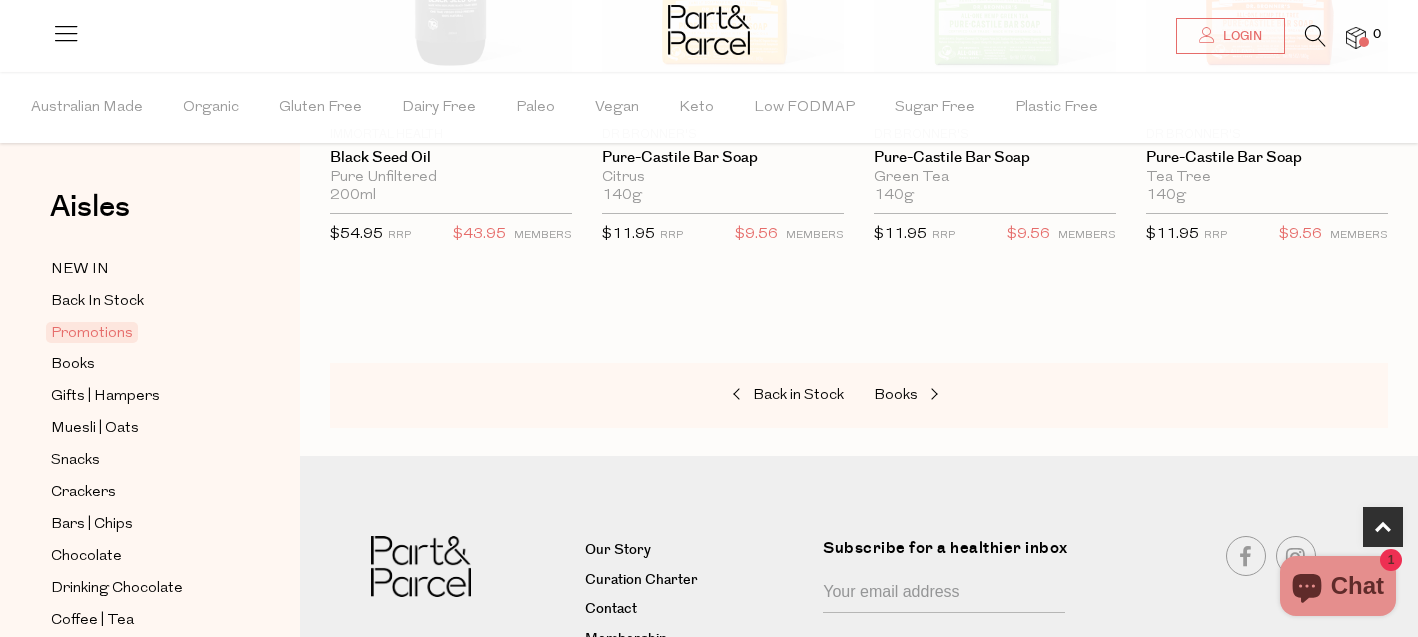 scroll, scrollTop: 894, scrollLeft: 0, axis: vertical 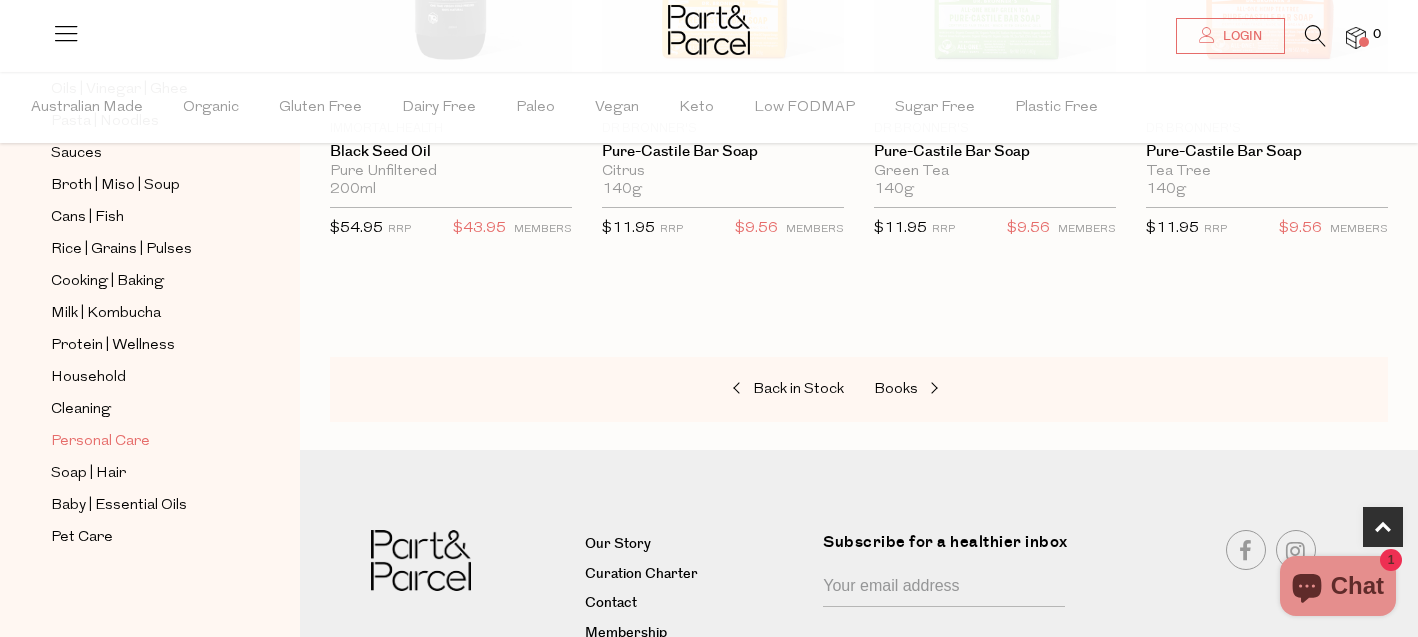 click on "Personal Care" at bounding box center (100, 442) 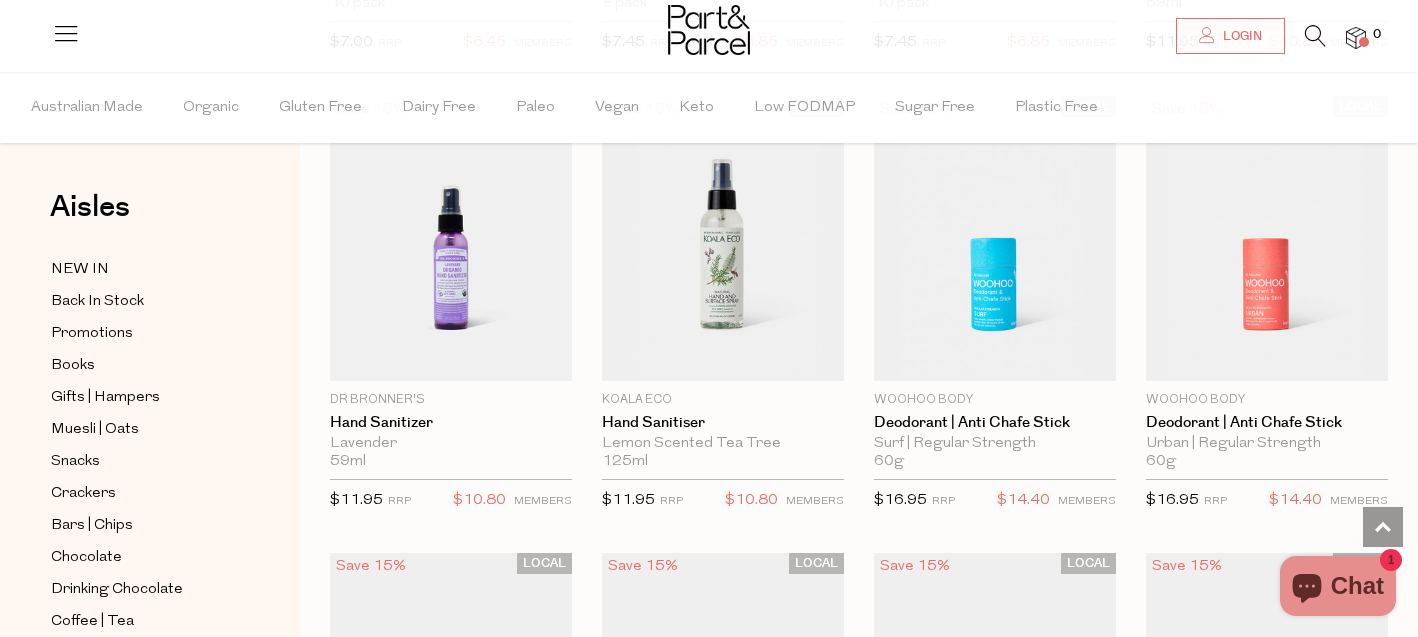 scroll, scrollTop: 4271, scrollLeft: 0, axis: vertical 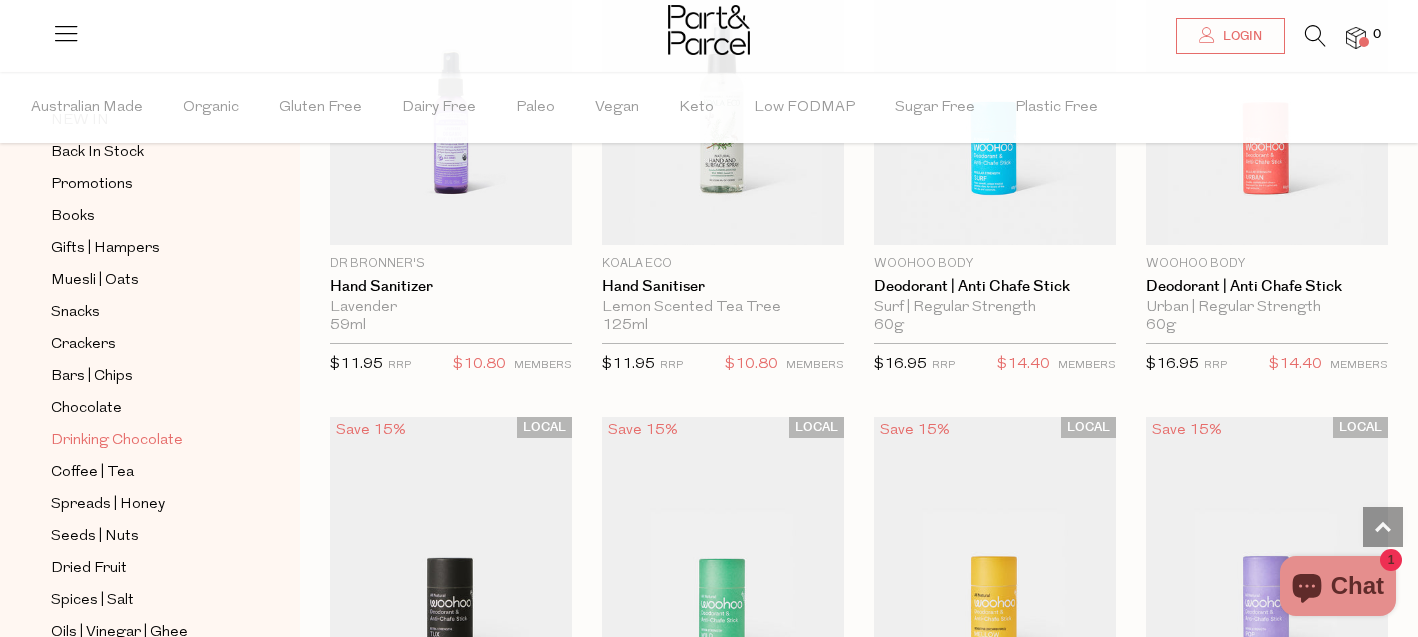 click on "Drinking Chocolate" at bounding box center (117, 441) 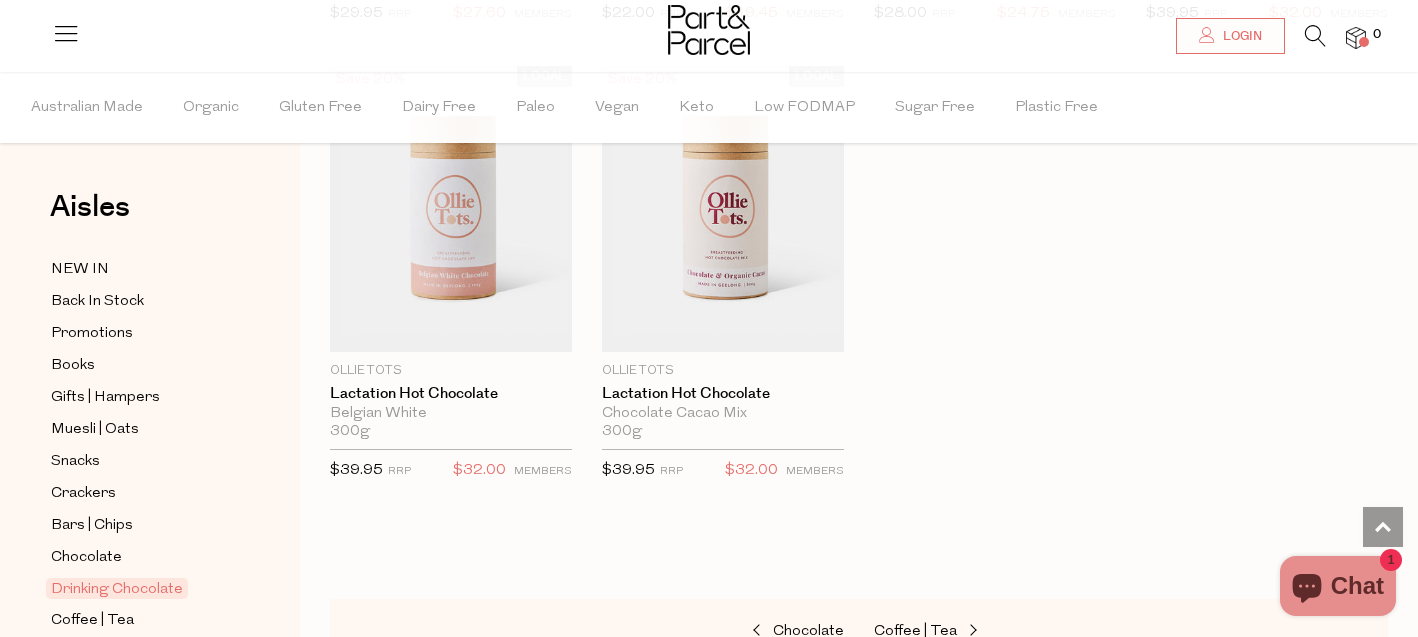 scroll, scrollTop: 2026, scrollLeft: 0, axis: vertical 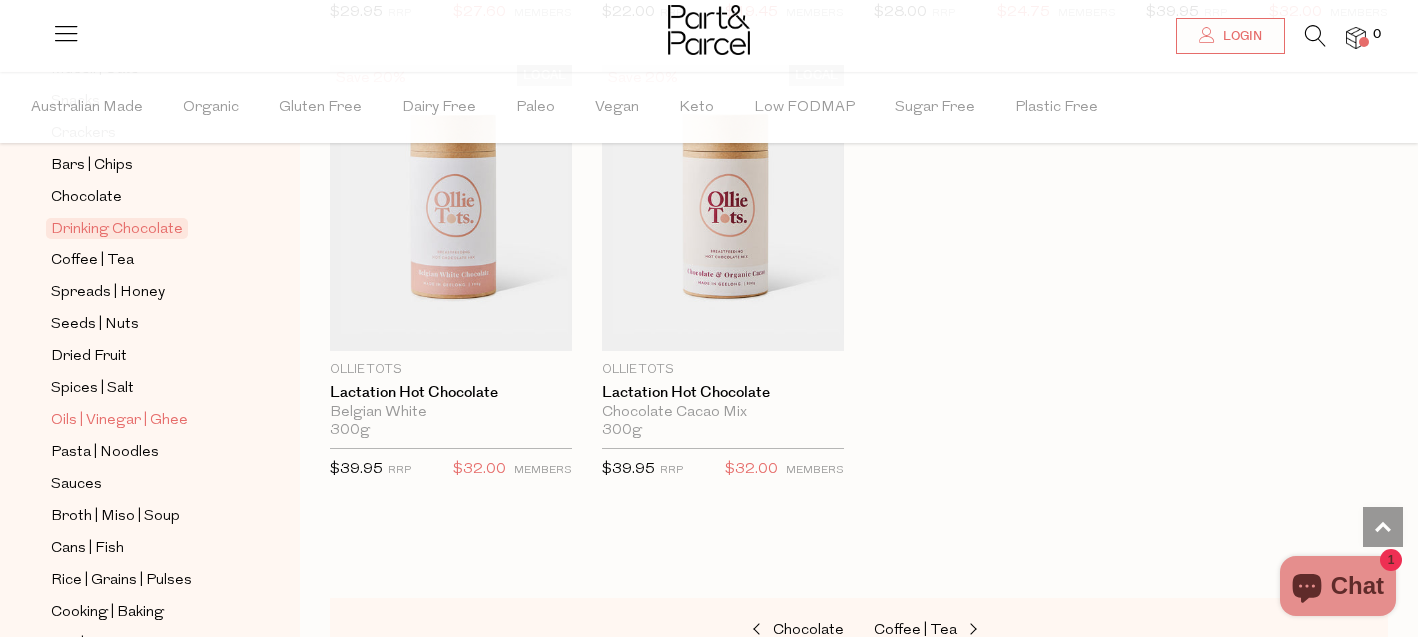 click on "Oils | Vinegar | Ghee" at bounding box center [119, 421] 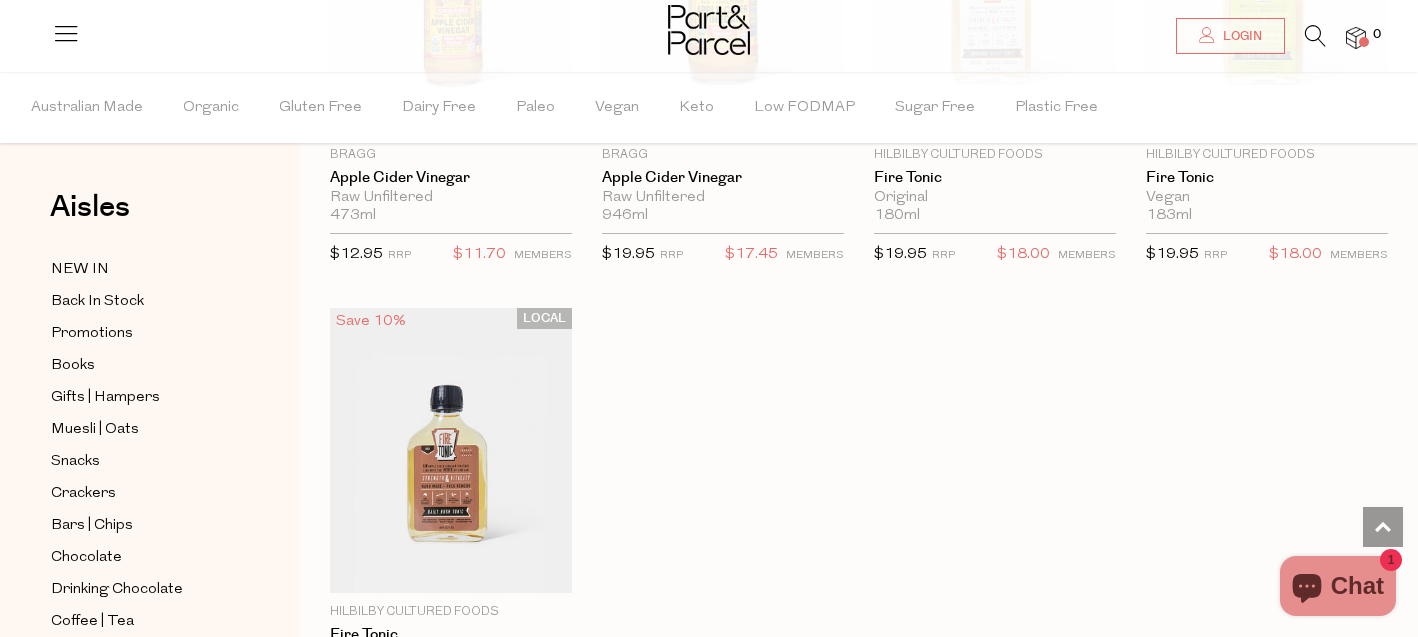 scroll, scrollTop: 4990, scrollLeft: 0, axis: vertical 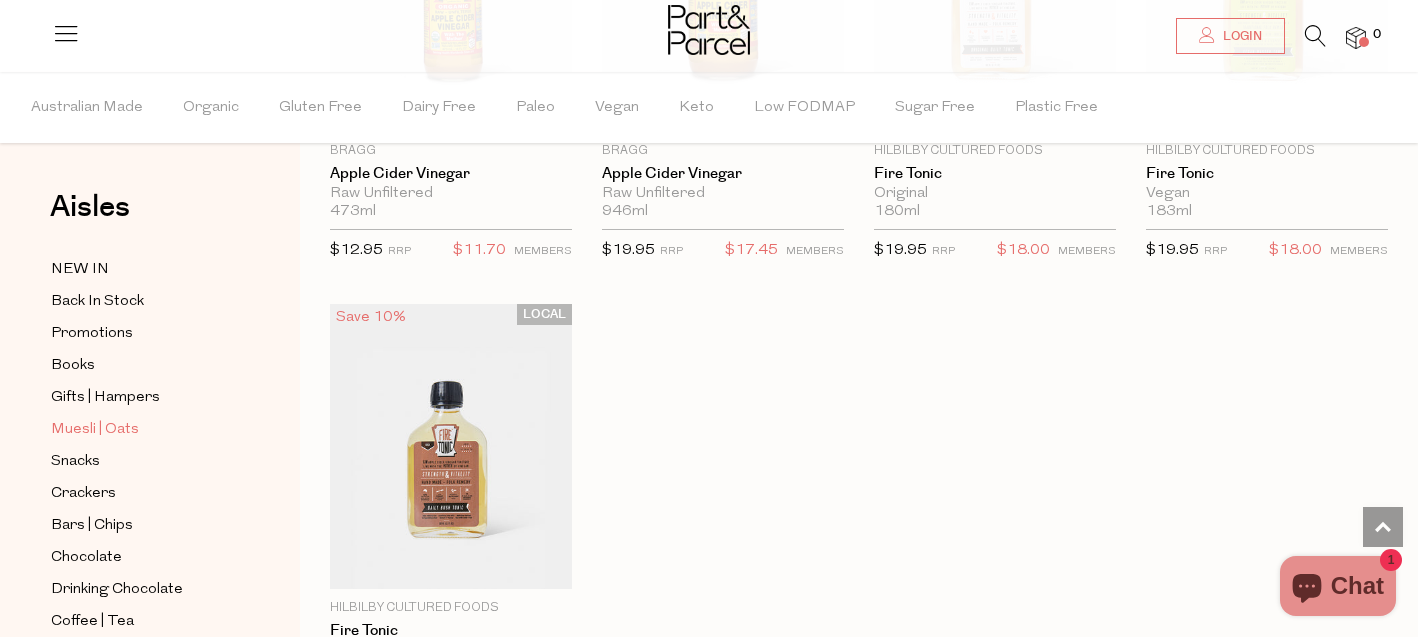 click on "Muesli | Oats" at bounding box center [95, 430] 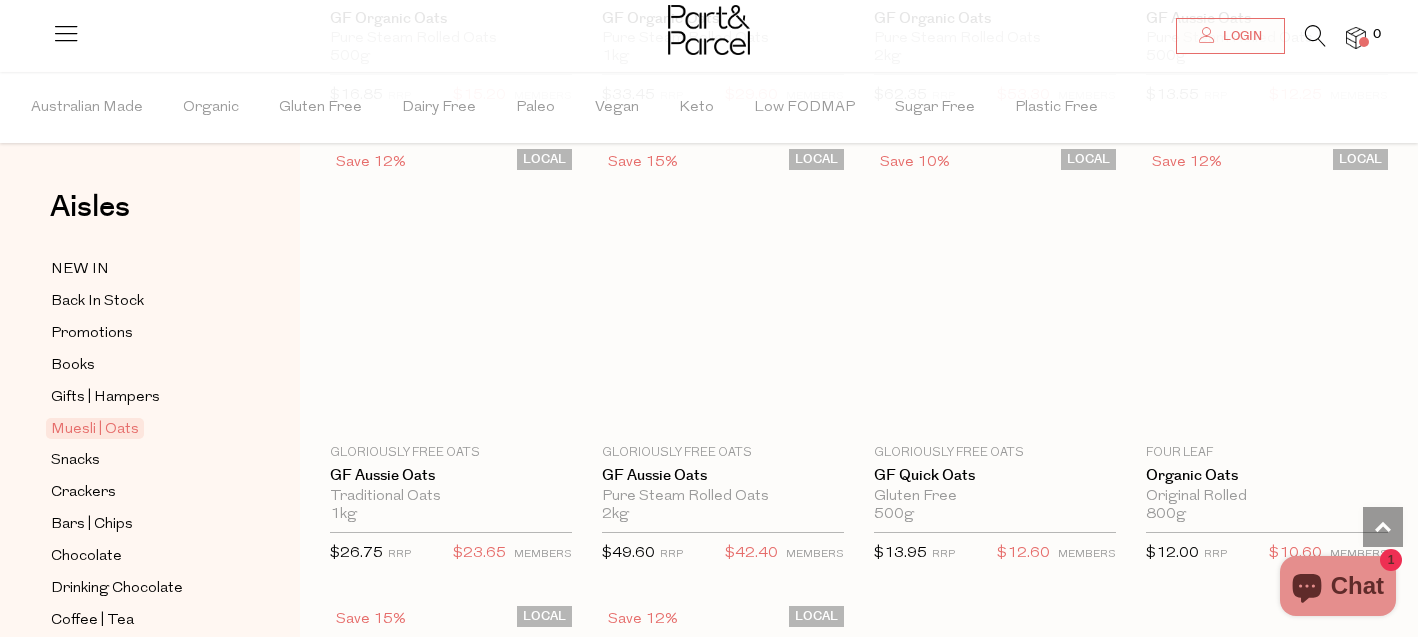 scroll, scrollTop: 5143, scrollLeft: 0, axis: vertical 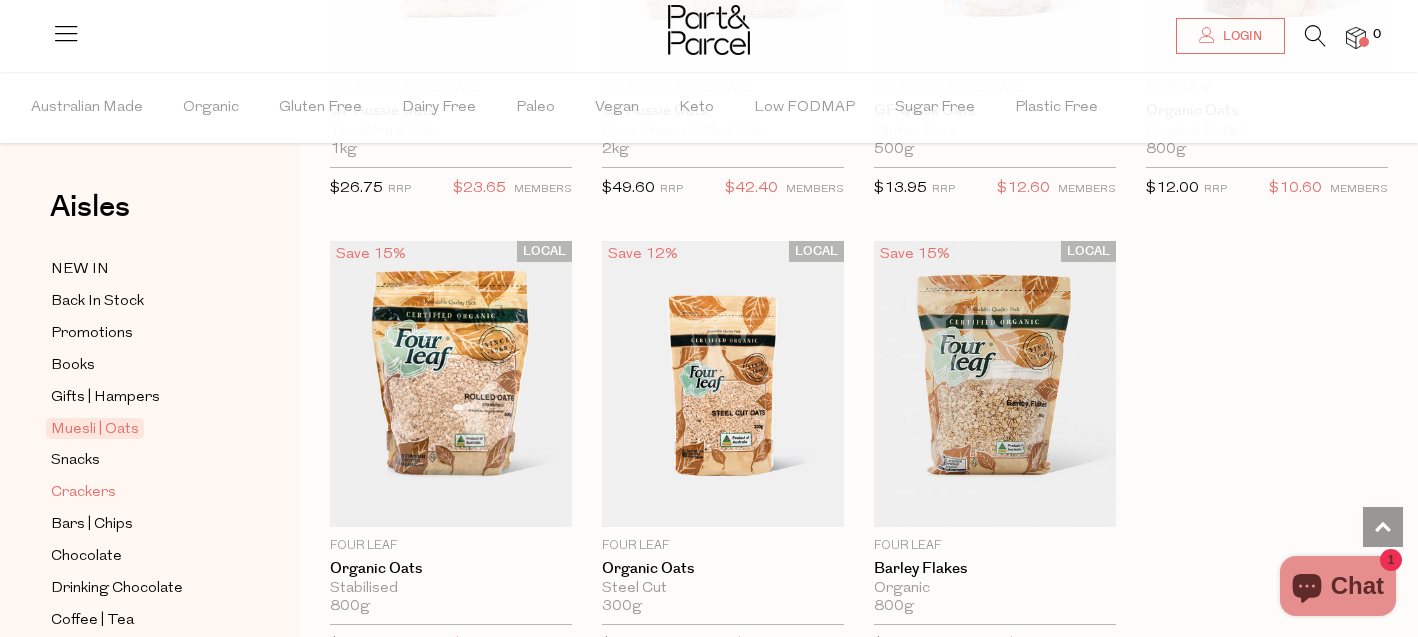 click on "Crackers" at bounding box center [83, 493] 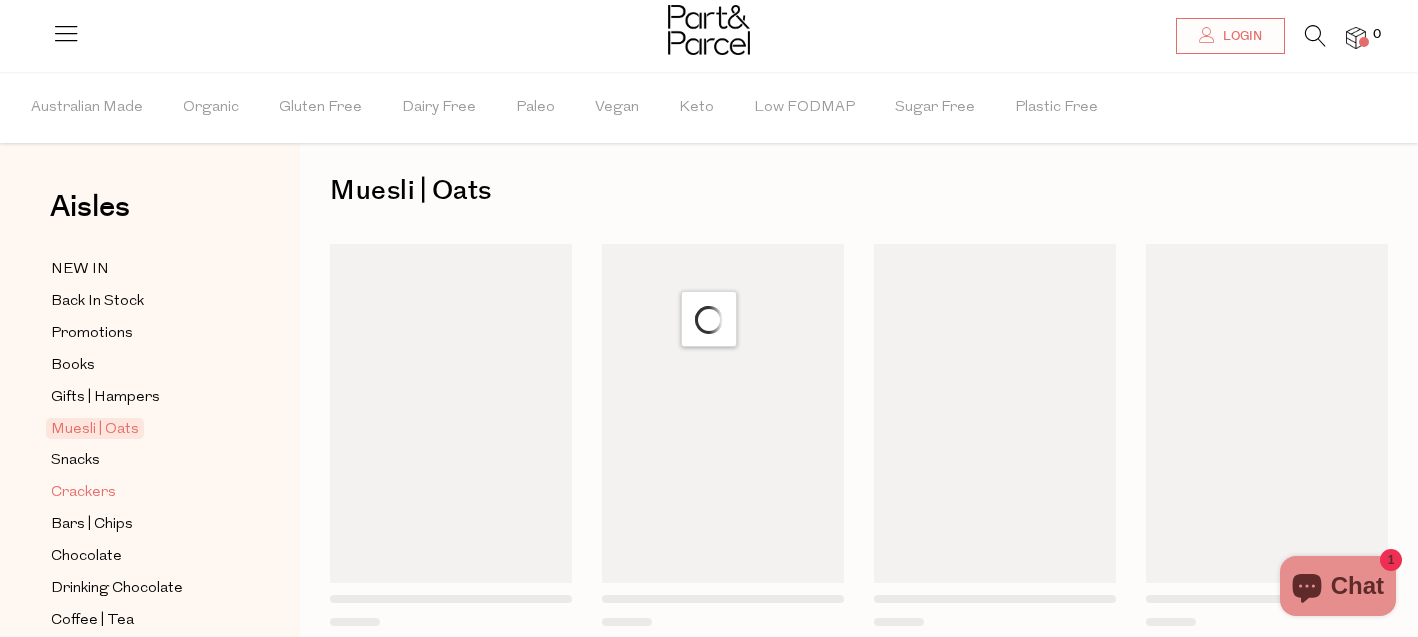 scroll, scrollTop: 0, scrollLeft: 0, axis: both 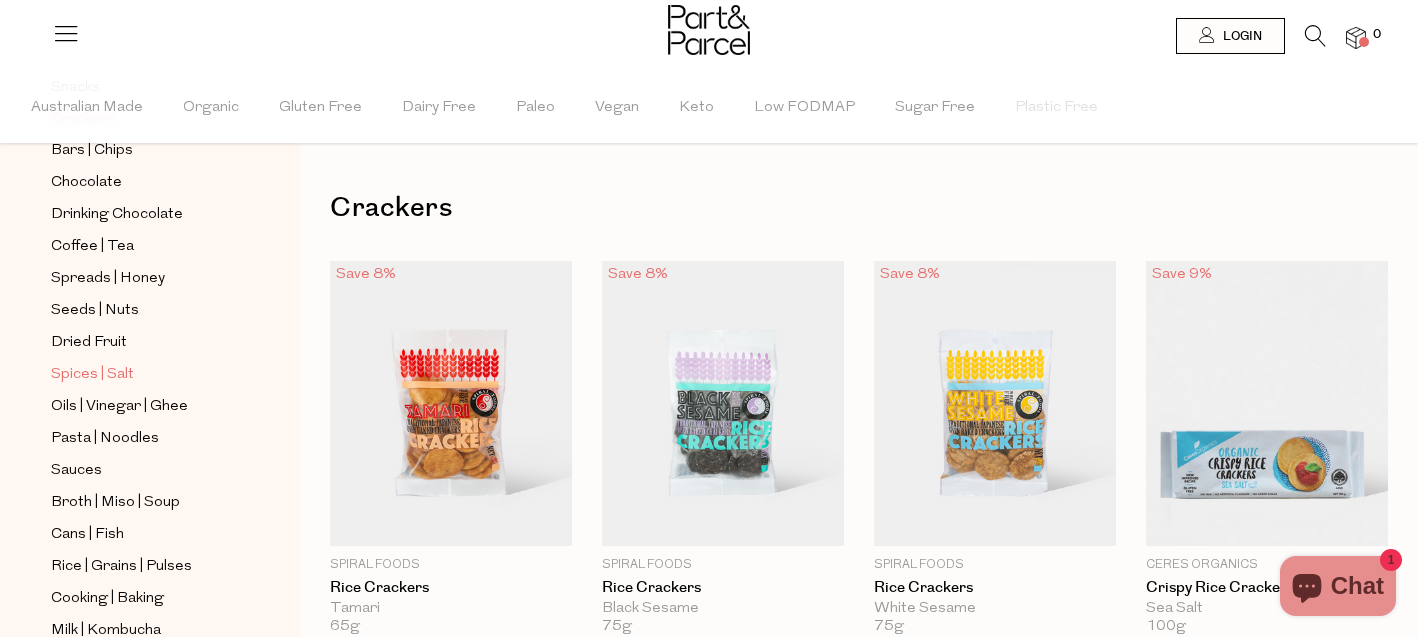 click on "Spices | Salt" at bounding box center [92, 375] 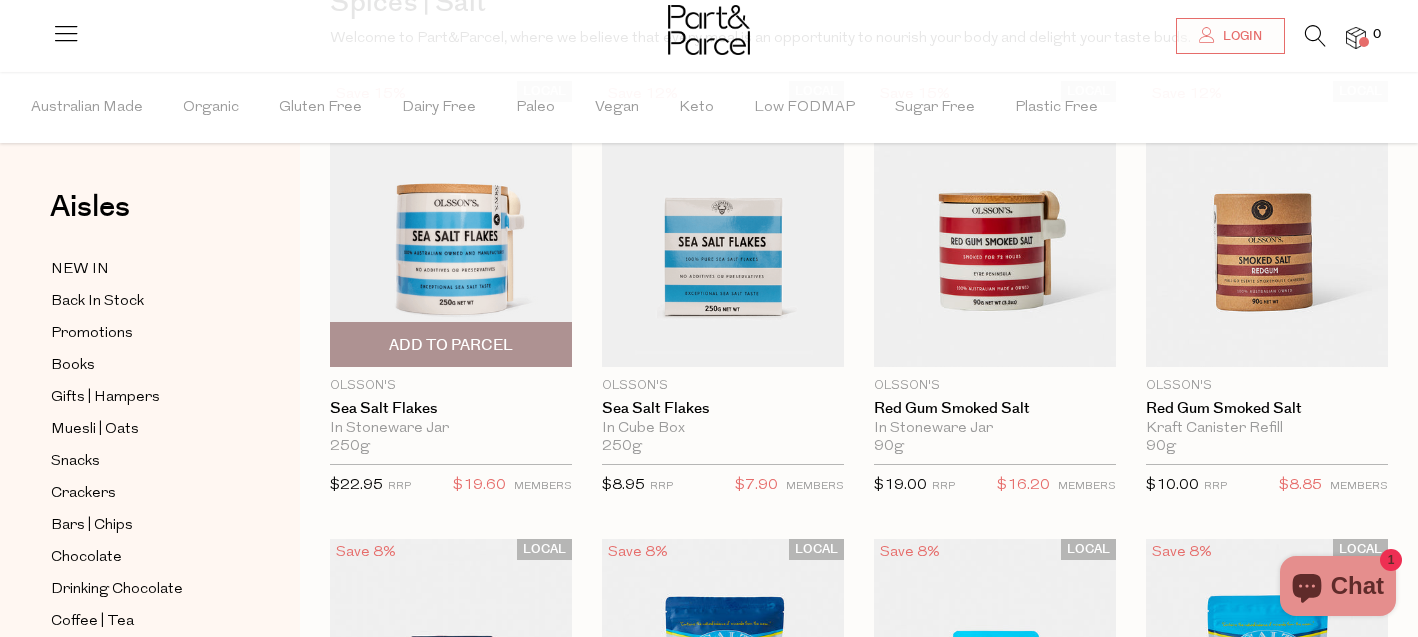 scroll, scrollTop: 209, scrollLeft: 0, axis: vertical 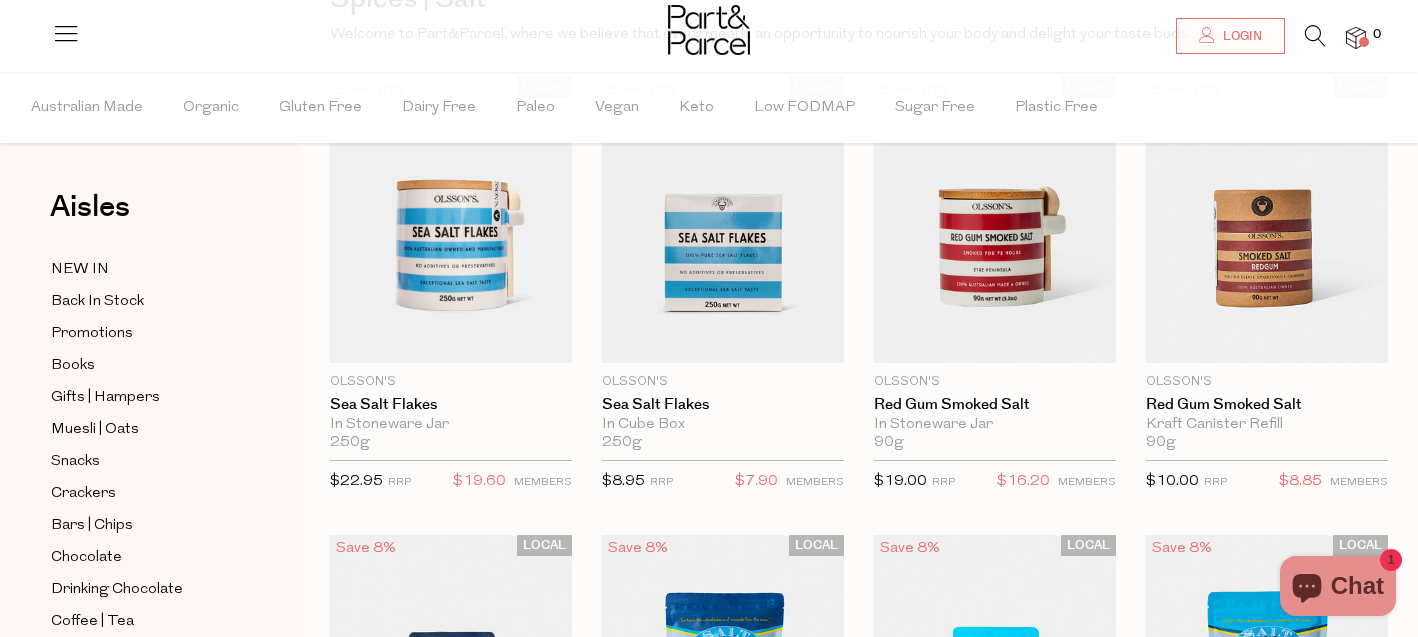 click at bounding box center [1315, 36] 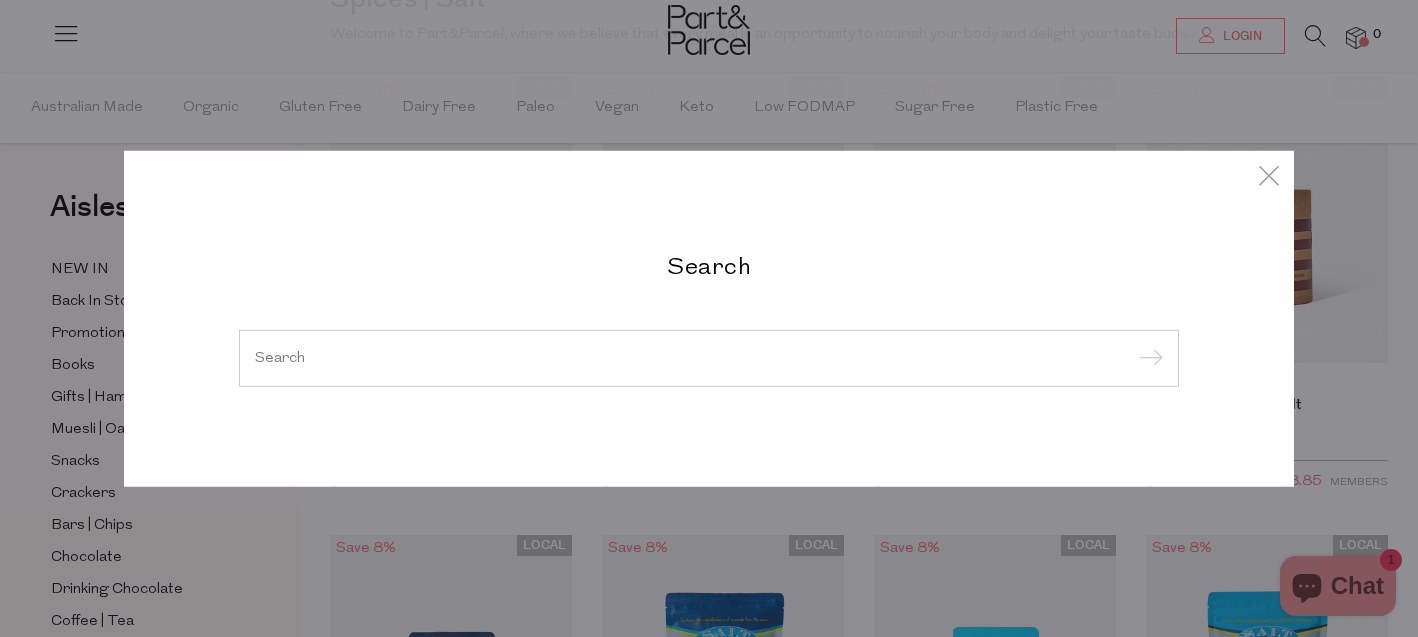 click at bounding box center [709, 357] 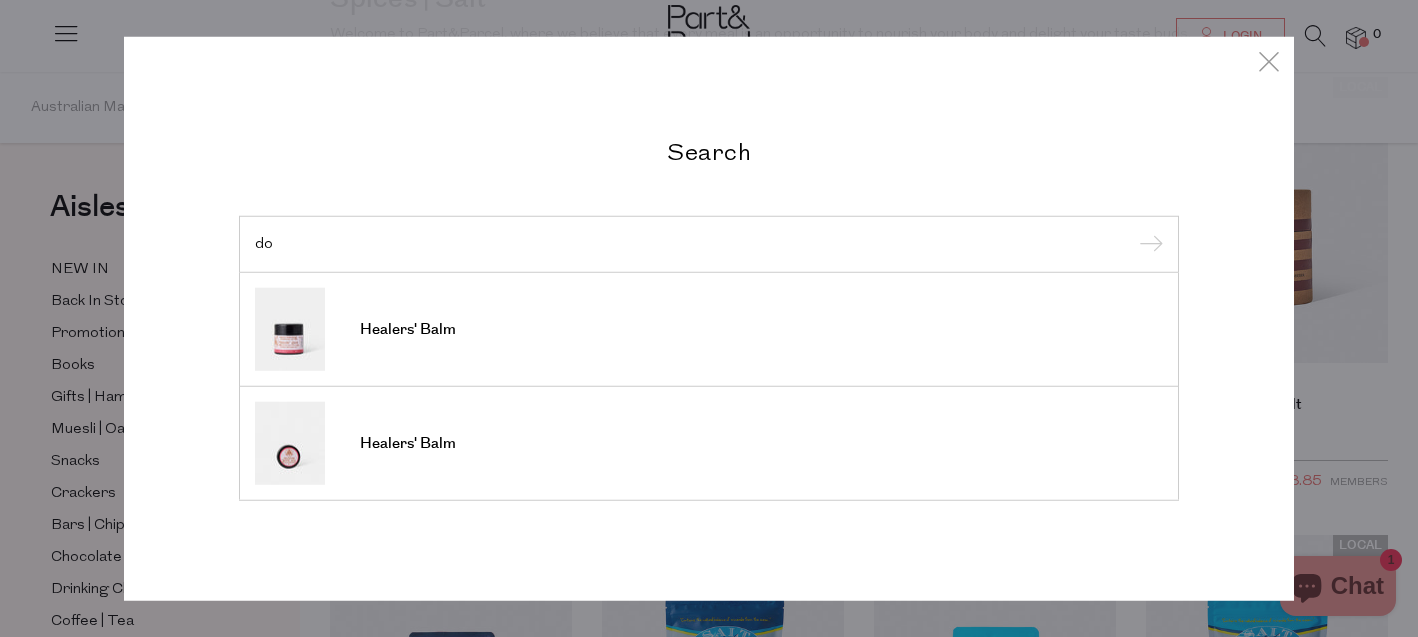 type on "d" 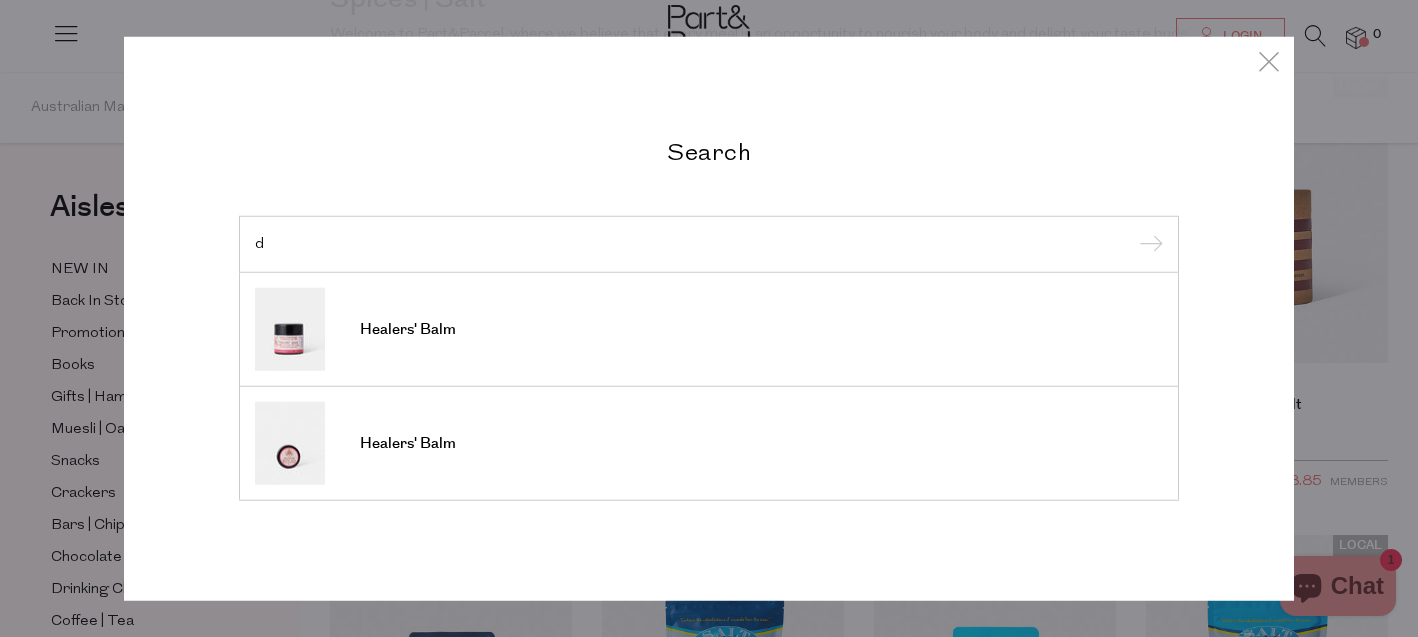type 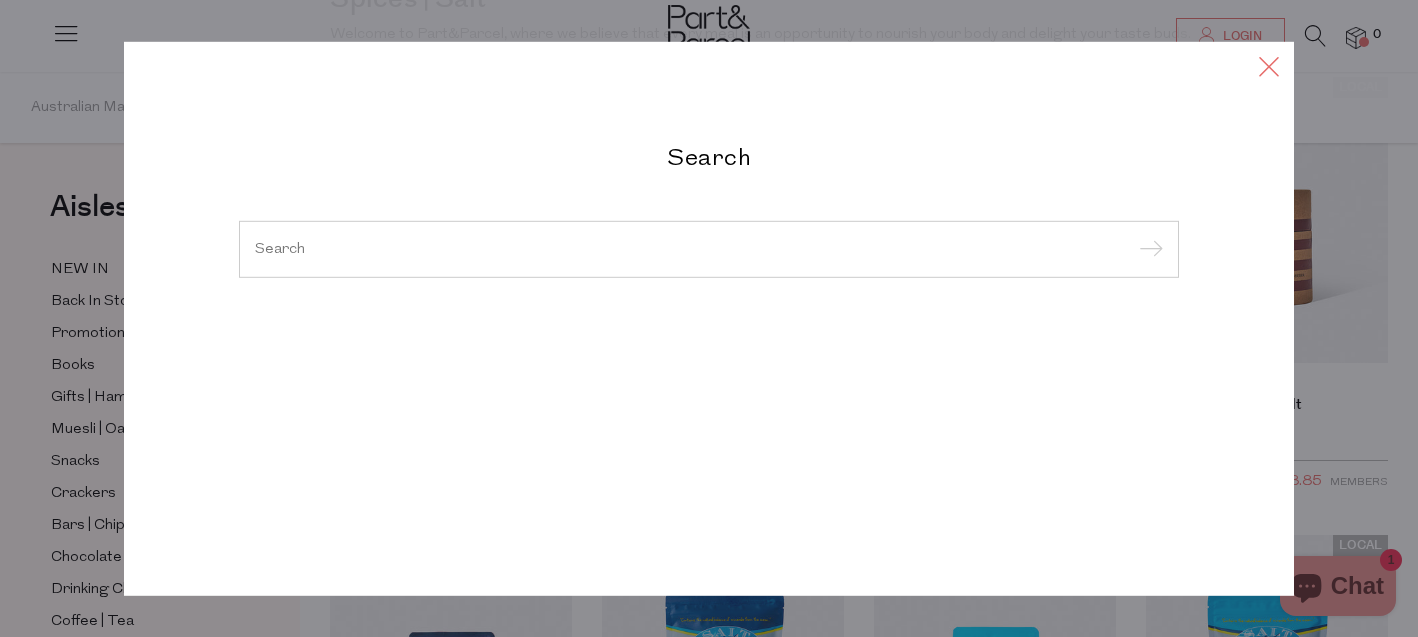 click on "Search
Healers' Balm
Healers' Balm" at bounding box center [709, 318] 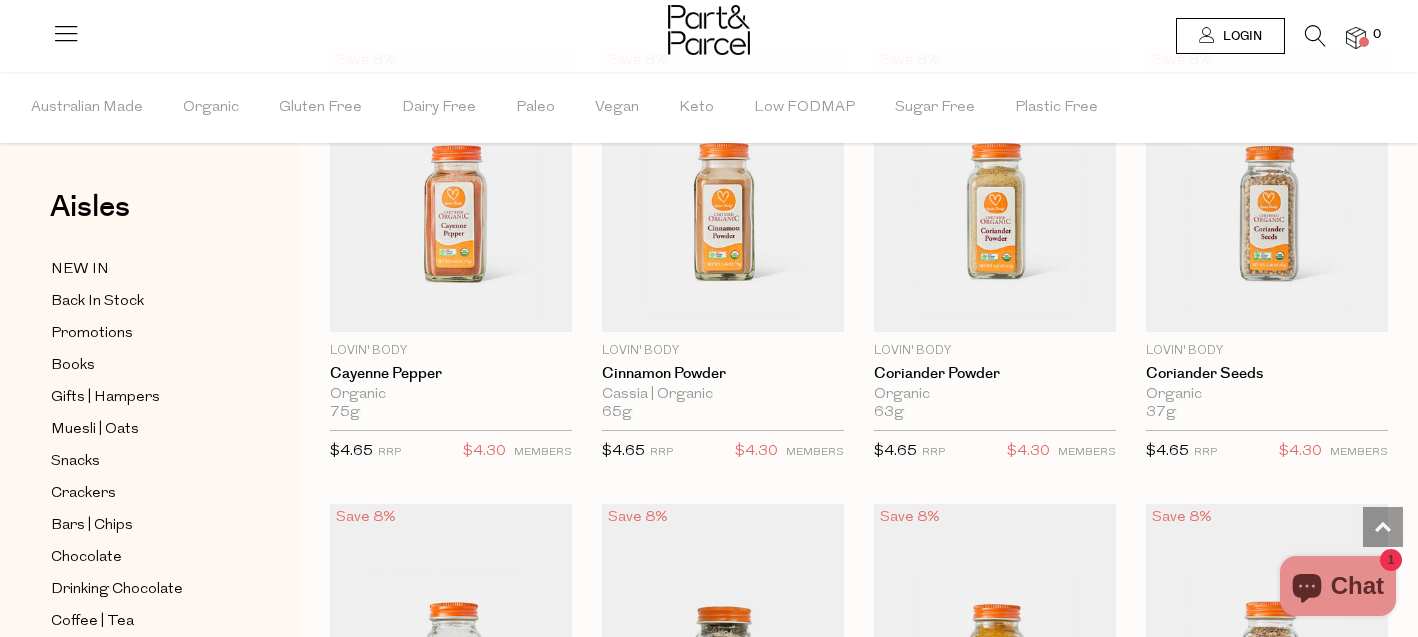 scroll, scrollTop: 3903, scrollLeft: 0, axis: vertical 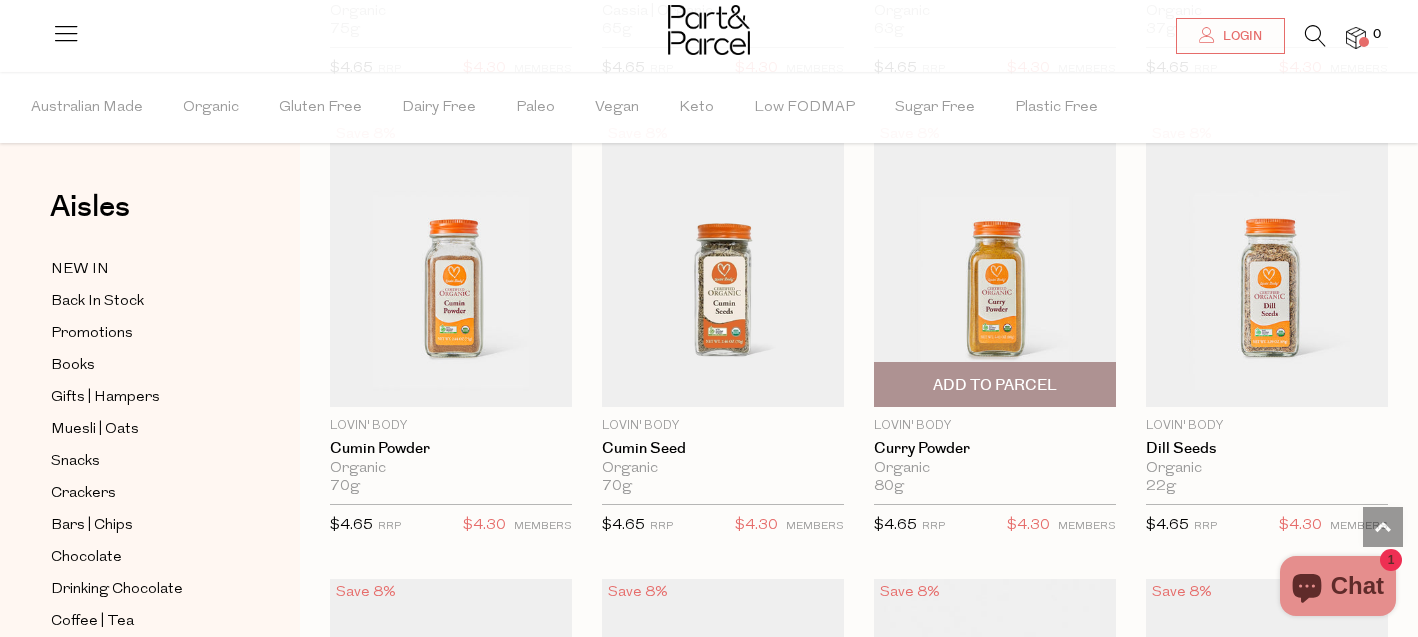 click at bounding box center (995, 264) 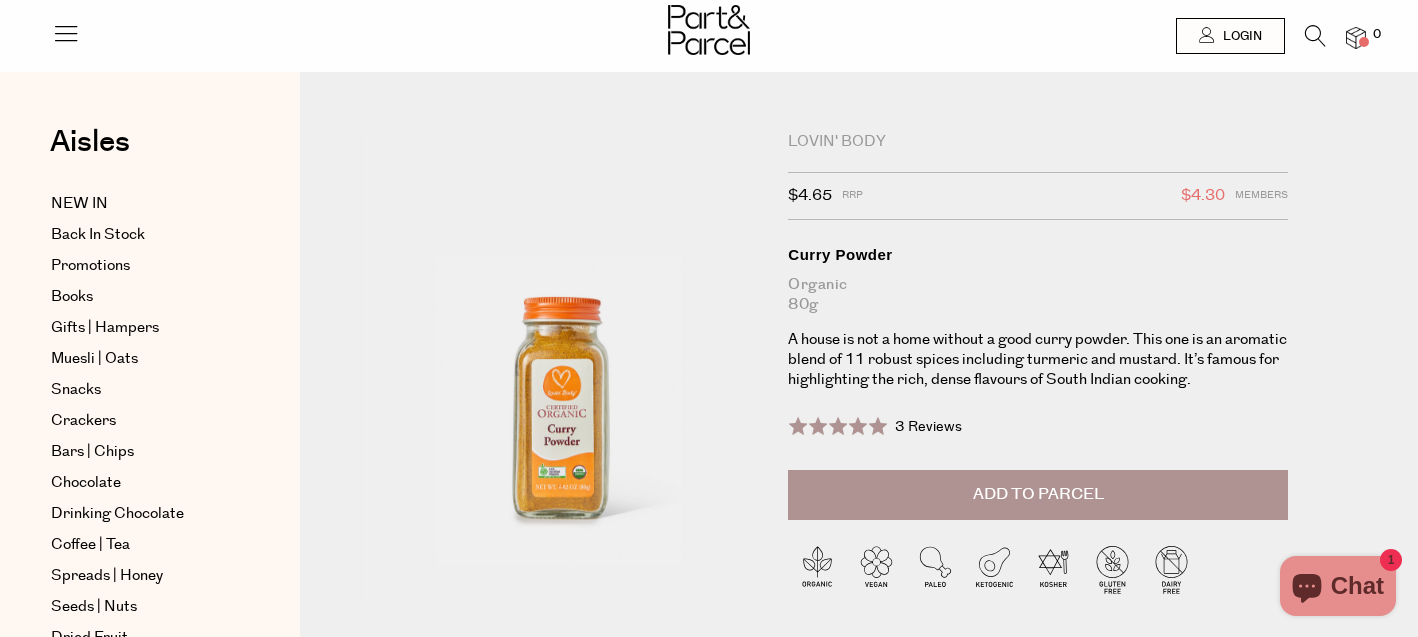 scroll, scrollTop: 0, scrollLeft: 0, axis: both 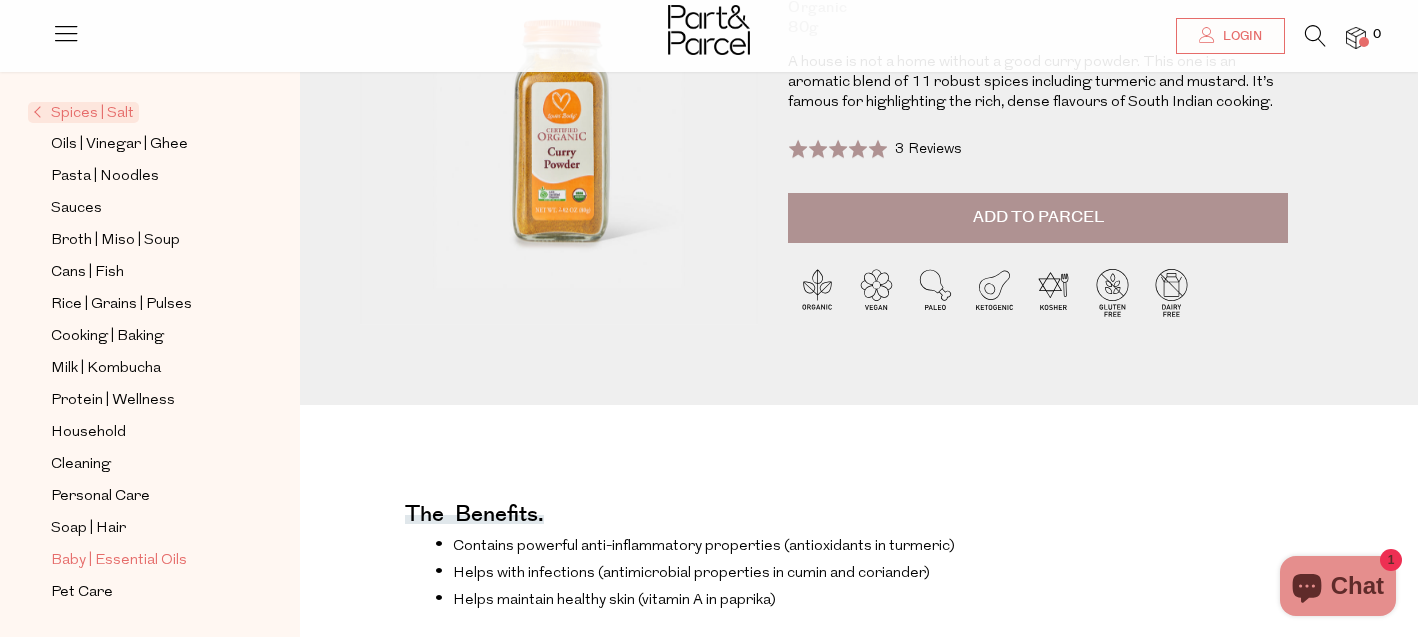 click on "Baby | Essential Oils" at bounding box center (119, 561) 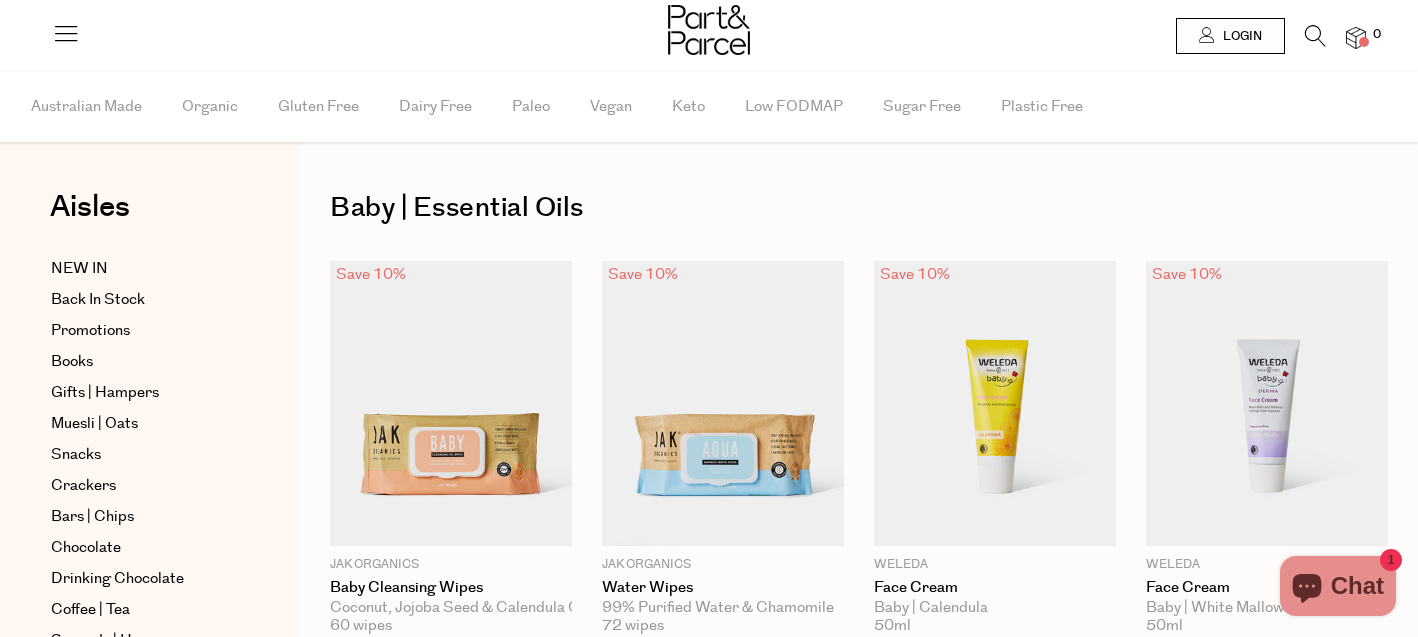 scroll, scrollTop: 0, scrollLeft: 0, axis: both 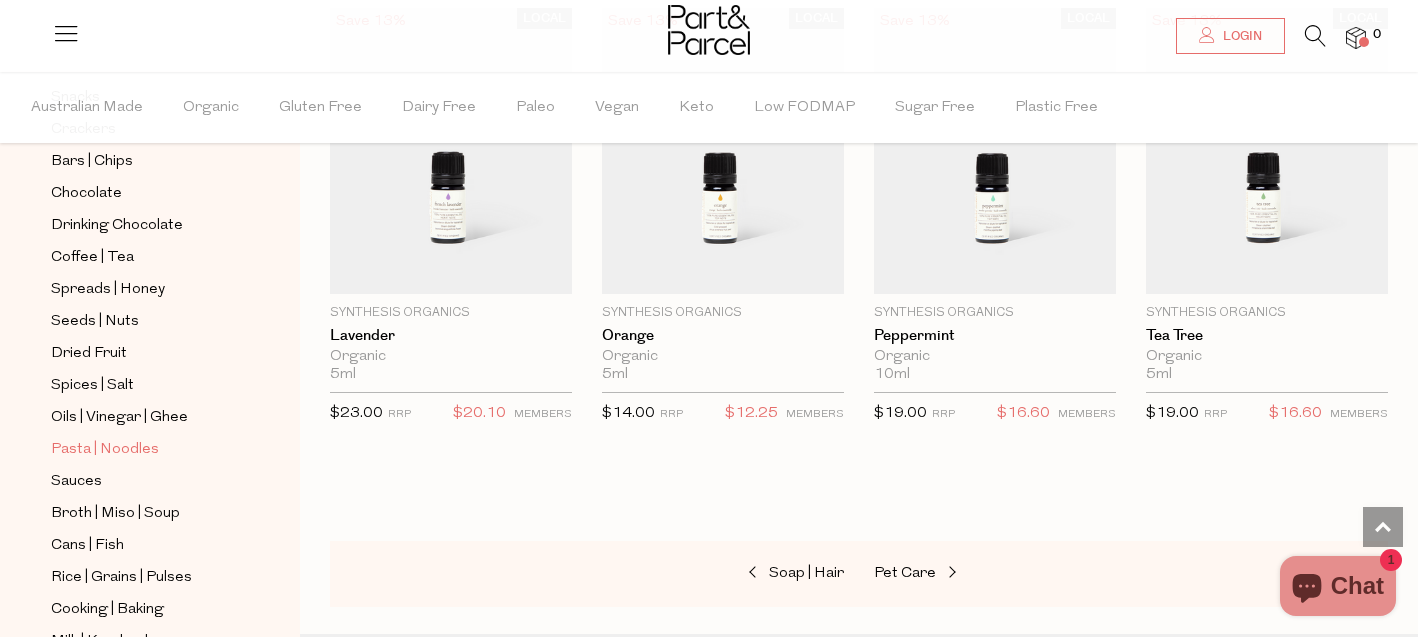 click on "Pasta | Noodles" at bounding box center [105, 450] 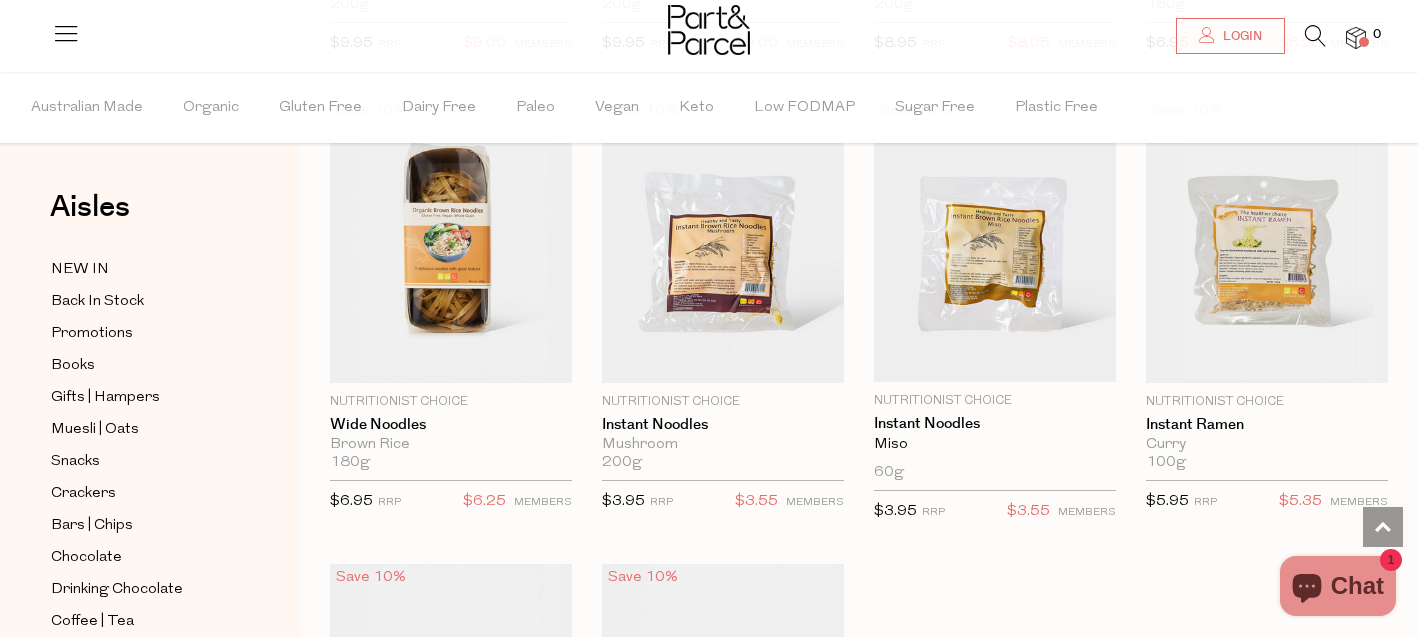 scroll, scrollTop: 5199, scrollLeft: 0, axis: vertical 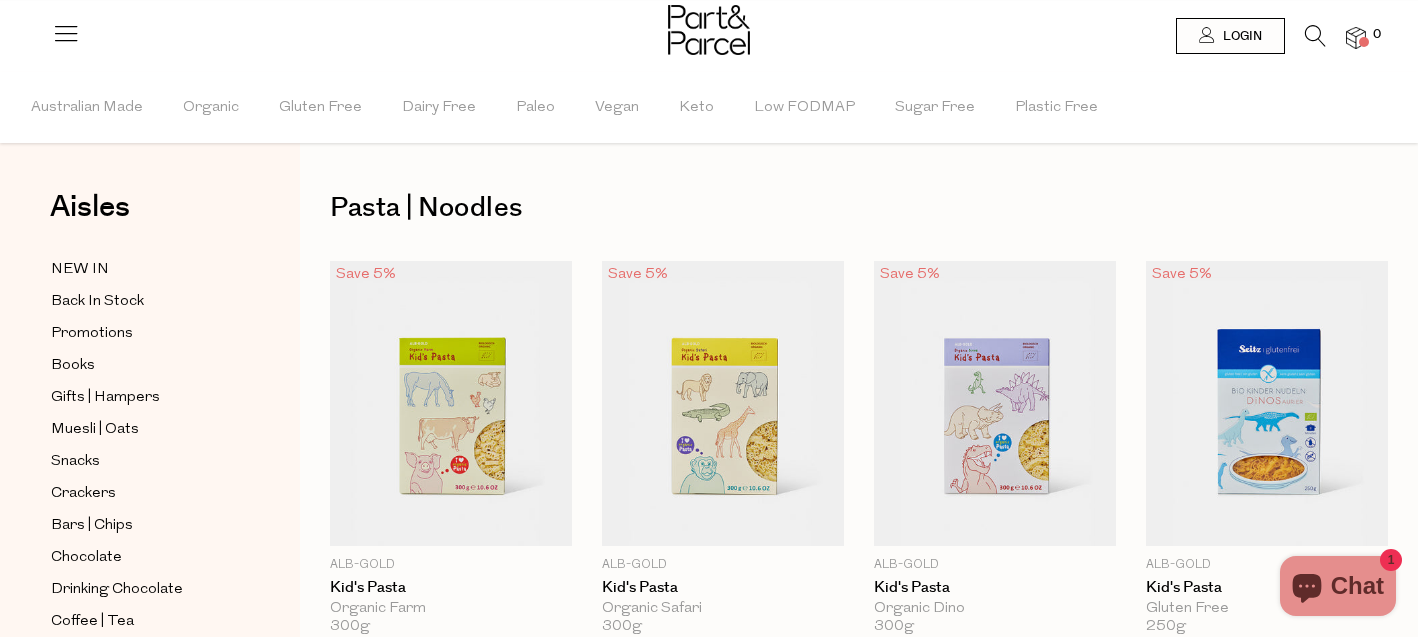click at bounding box center (66, 33) 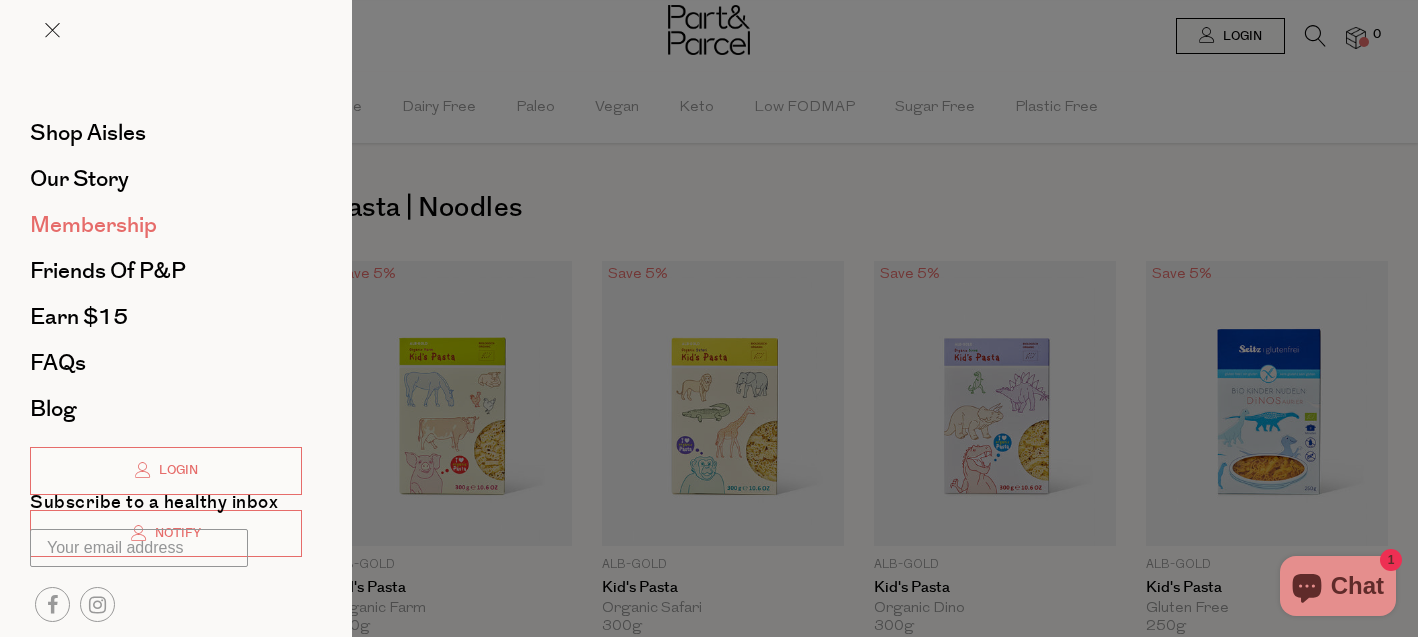 click on "Membership" at bounding box center [93, 225] 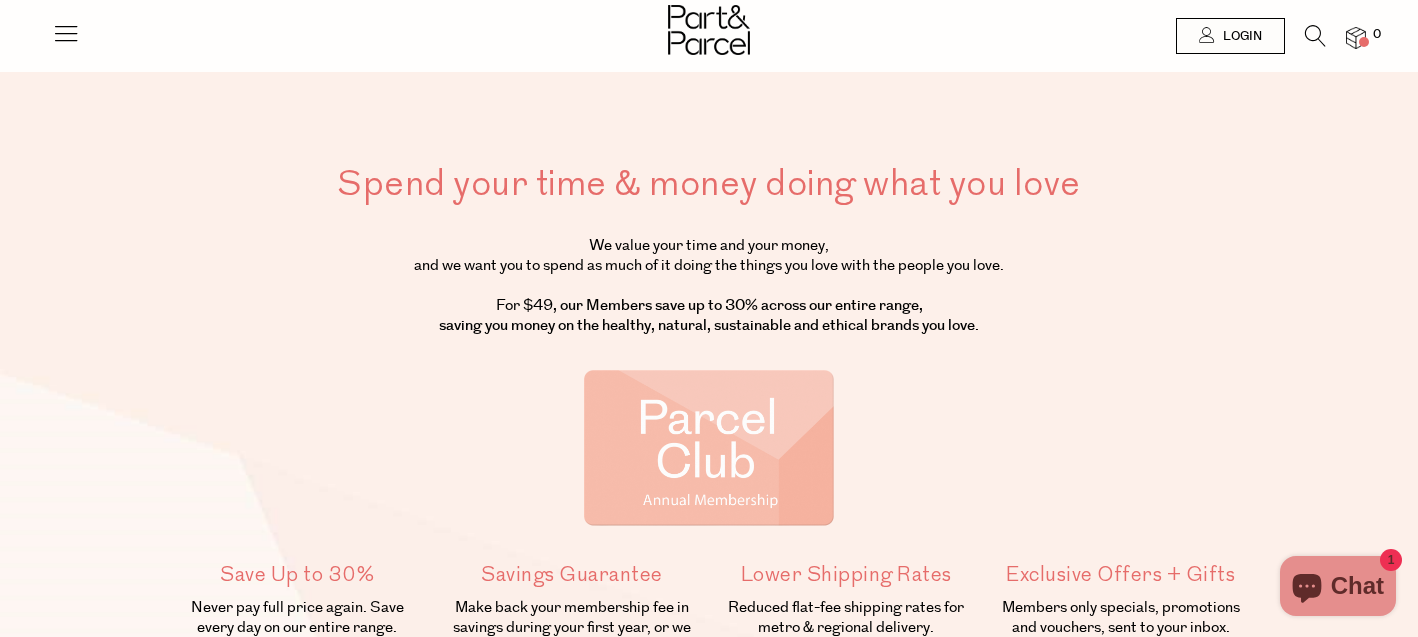 scroll, scrollTop: 0, scrollLeft: 0, axis: both 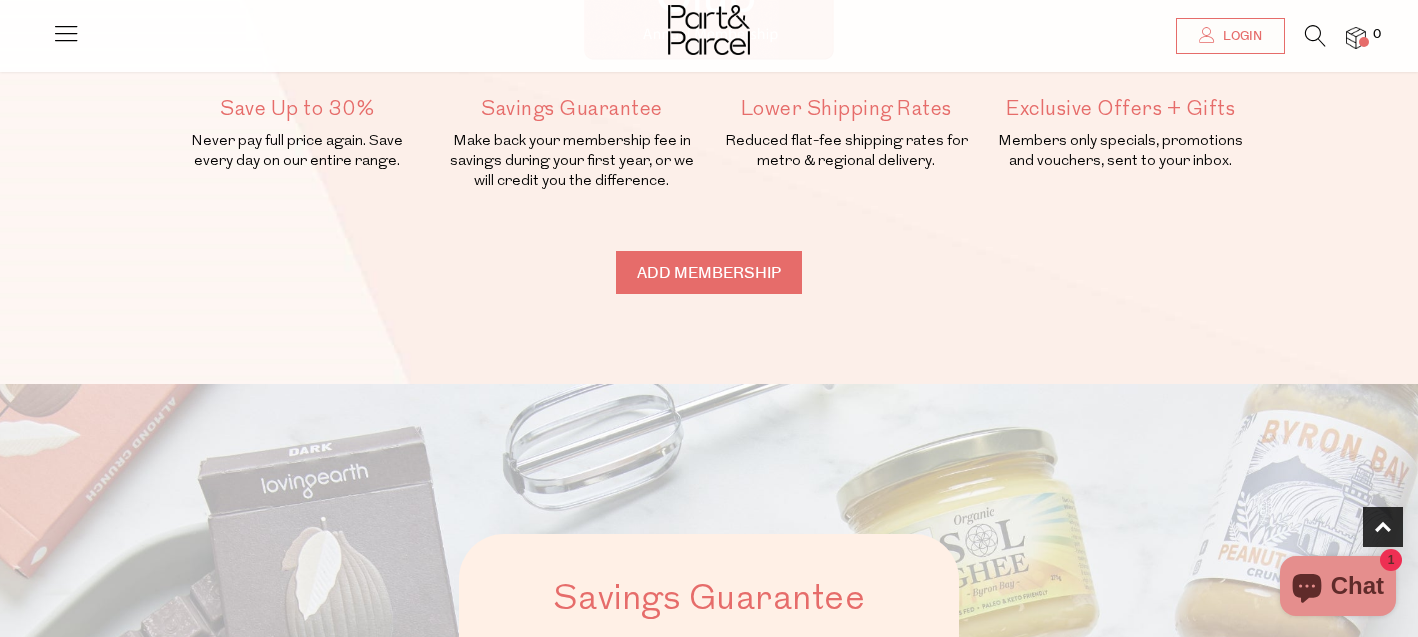 click on "Add membership" at bounding box center [709, 272] 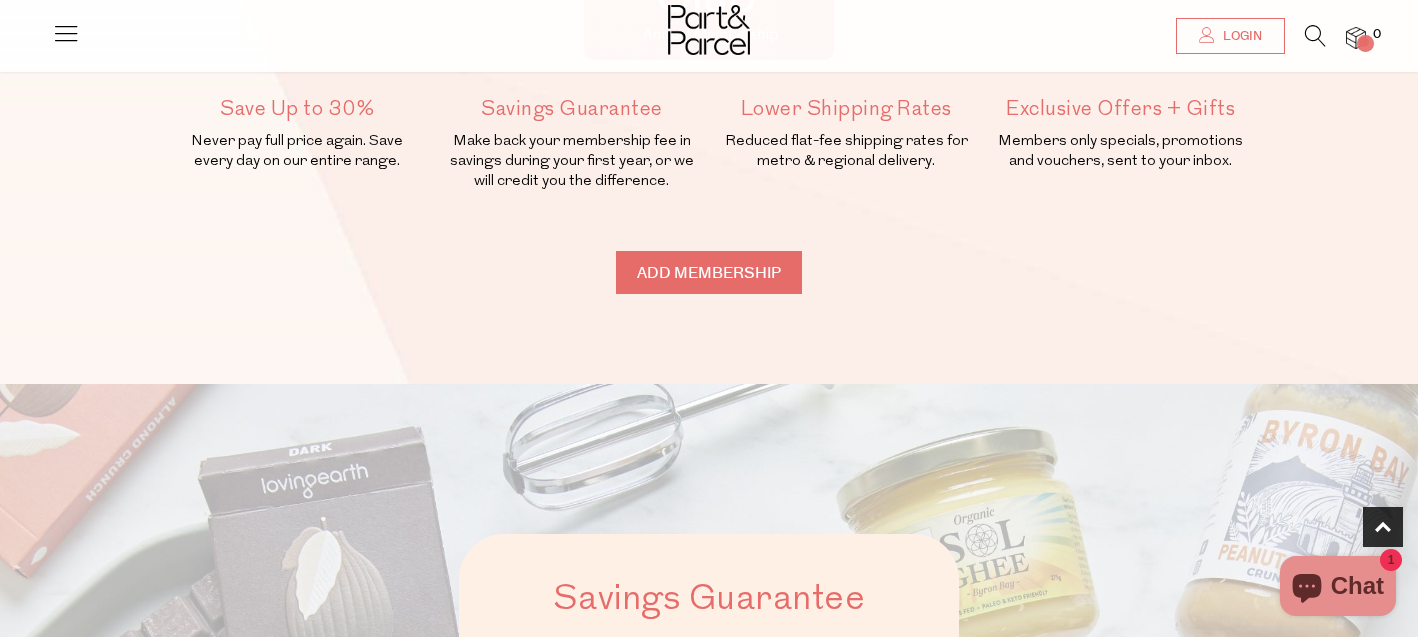 type on "ADDED" 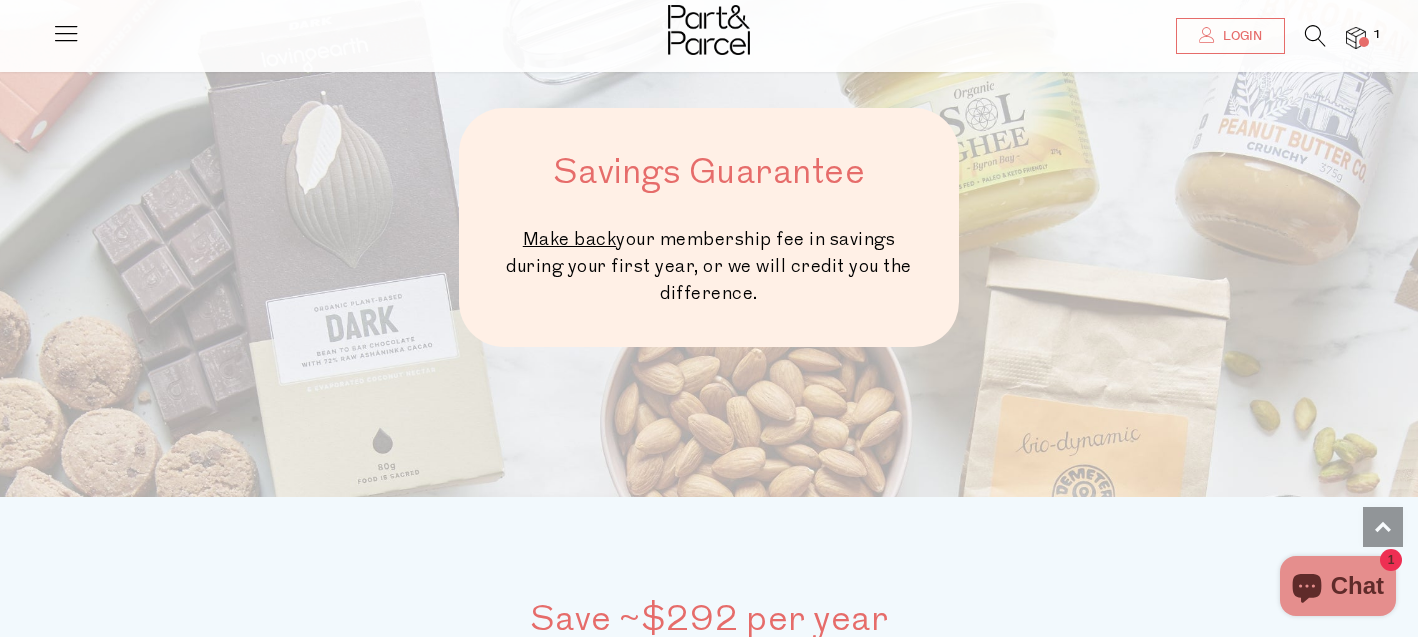 scroll, scrollTop: 893, scrollLeft: 0, axis: vertical 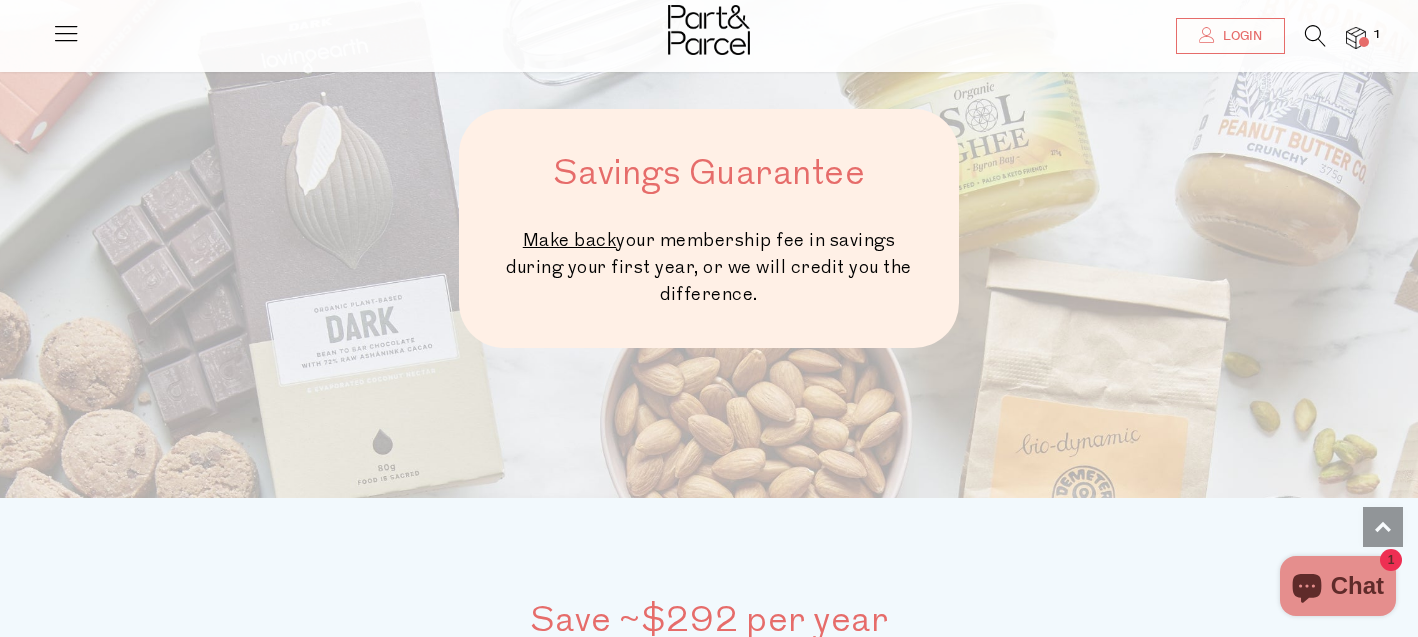 click at bounding box center (66, 33) 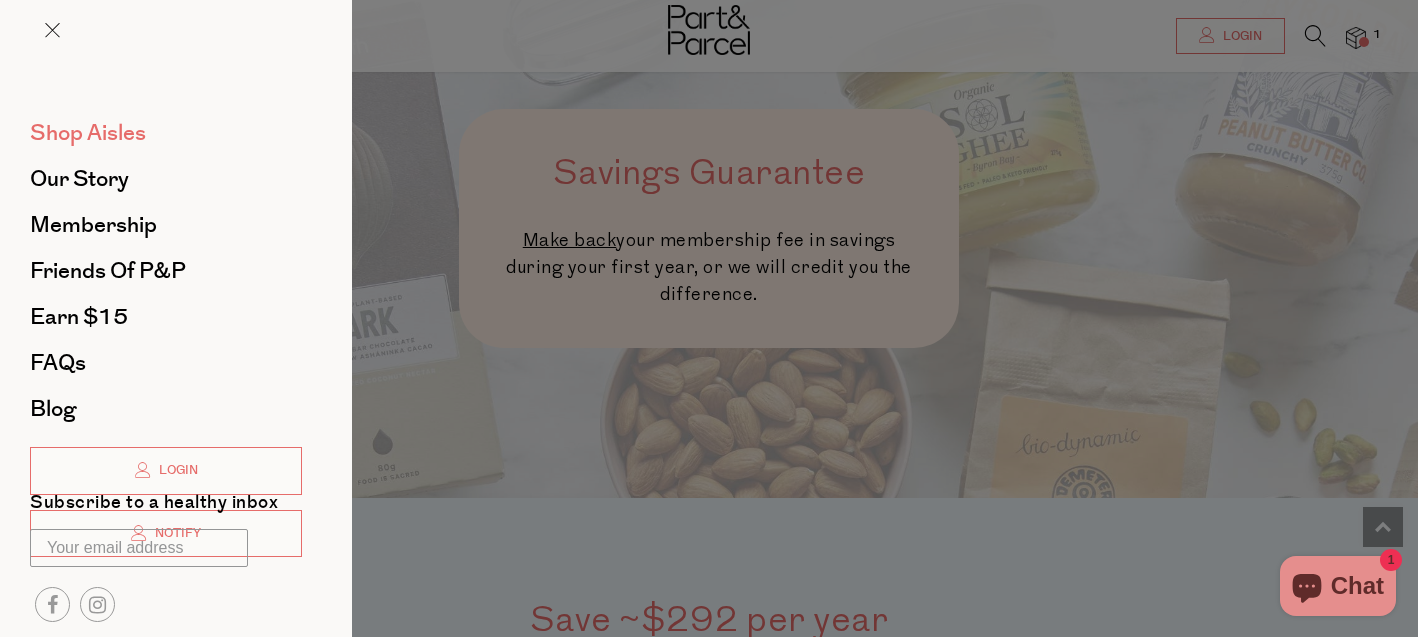 click on "Shop Aisles" at bounding box center (88, 133) 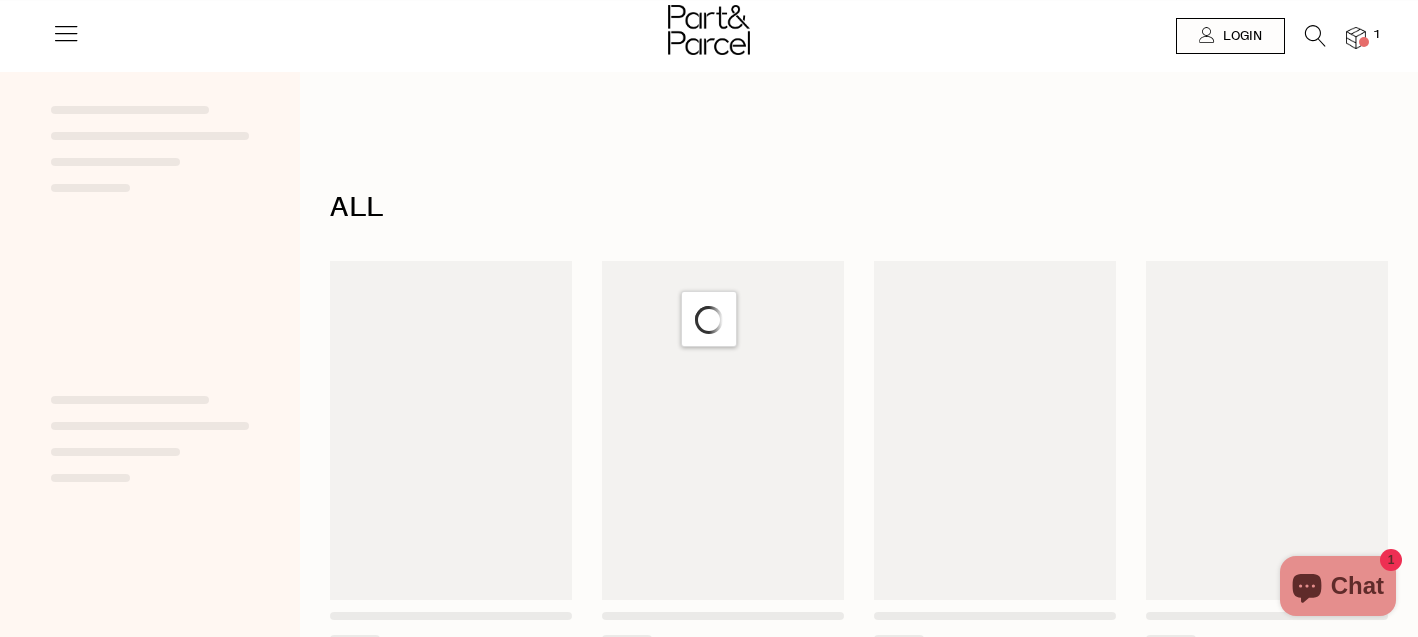 scroll, scrollTop: 0, scrollLeft: 0, axis: both 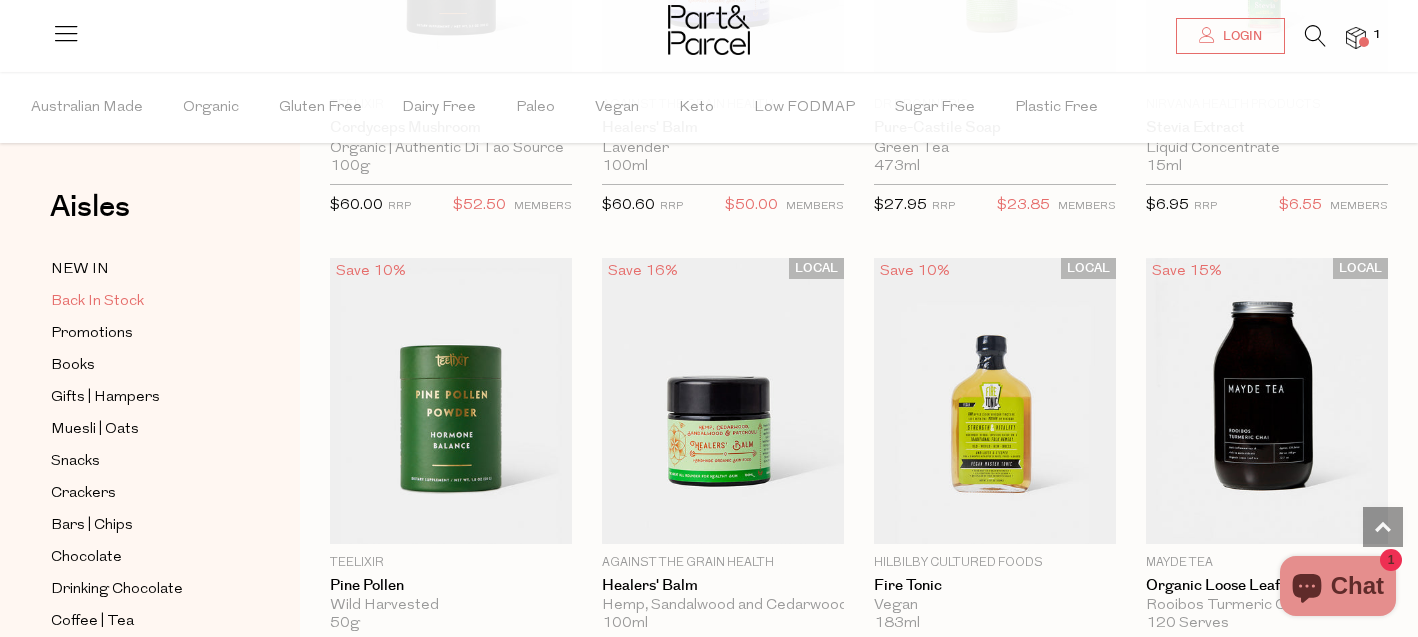 click on "Back In Stock" at bounding box center [97, 302] 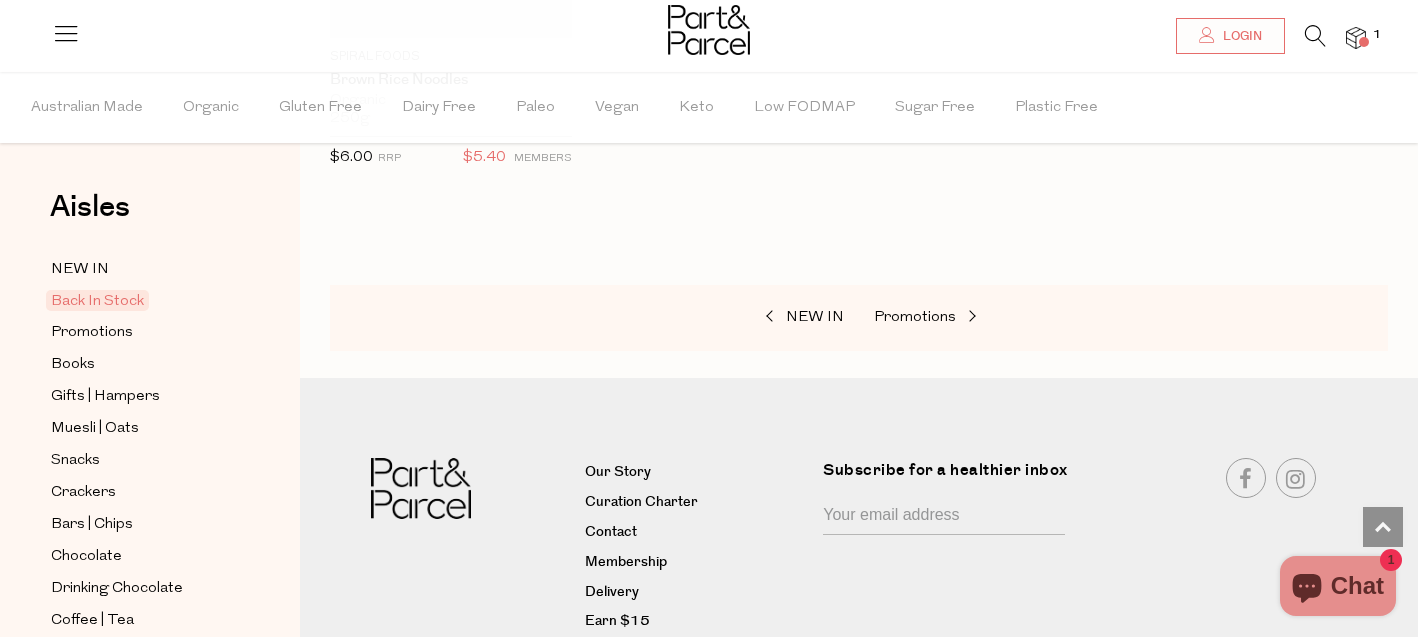 scroll, scrollTop: 1429, scrollLeft: 0, axis: vertical 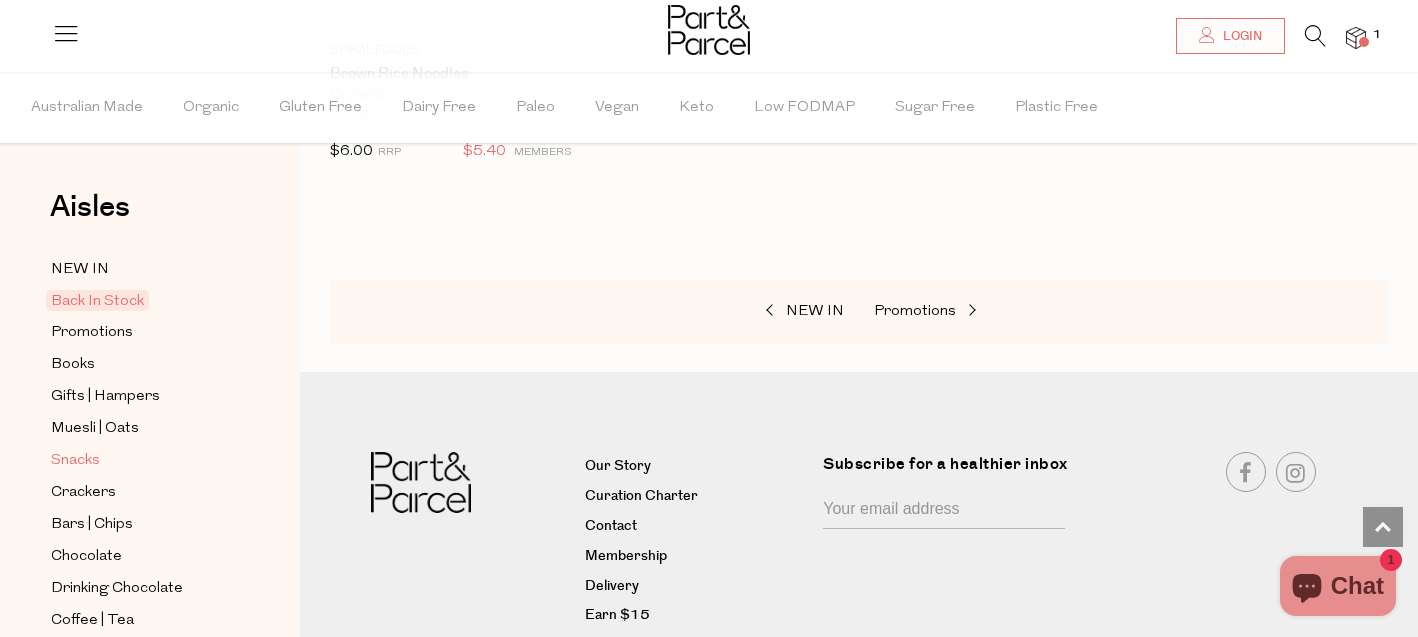 click on "Snacks" at bounding box center (75, 461) 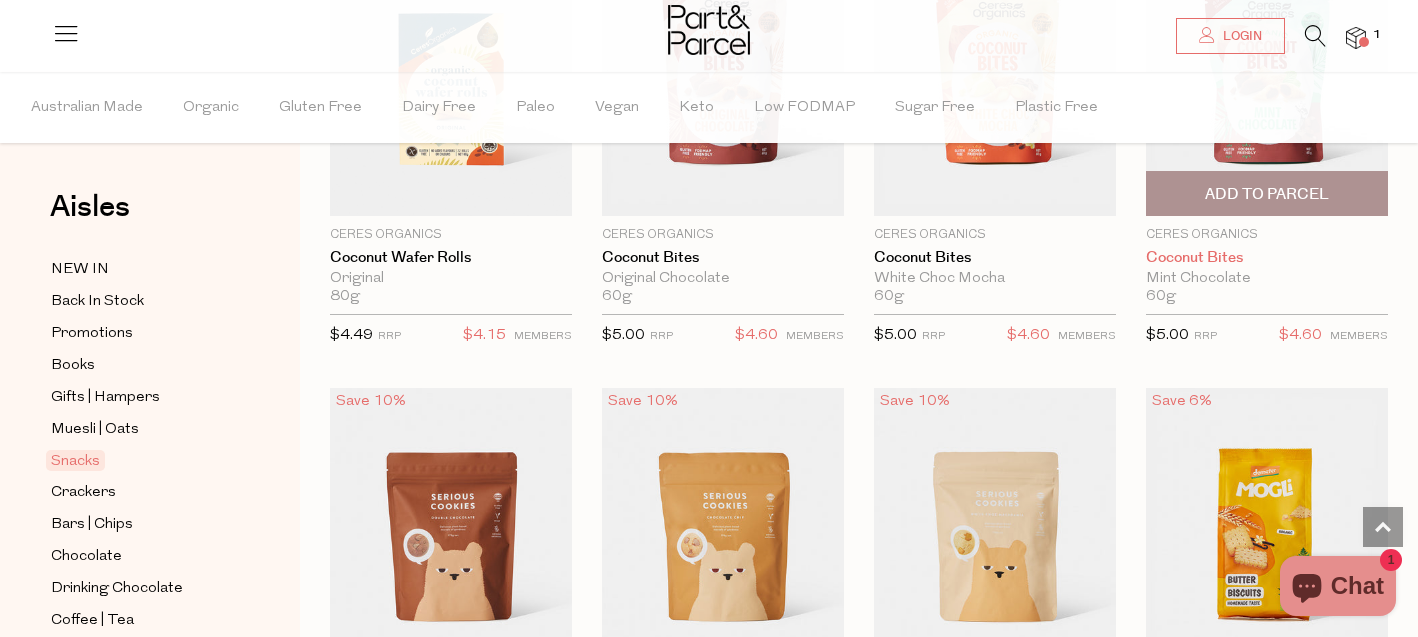scroll, scrollTop: 3498, scrollLeft: 0, axis: vertical 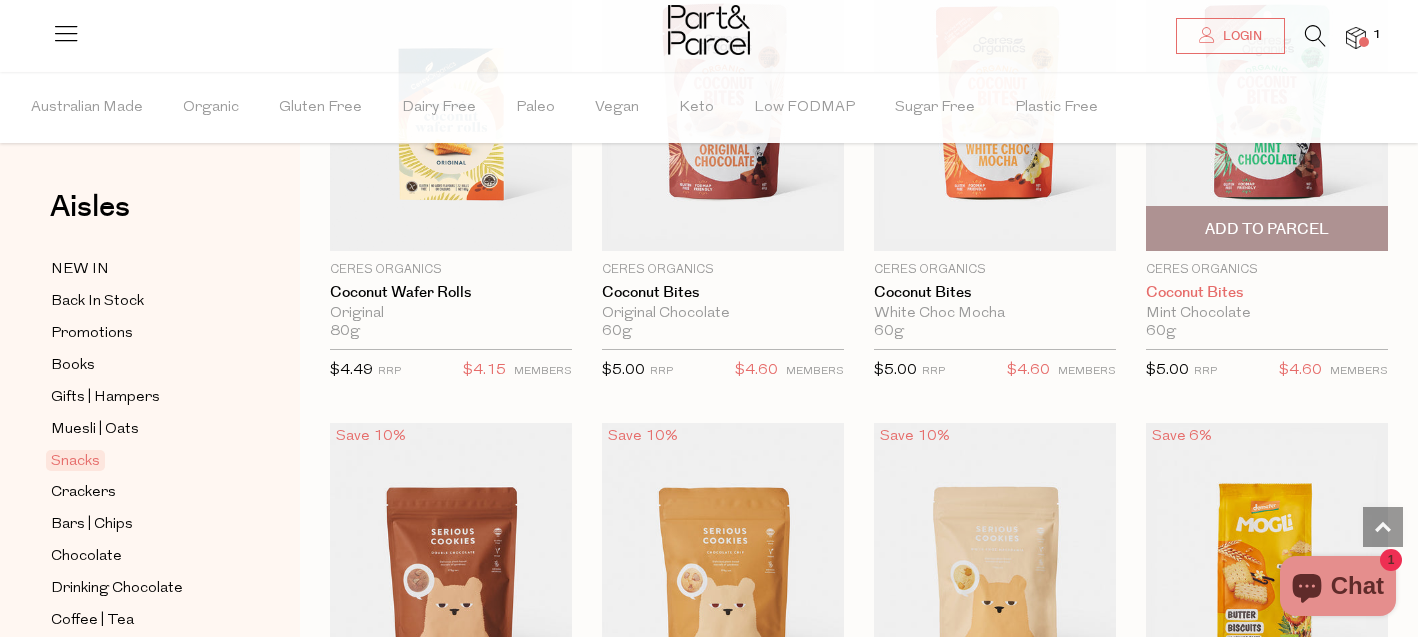 click on "Coconut Bites" at bounding box center (1267, 293) 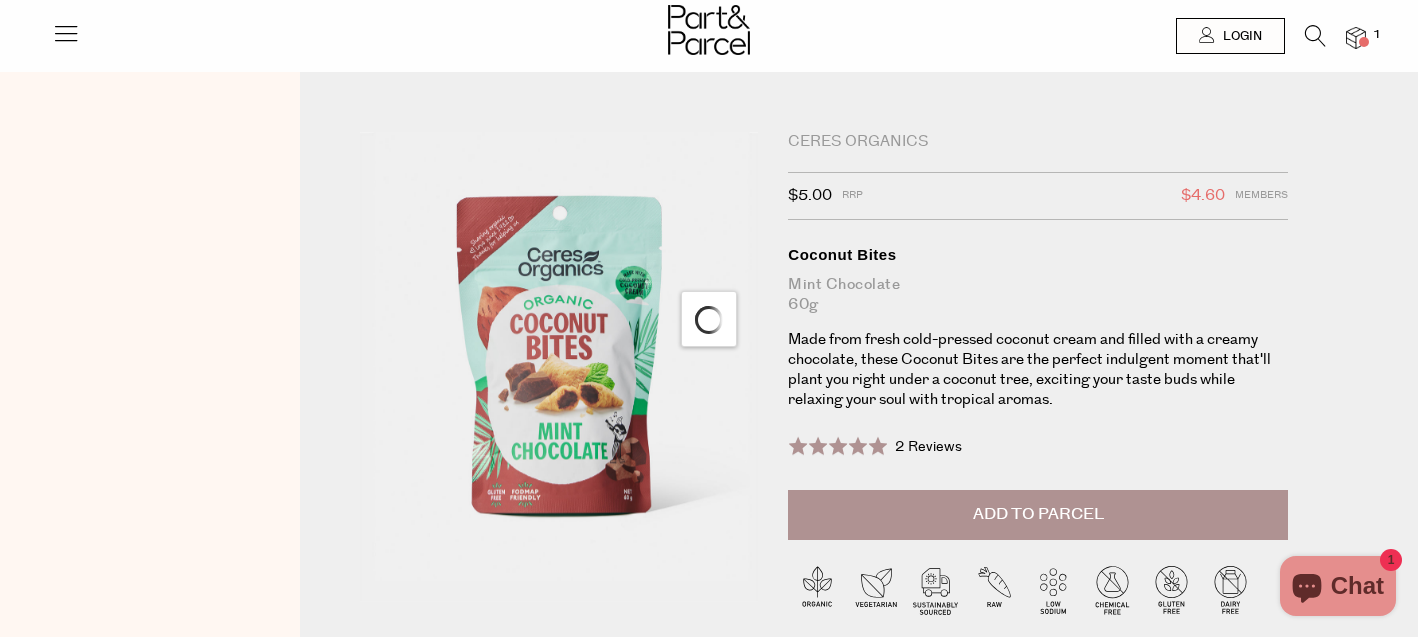 scroll, scrollTop: 0, scrollLeft: 0, axis: both 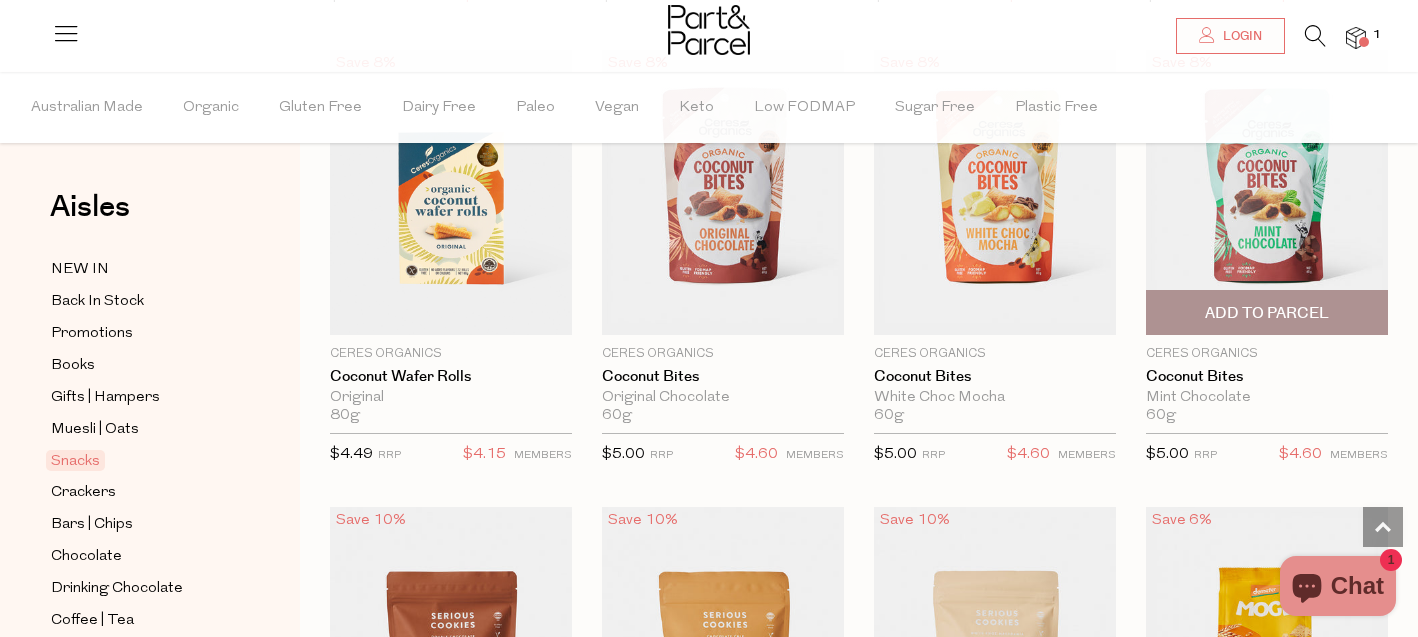 click on "Add To Parcel" at bounding box center (1267, 313) 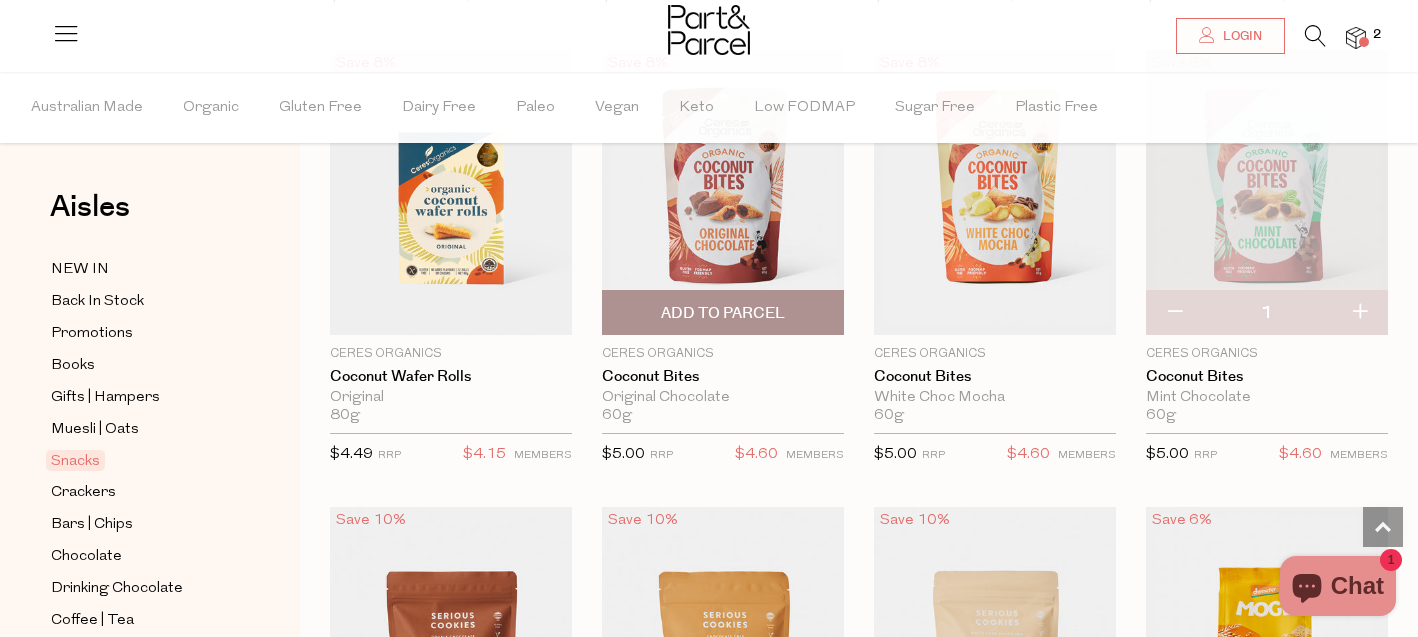 click on "Add To Parcel" at bounding box center [723, 312] 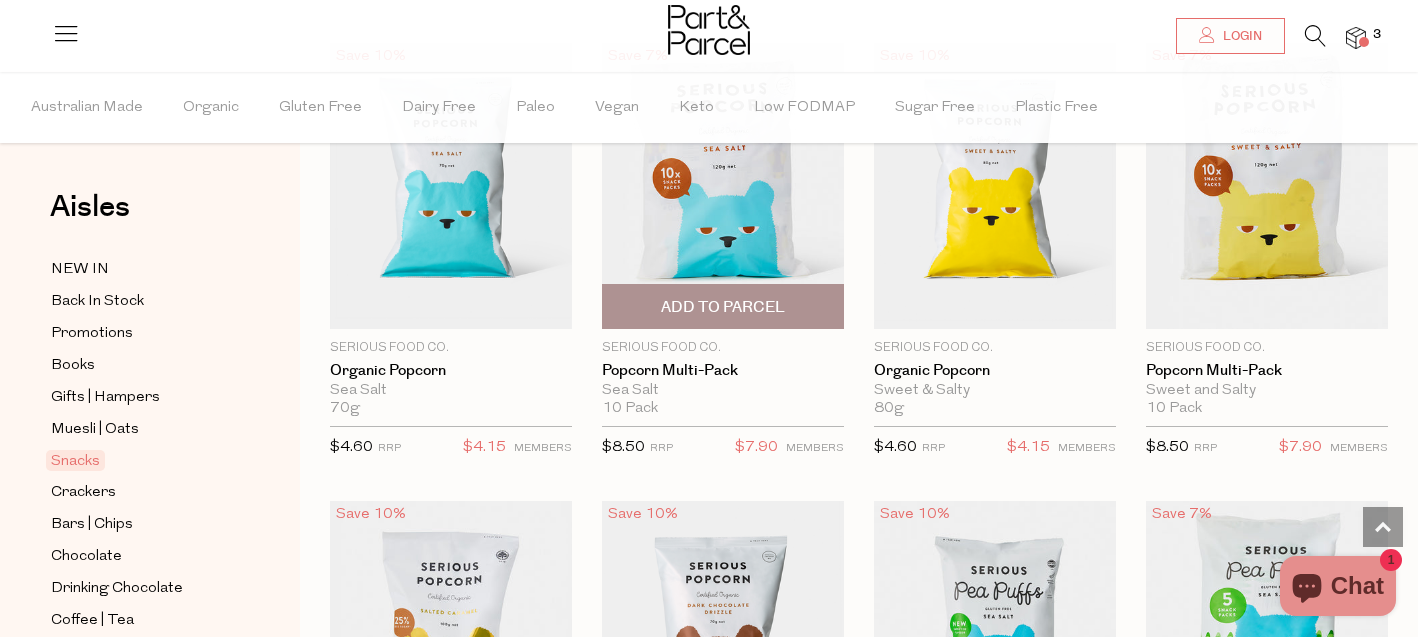 scroll, scrollTop: 4792, scrollLeft: 0, axis: vertical 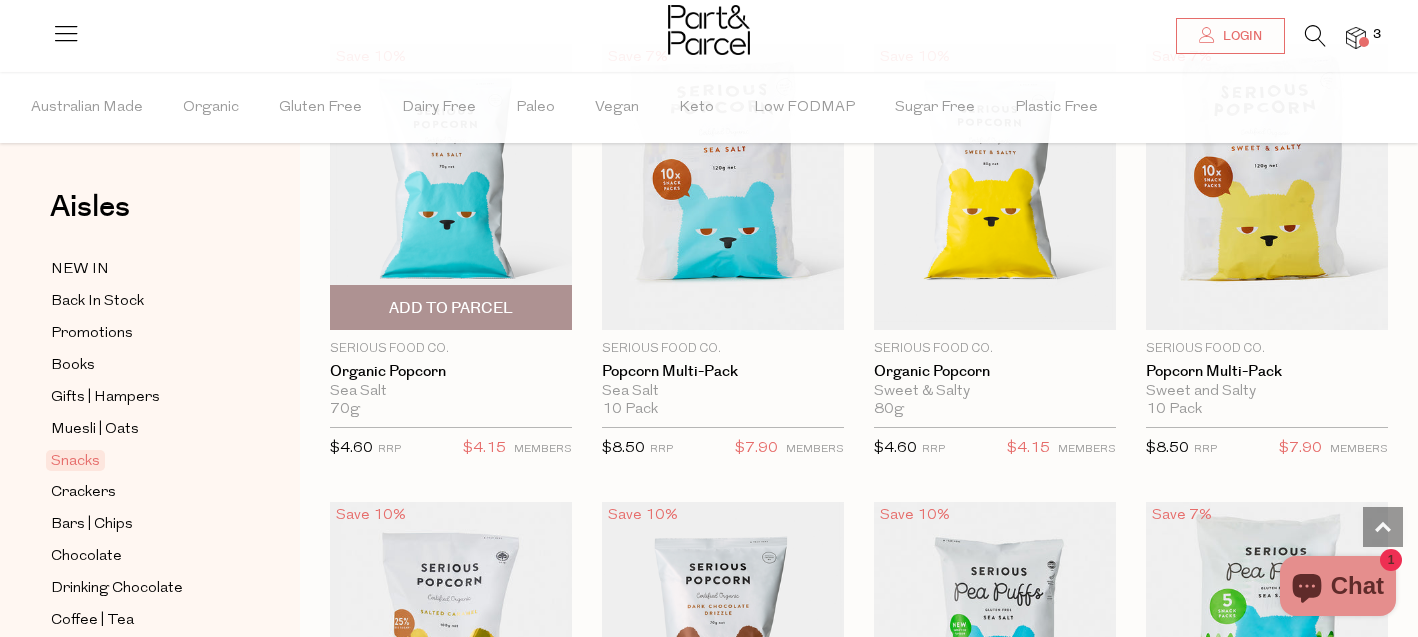 click on "Add To Parcel" at bounding box center (451, 308) 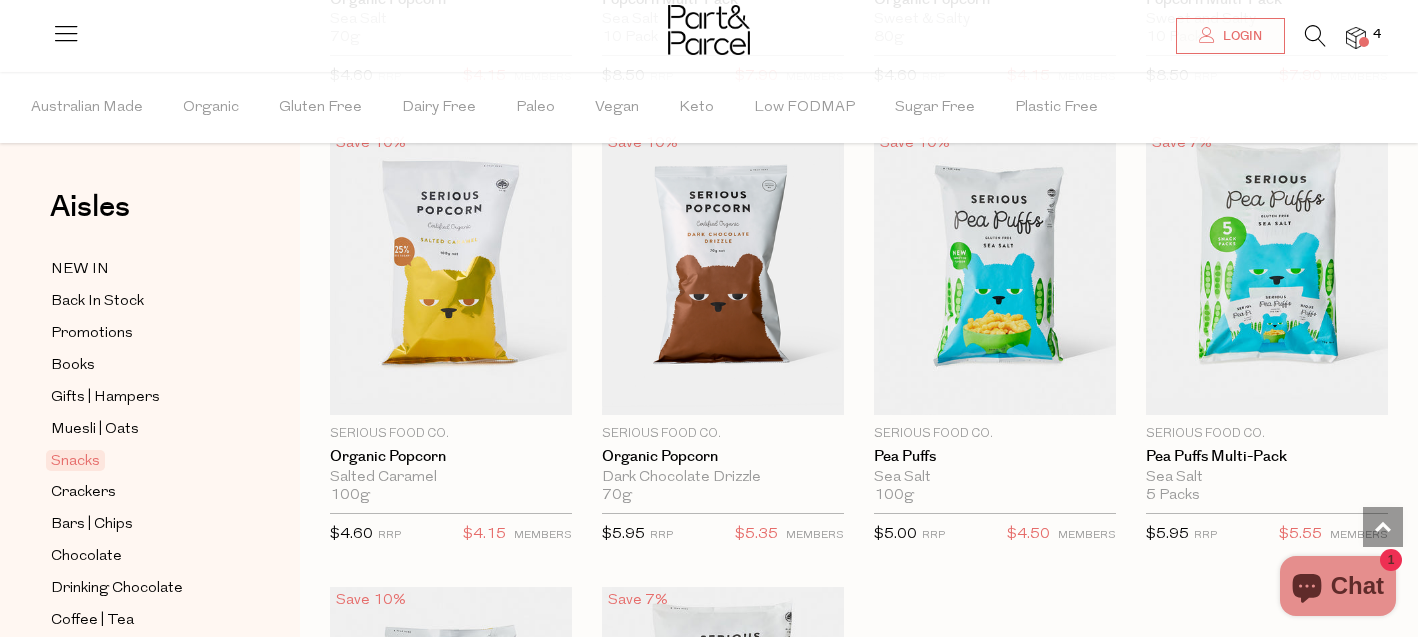 scroll, scrollTop: 5150, scrollLeft: 0, axis: vertical 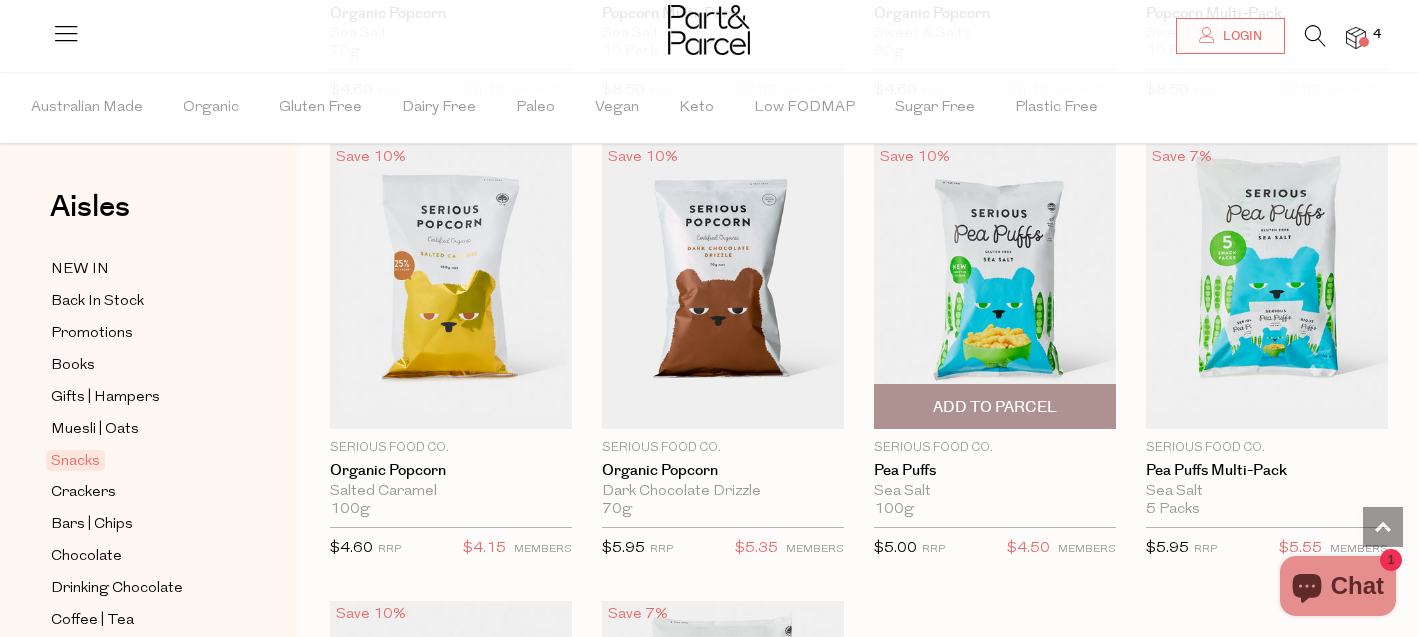 click on "Add To Parcel" at bounding box center (995, 407) 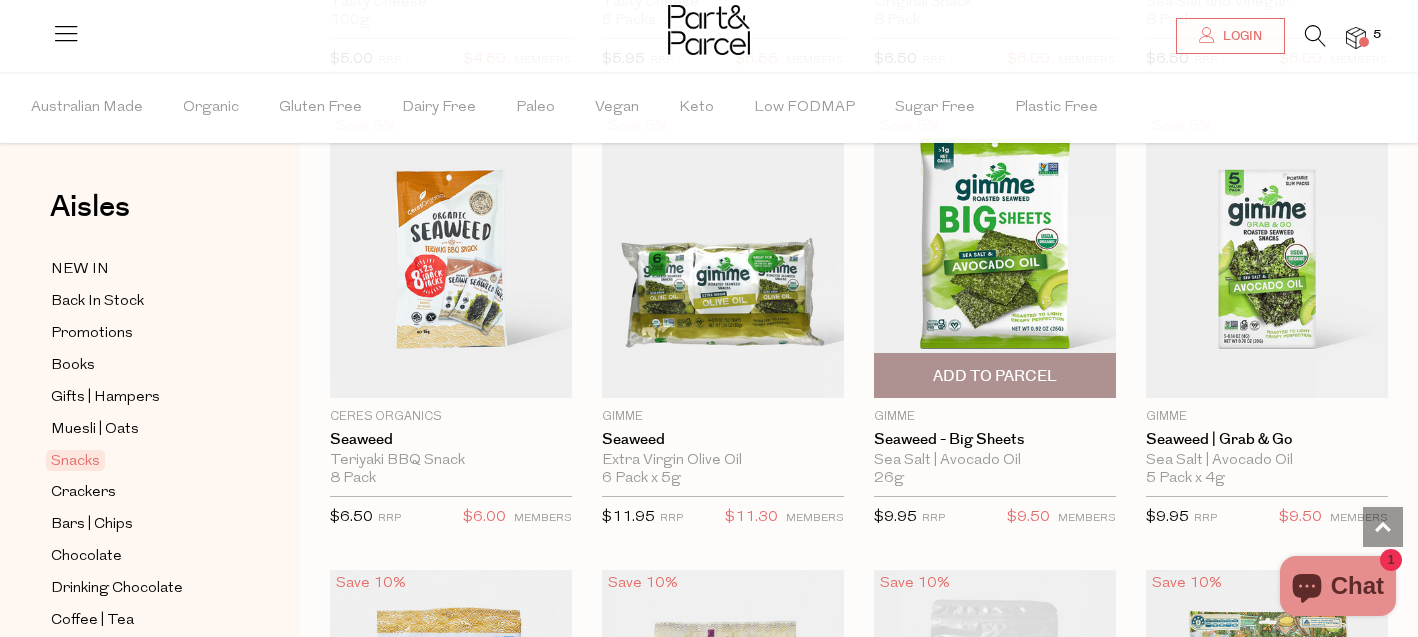 scroll, scrollTop: 6082, scrollLeft: 0, axis: vertical 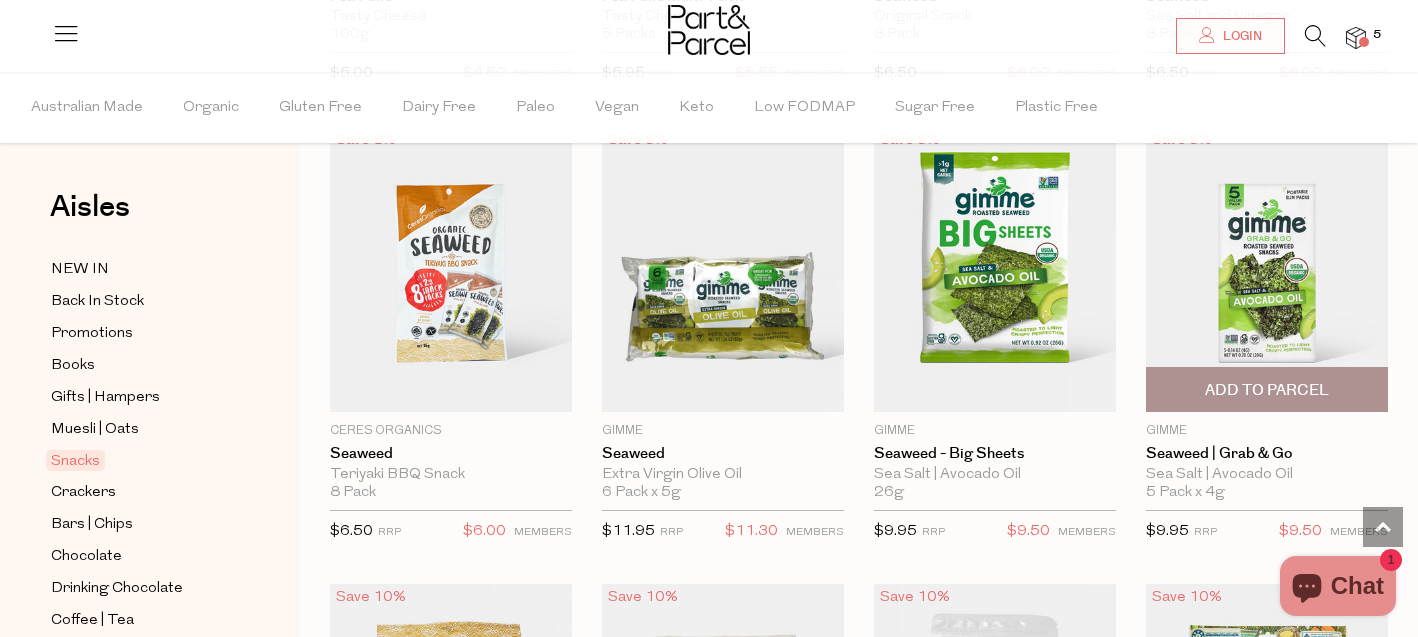 click on "Add To Parcel" at bounding box center (1267, 390) 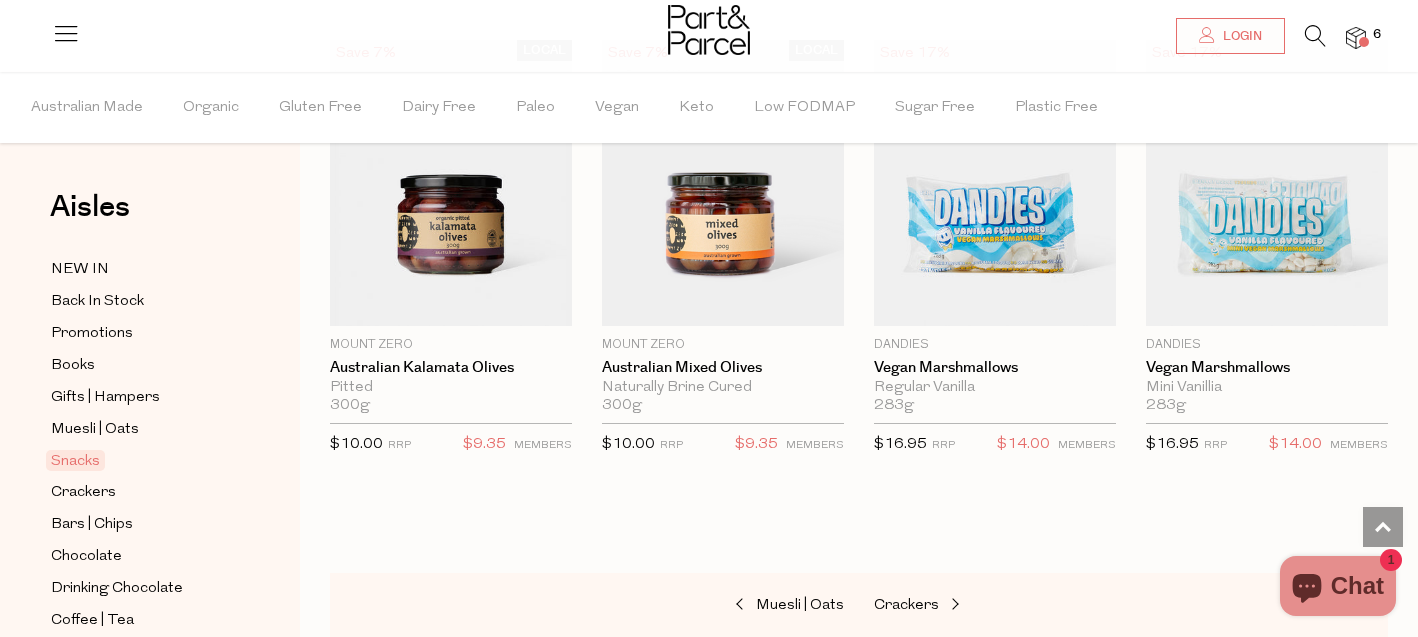 scroll, scrollTop: 7517, scrollLeft: 0, axis: vertical 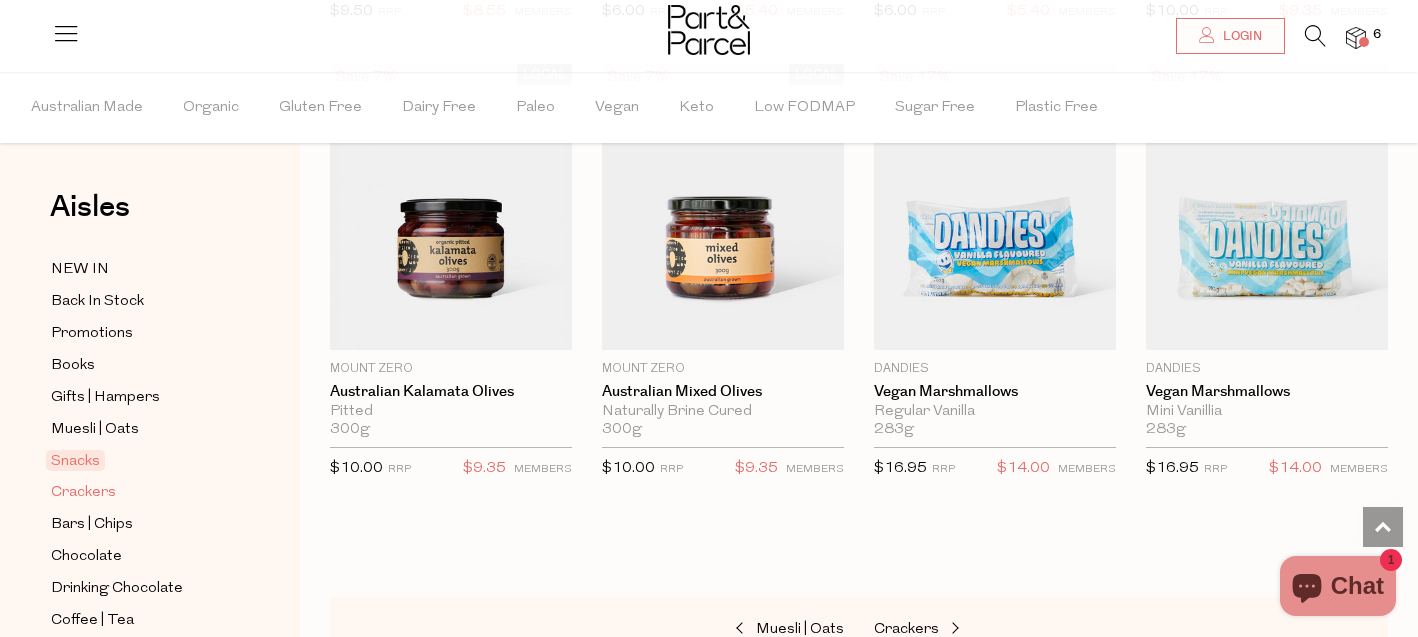 click on "Crackers" at bounding box center [83, 493] 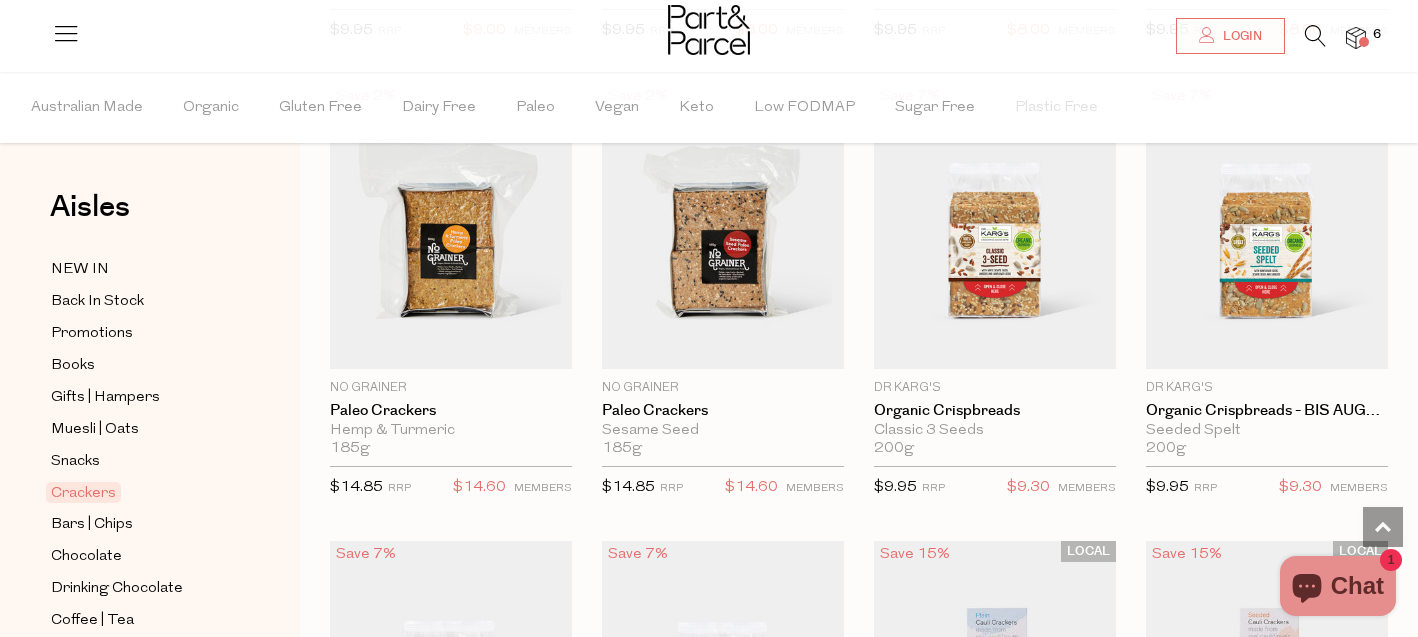 scroll, scrollTop: 2892, scrollLeft: 0, axis: vertical 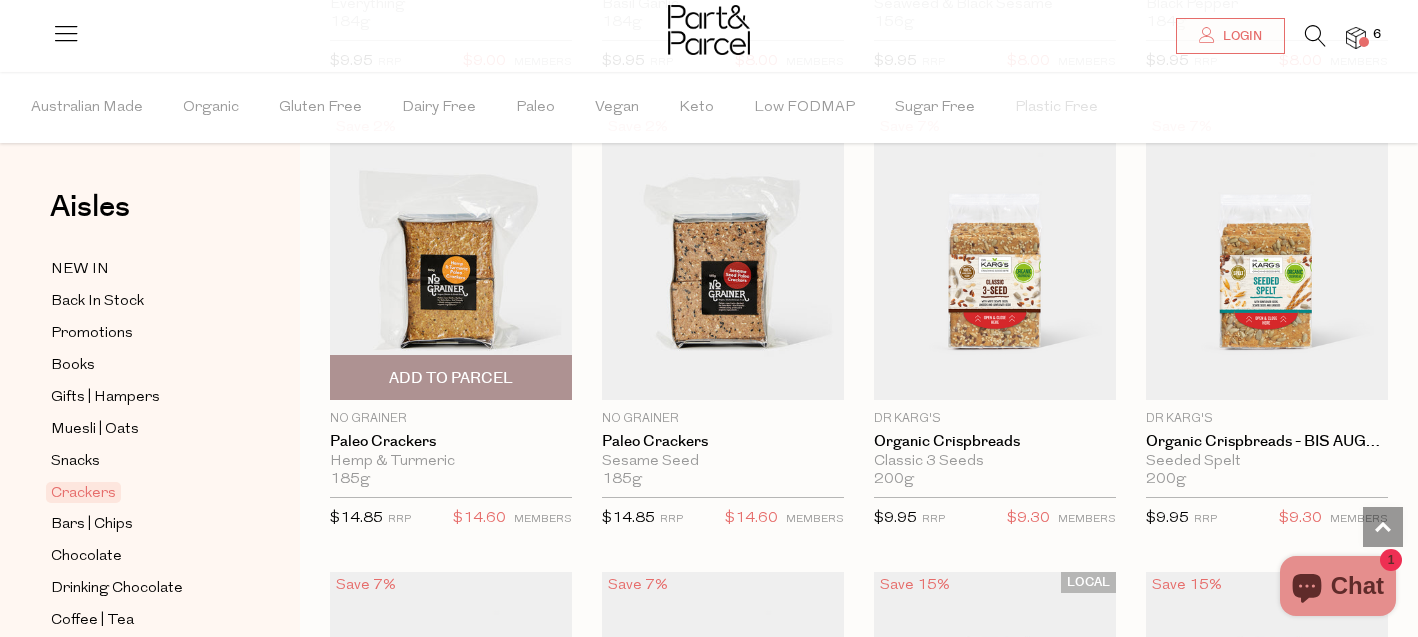 click on "Add To Parcel" at bounding box center (451, 378) 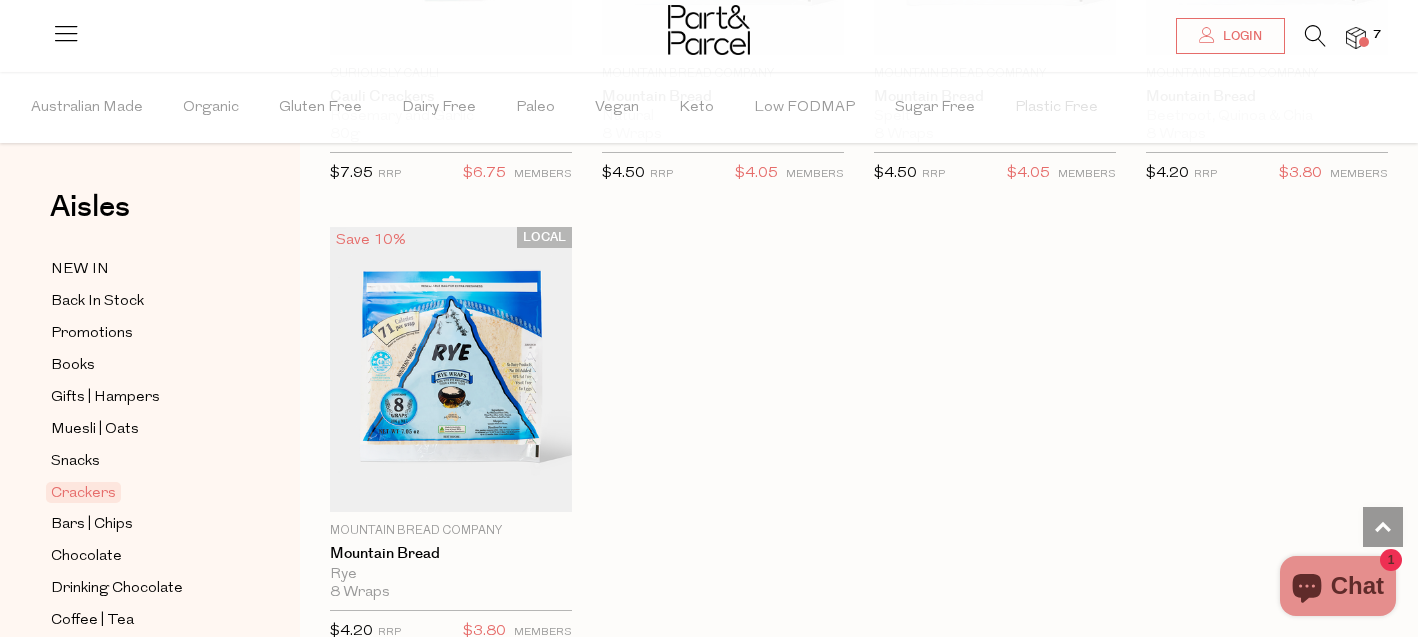 scroll, scrollTop: 4153, scrollLeft: 0, axis: vertical 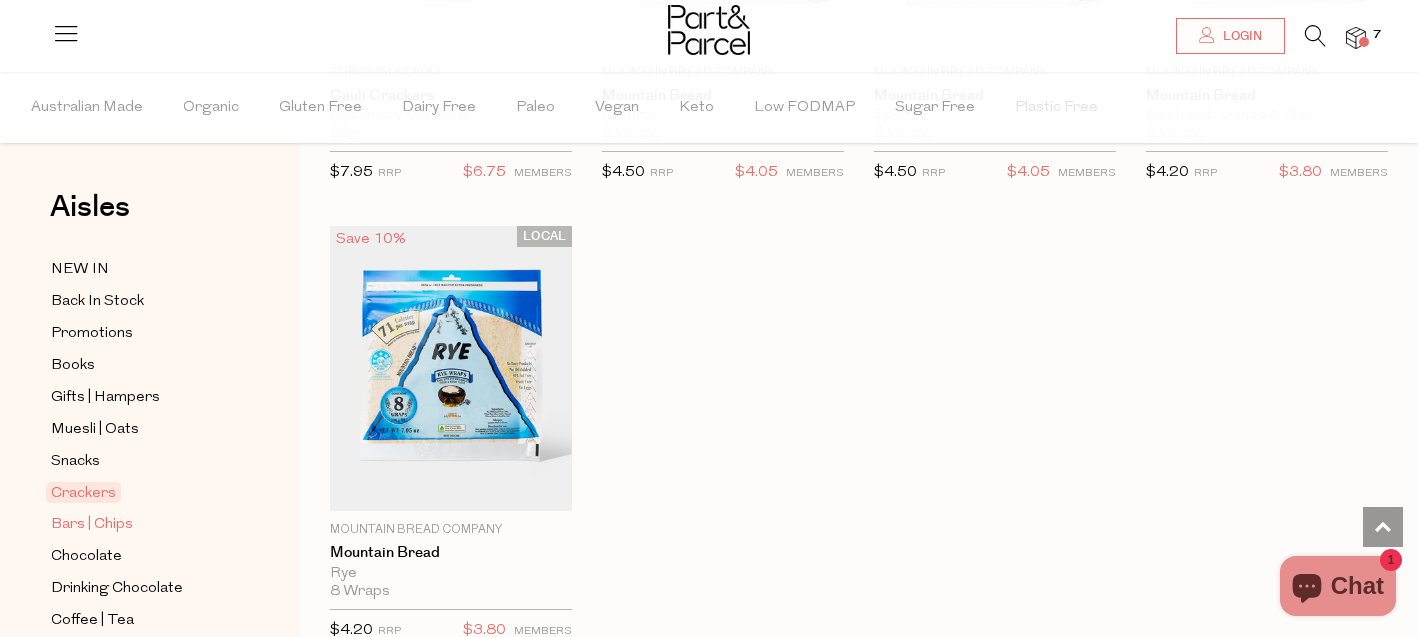 click on "Bars | Chips" at bounding box center [92, 525] 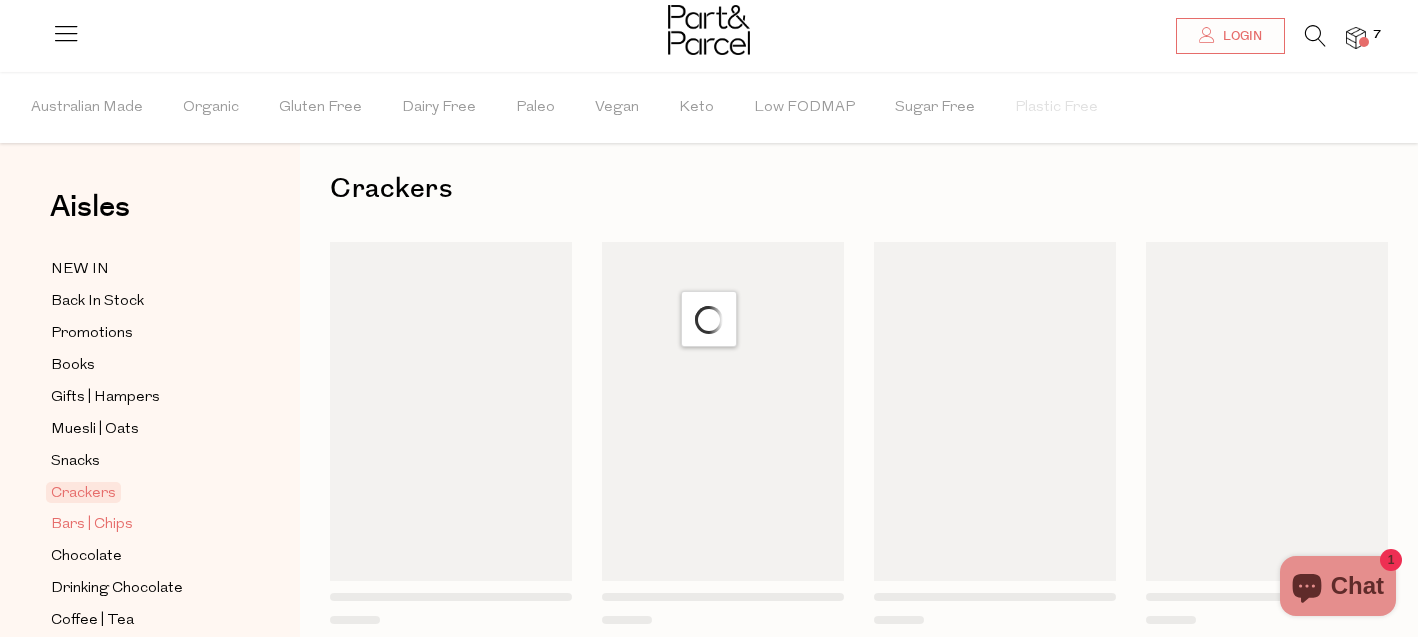 scroll, scrollTop: 0, scrollLeft: 0, axis: both 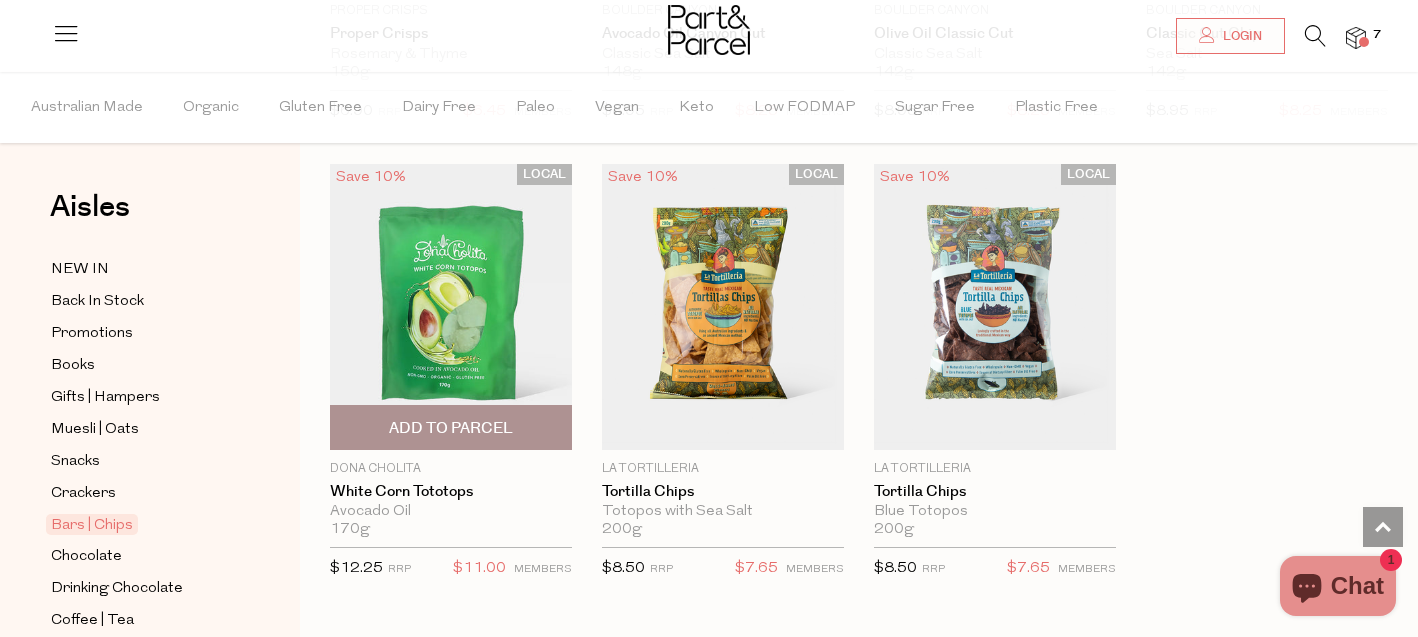 click on "Add To Parcel" at bounding box center (451, 428) 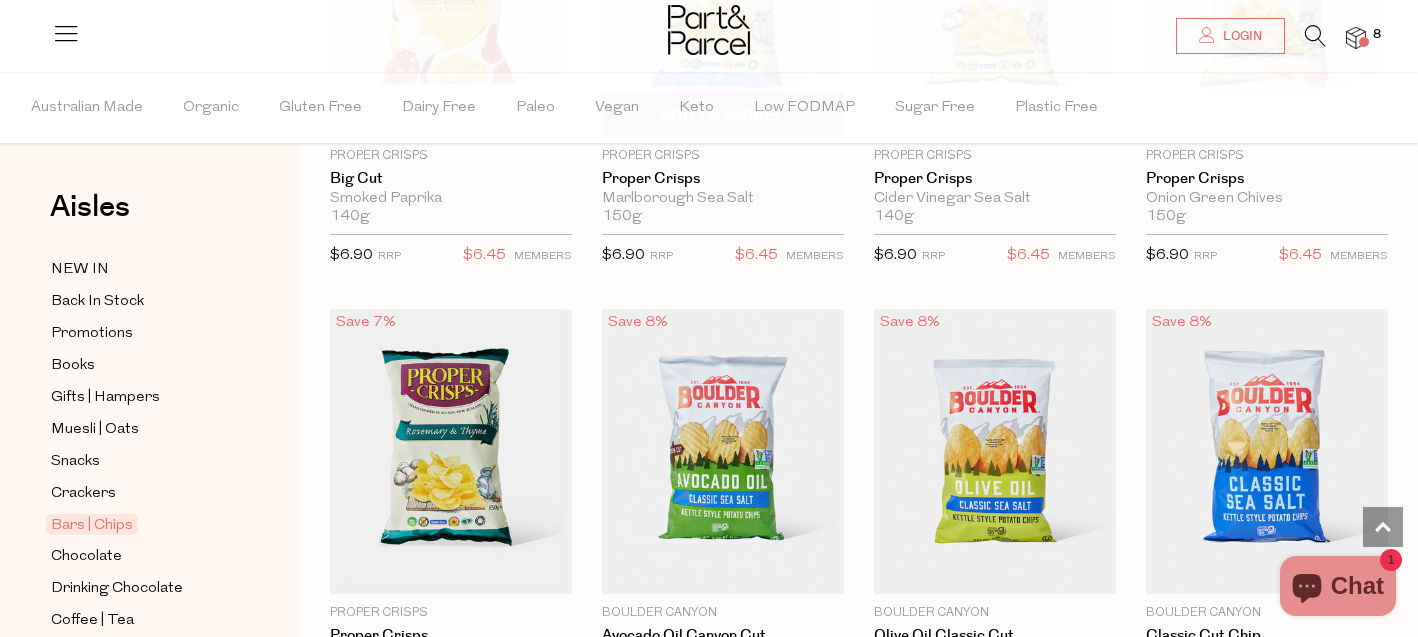 scroll, scrollTop: 7302, scrollLeft: 0, axis: vertical 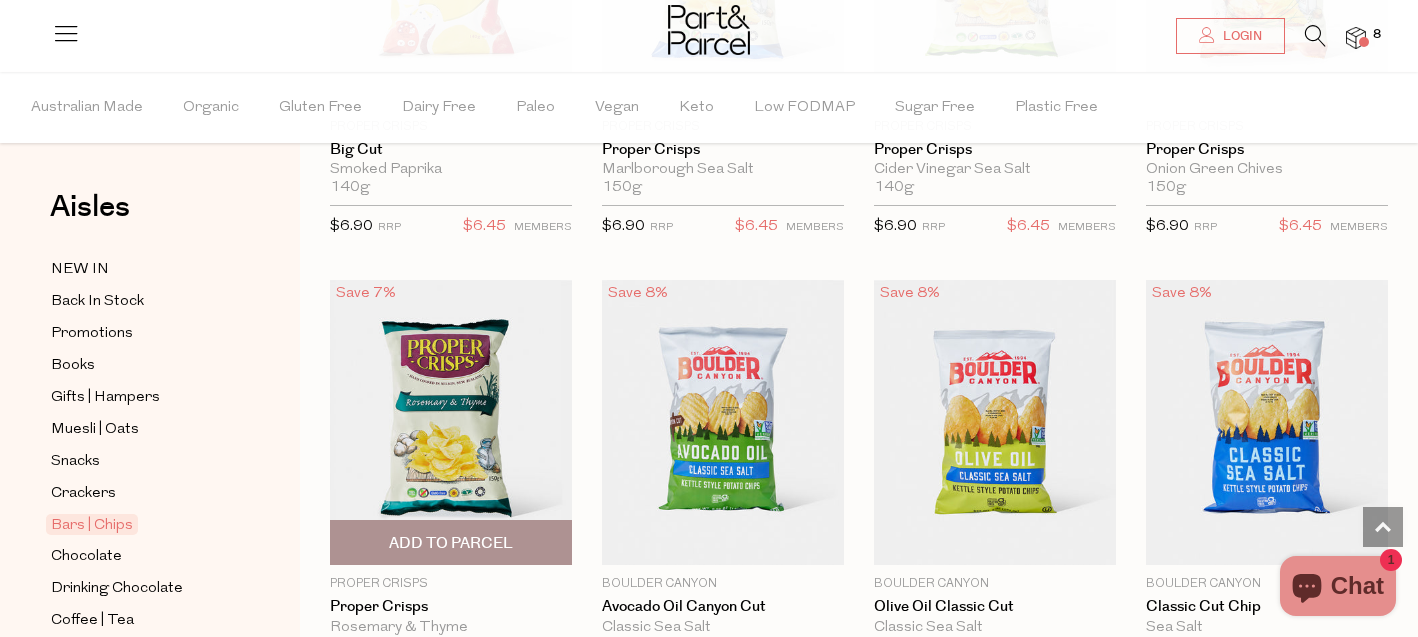 click on "Add To Parcel" at bounding box center (451, 543) 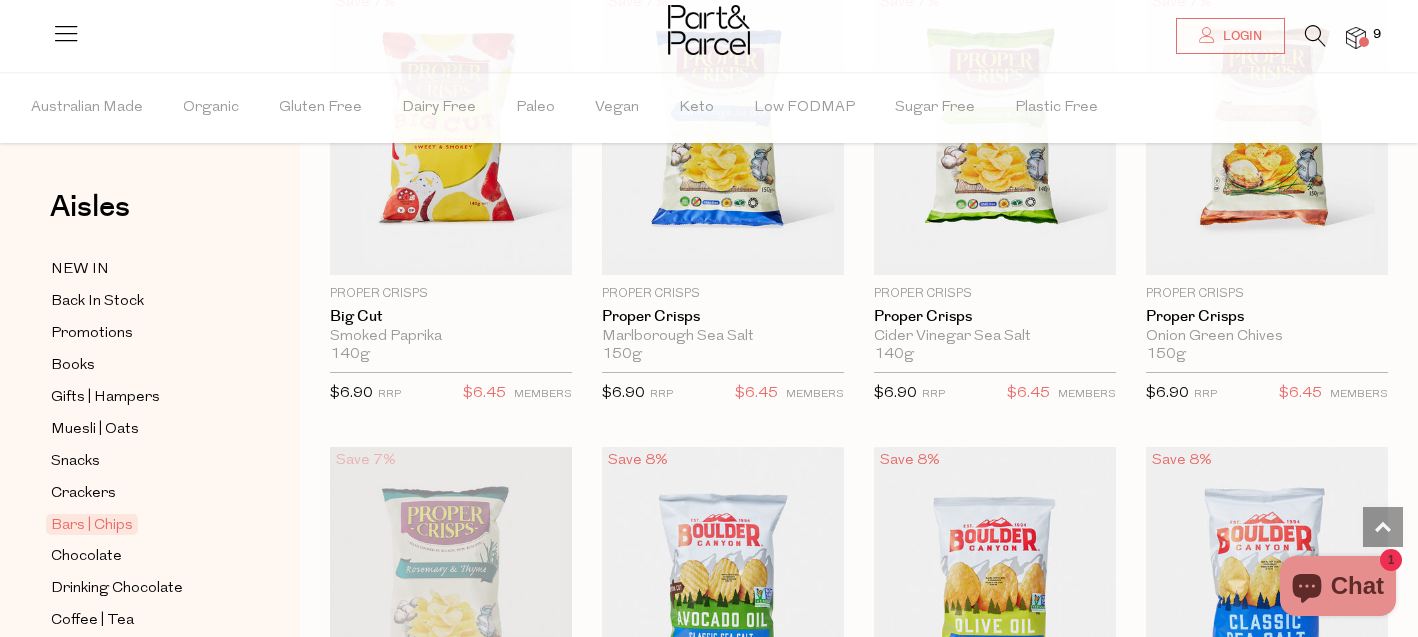 scroll, scrollTop: 7115, scrollLeft: 0, axis: vertical 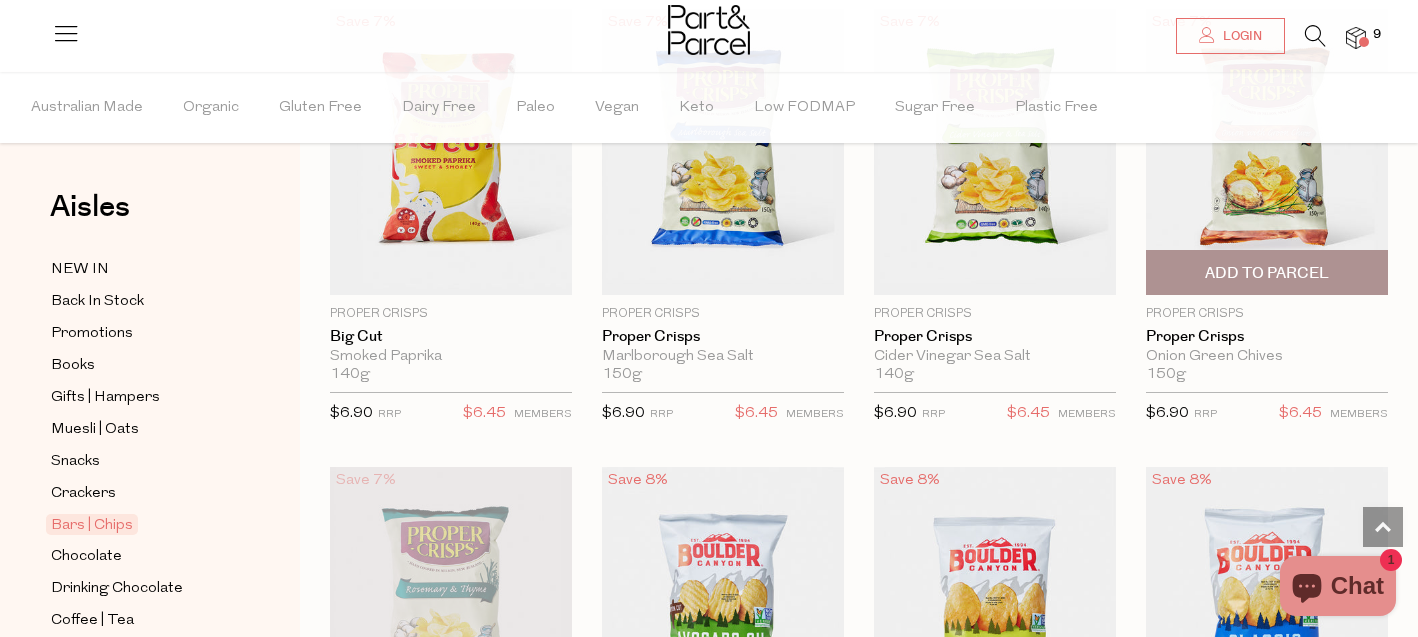 click on "Add To Parcel" at bounding box center (1267, 273) 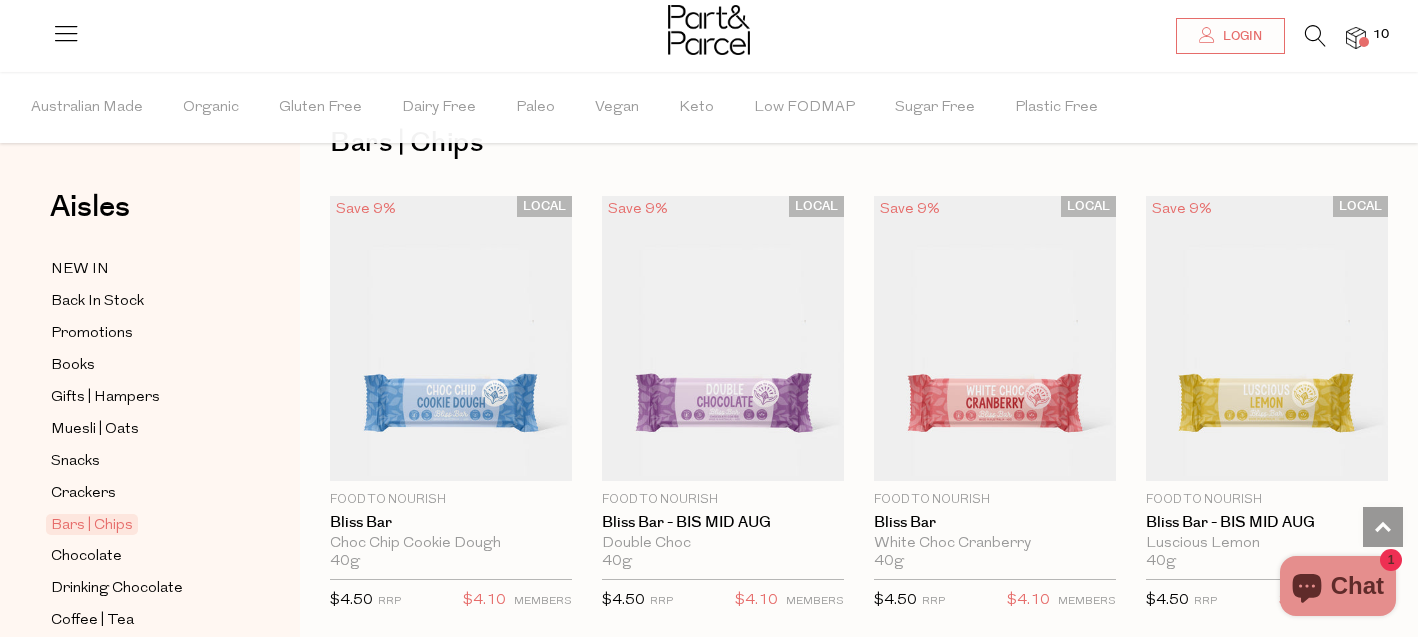 scroll, scrollTop: 0, scrollLeft: 0, axis: both 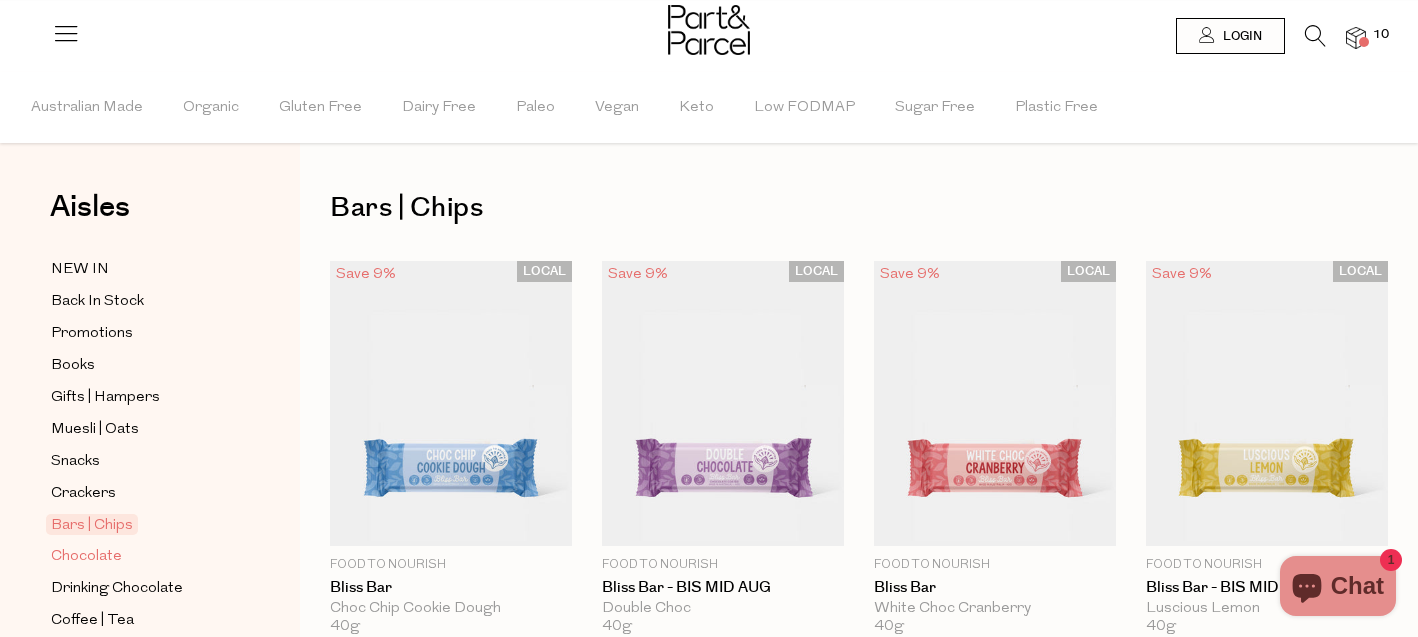 click on "Chocolate" at bounding box center (86, 557) 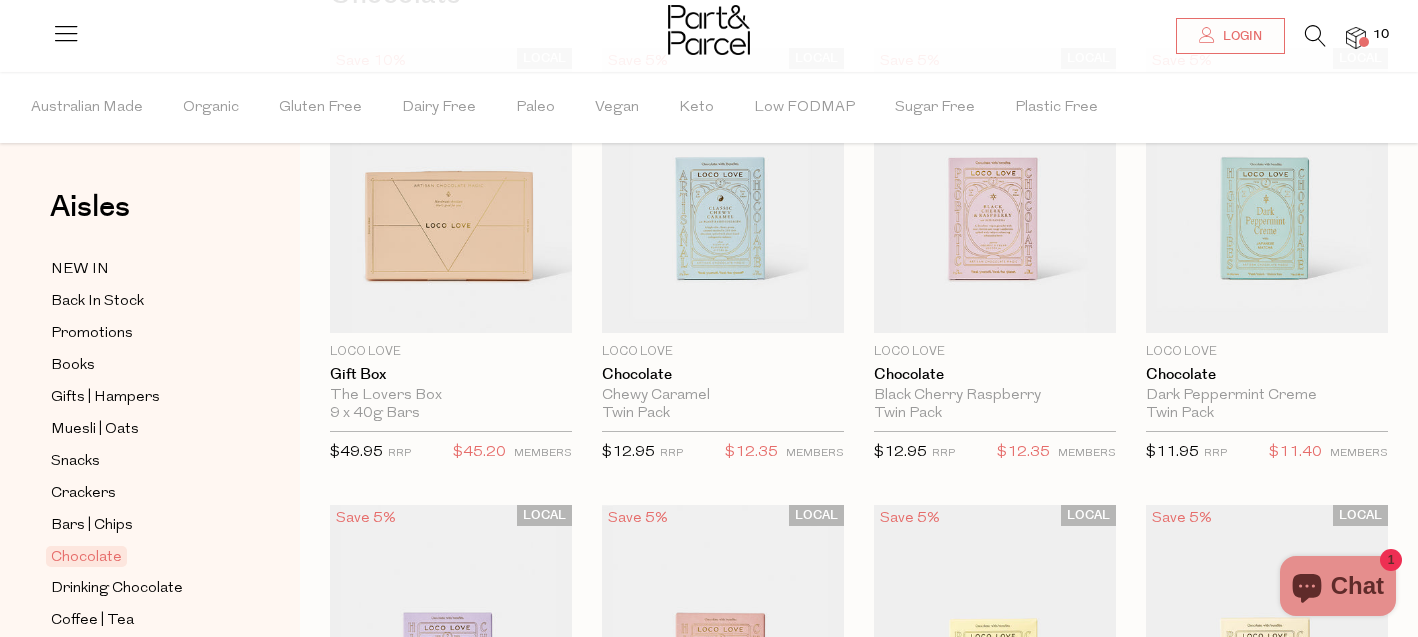 scroll, scrollTop: 215, scrollLeft: 0, axis: vertical 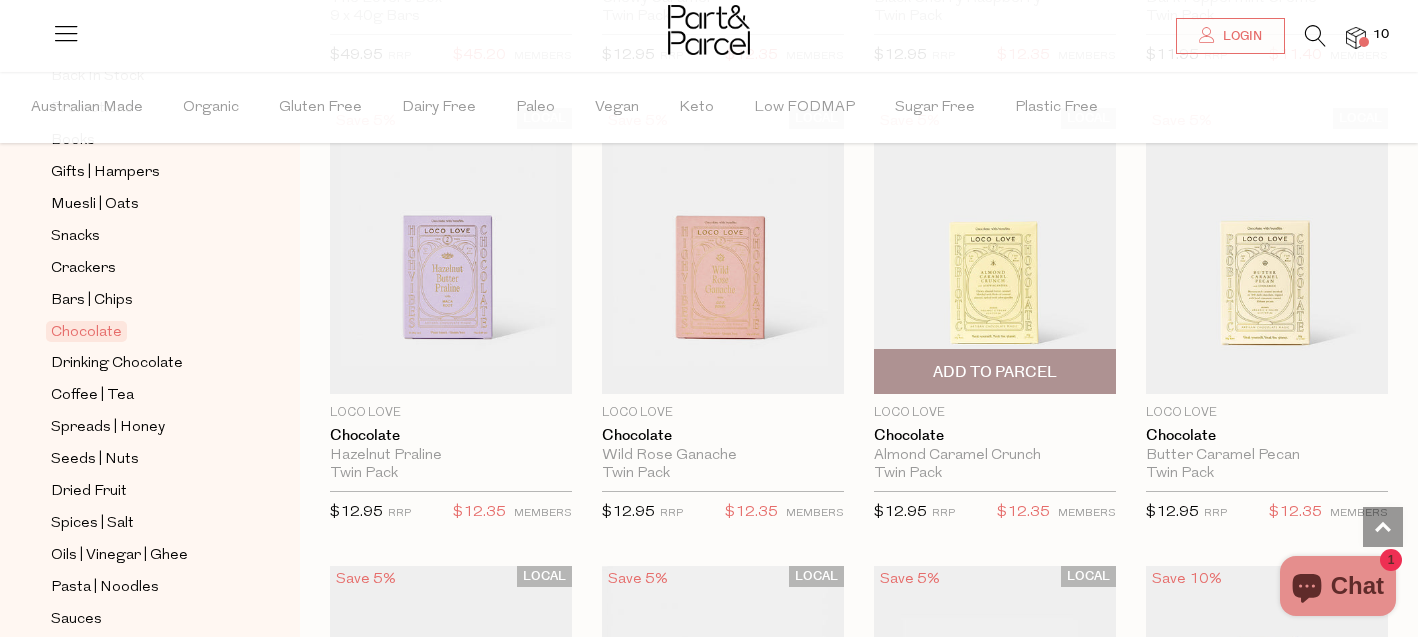 click on "Add To Parcel" at bounding box center [995, 372] 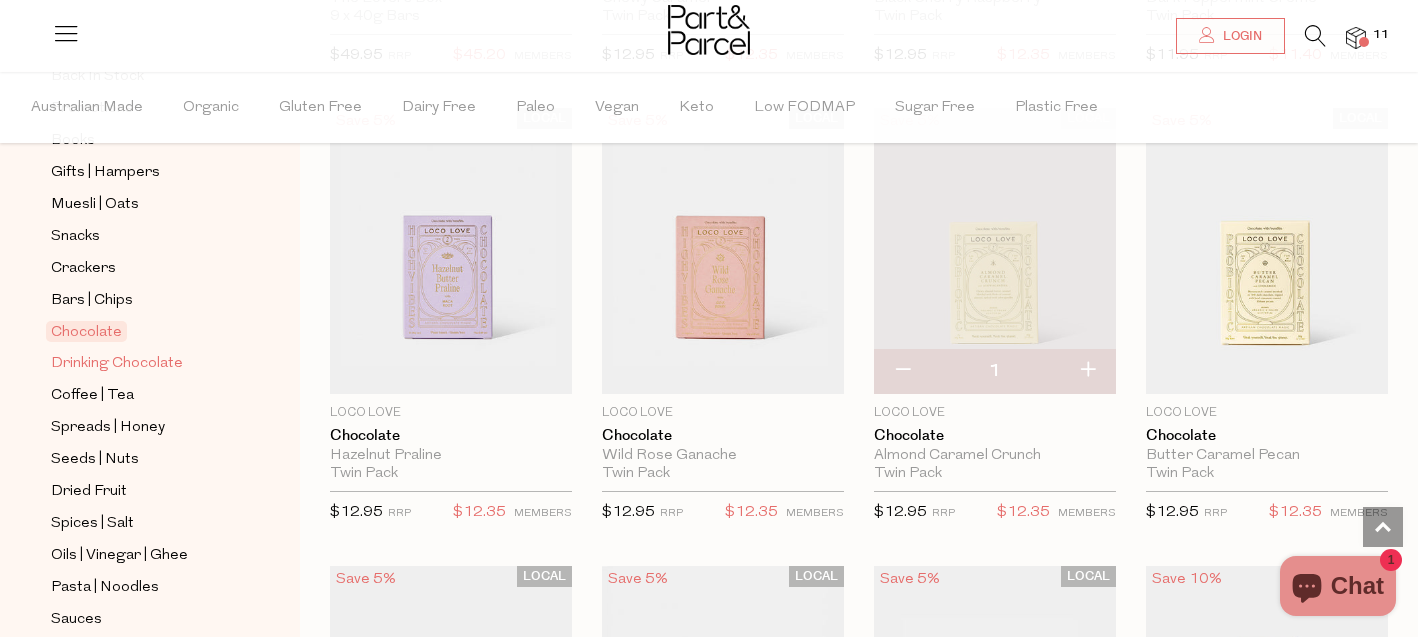 click on "Drinking Chocolate" at bounding box center (117, 364) 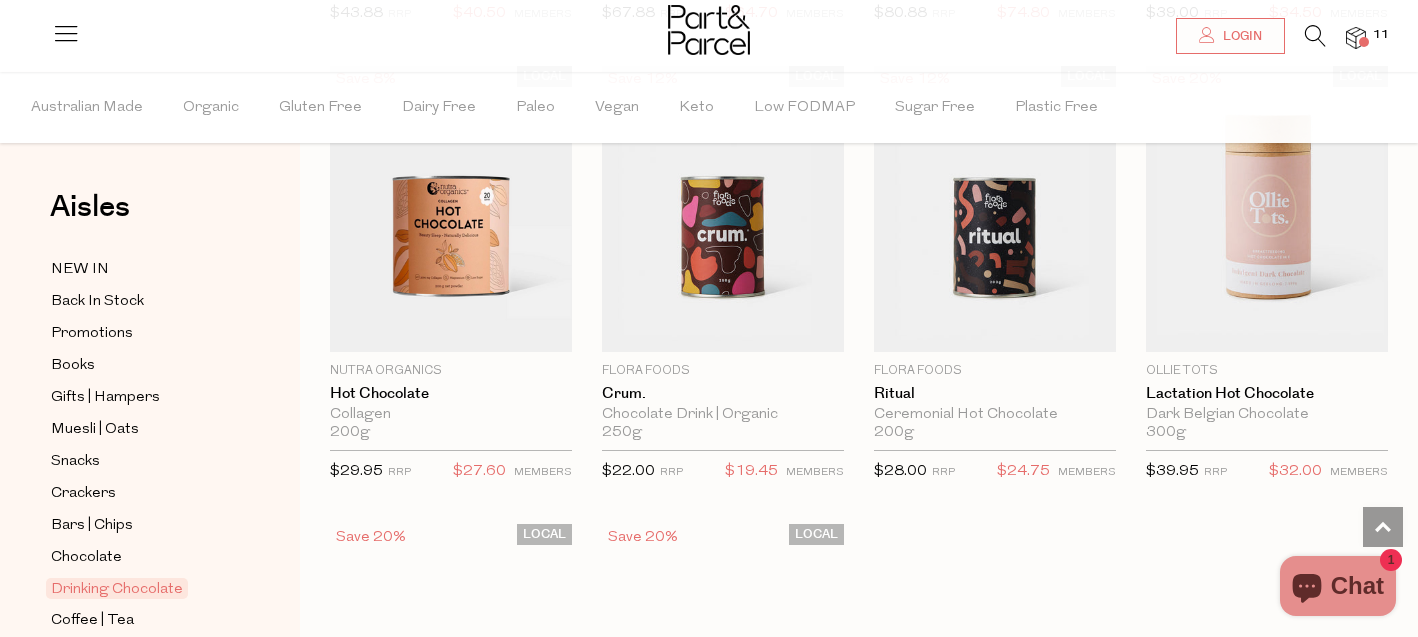 scroll, scrollTop: 1701, scrollLeft: 0, axis: vertical 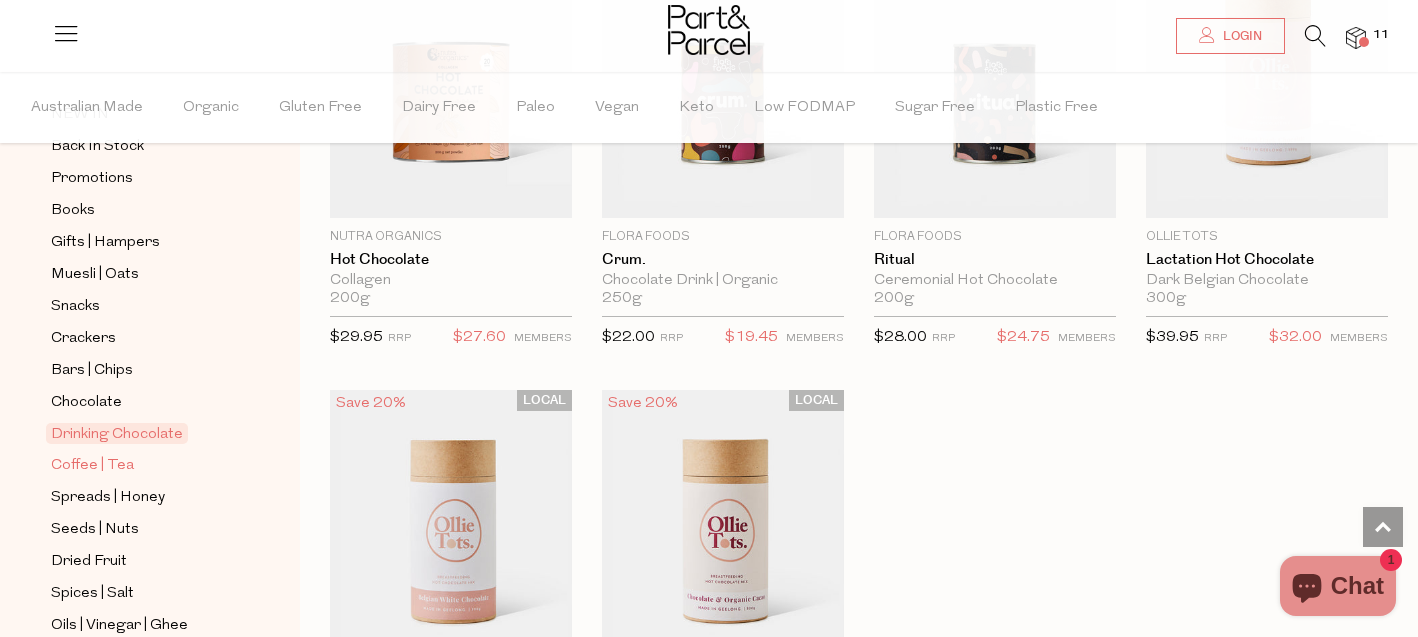click on "Coffee | Tea" at bounding box center (92, 466) 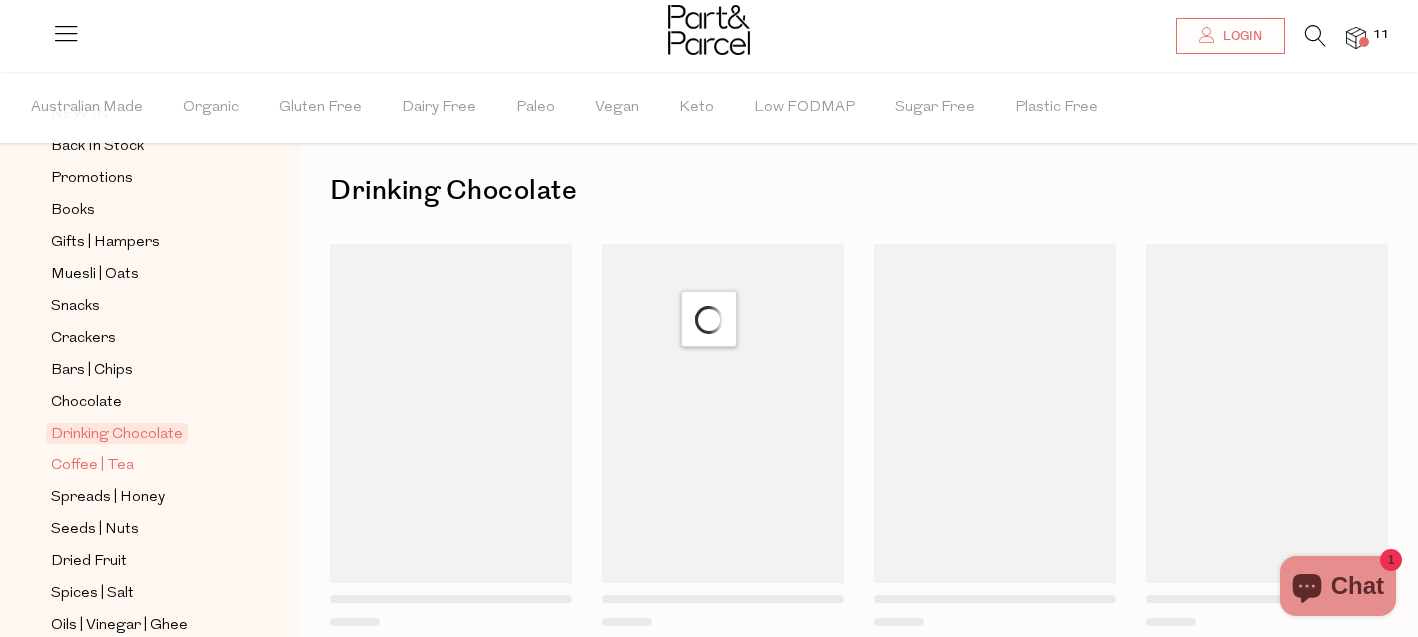 scroll, scrollTop: 0, scrollLeft: 0, axis: both 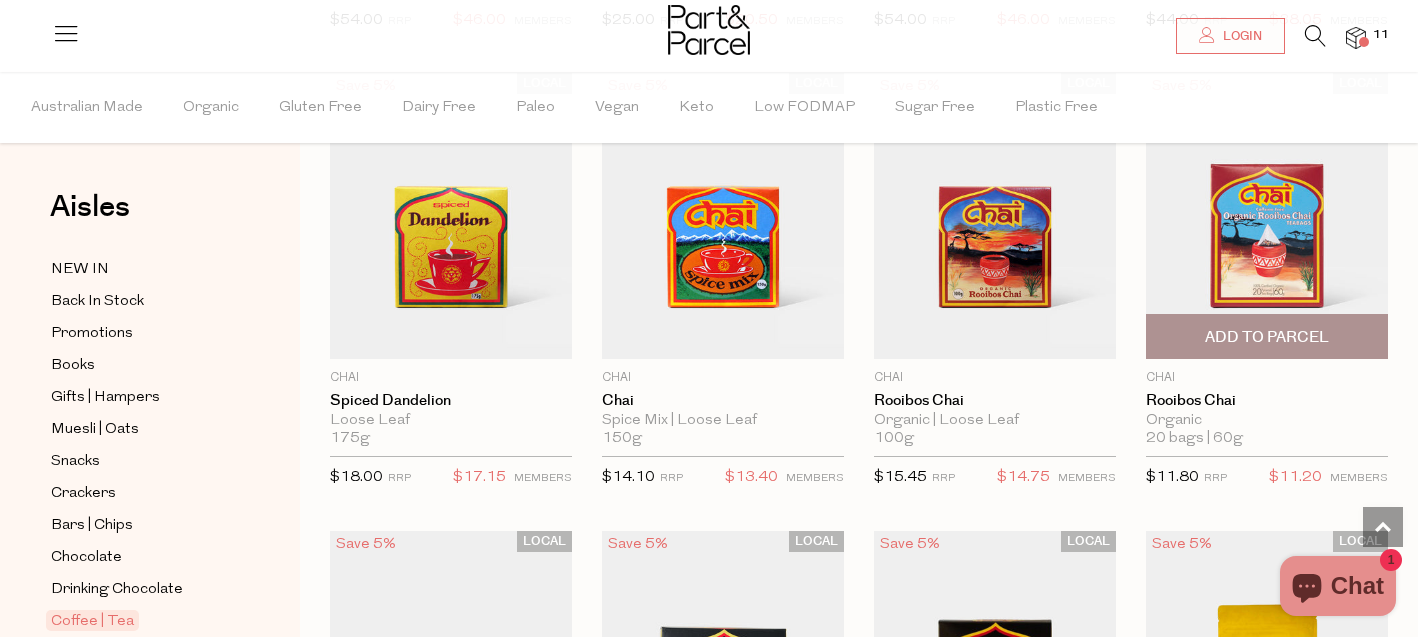 click on "Add To Parcel" at bounding box center (1267, 337) 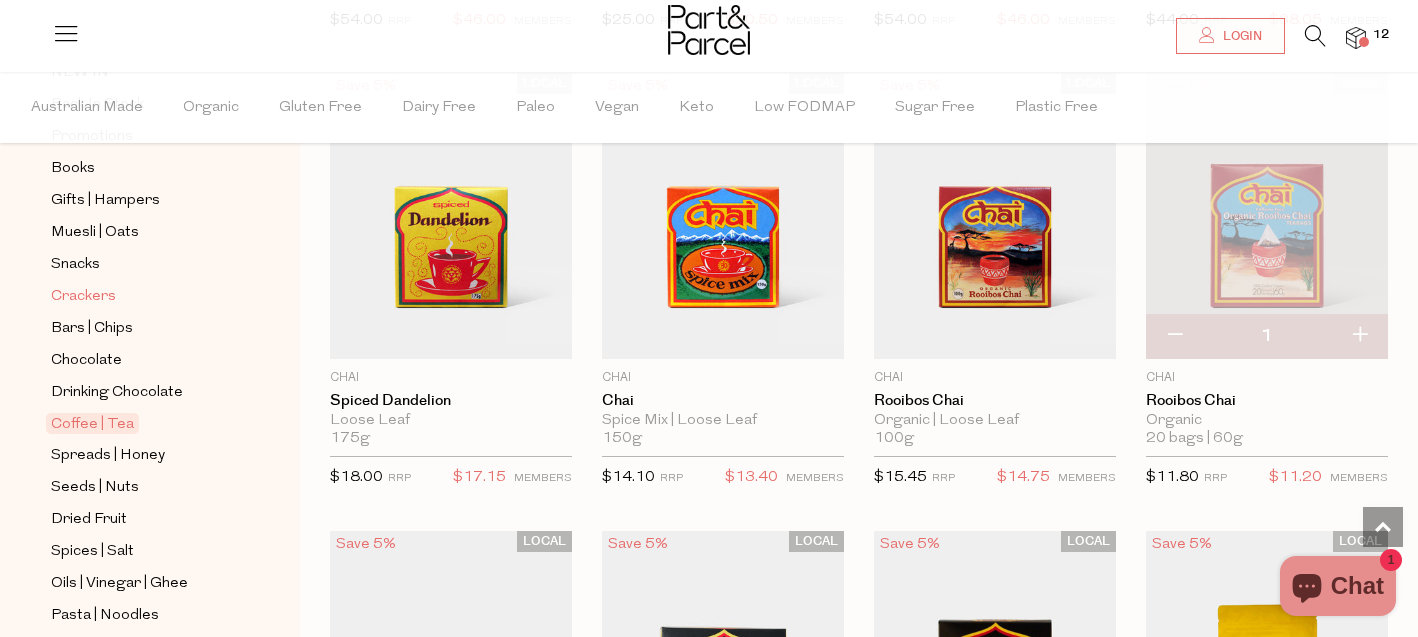 scroll, scrollTop: 206, scrollLeft: 0, axis: vertical 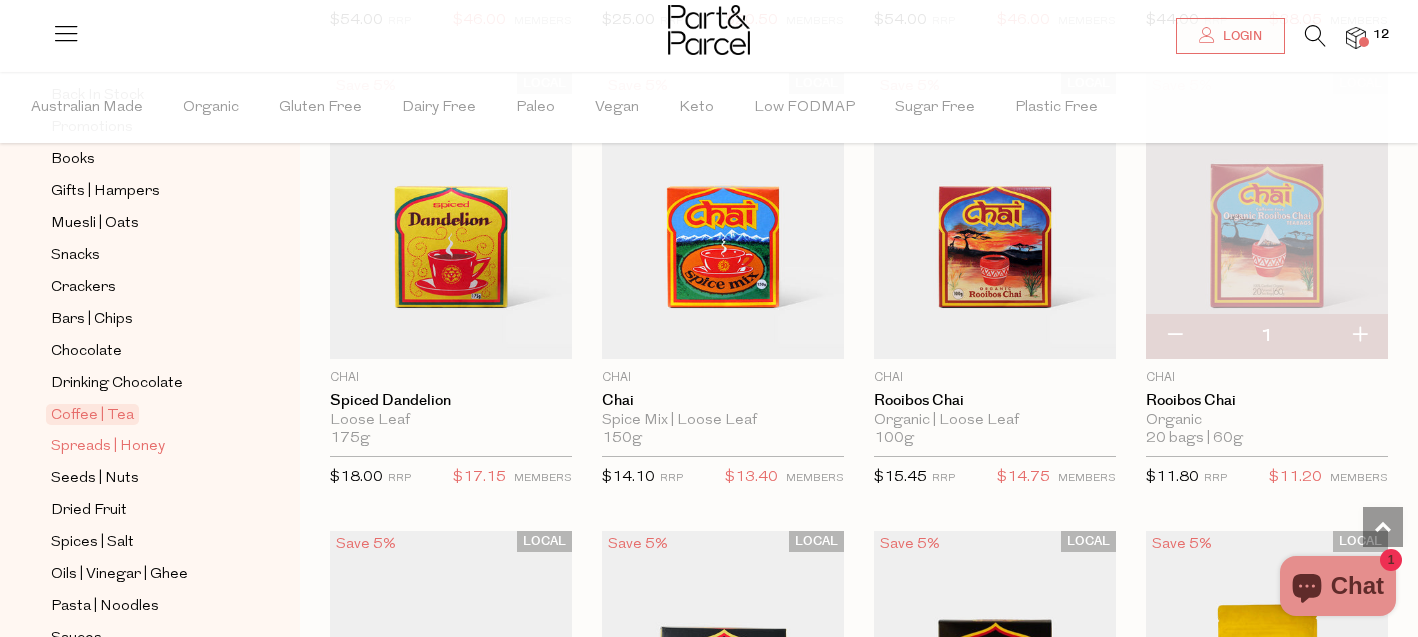 click on "Spreads | Honey" at bounding box center [108, 447] 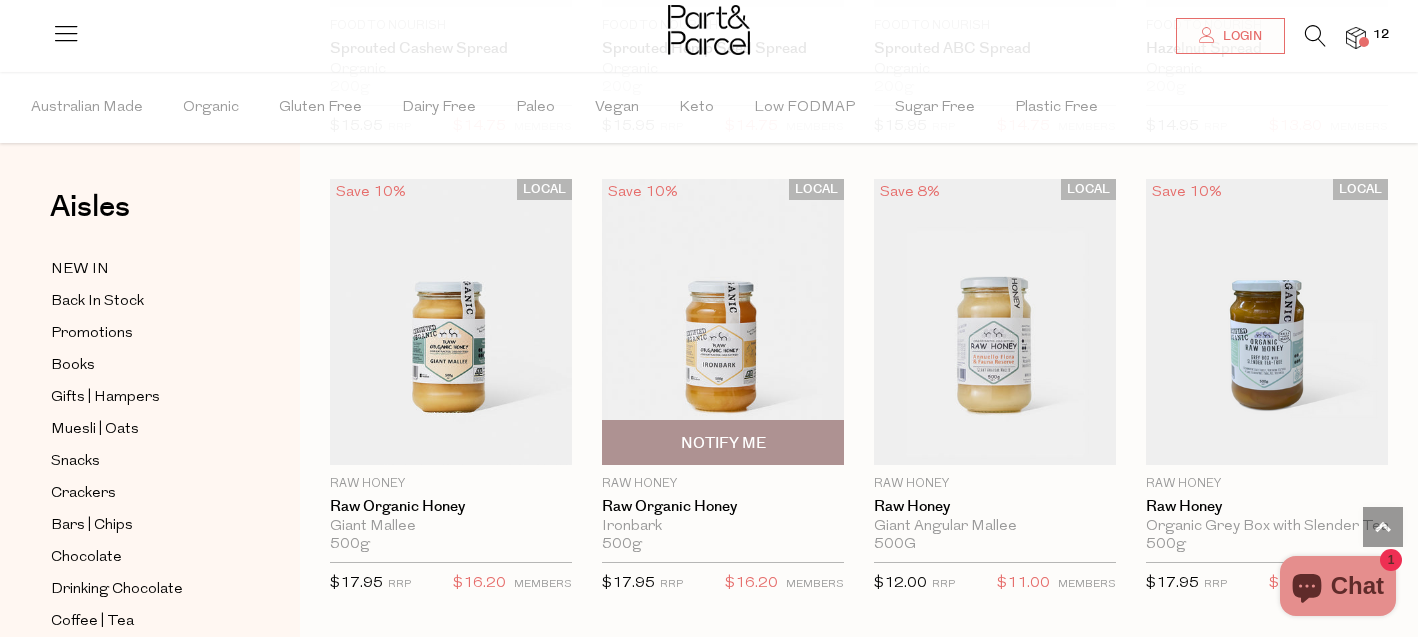 scroll, scrollTop: 4659, scrollLeft: 0, axis: vertical 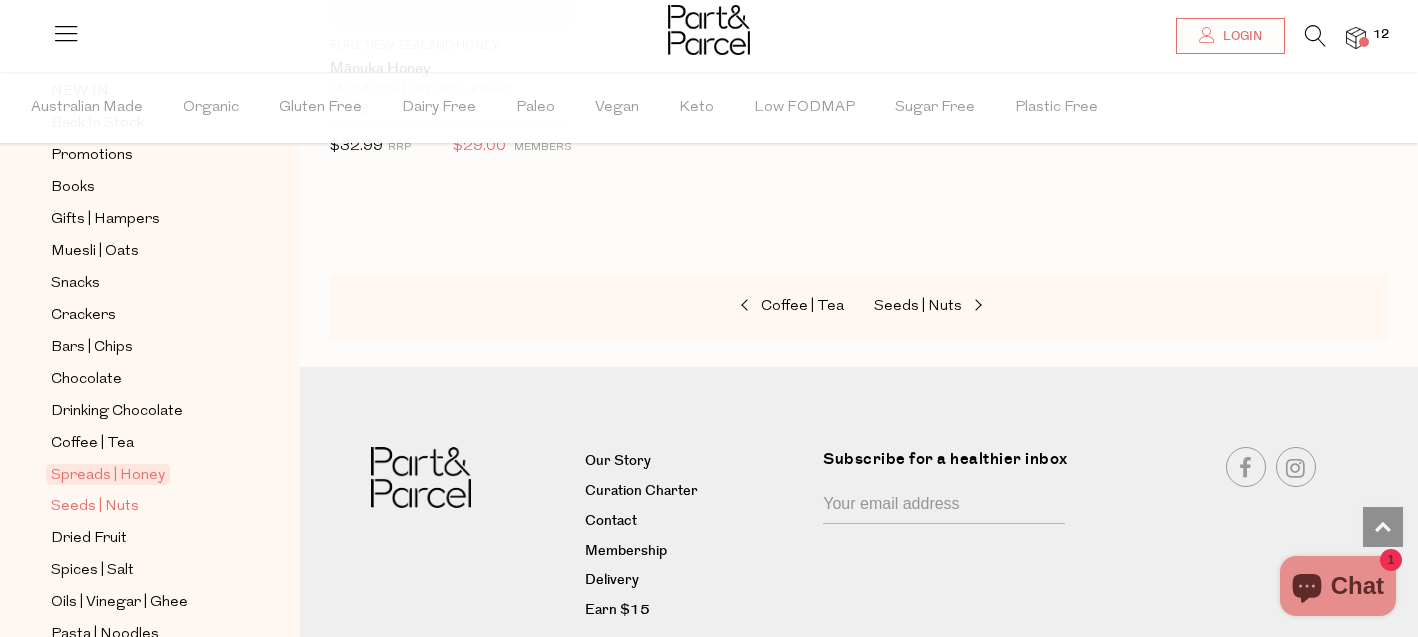 click on "Seeds | Nuts" at bounding box center (95, 507) 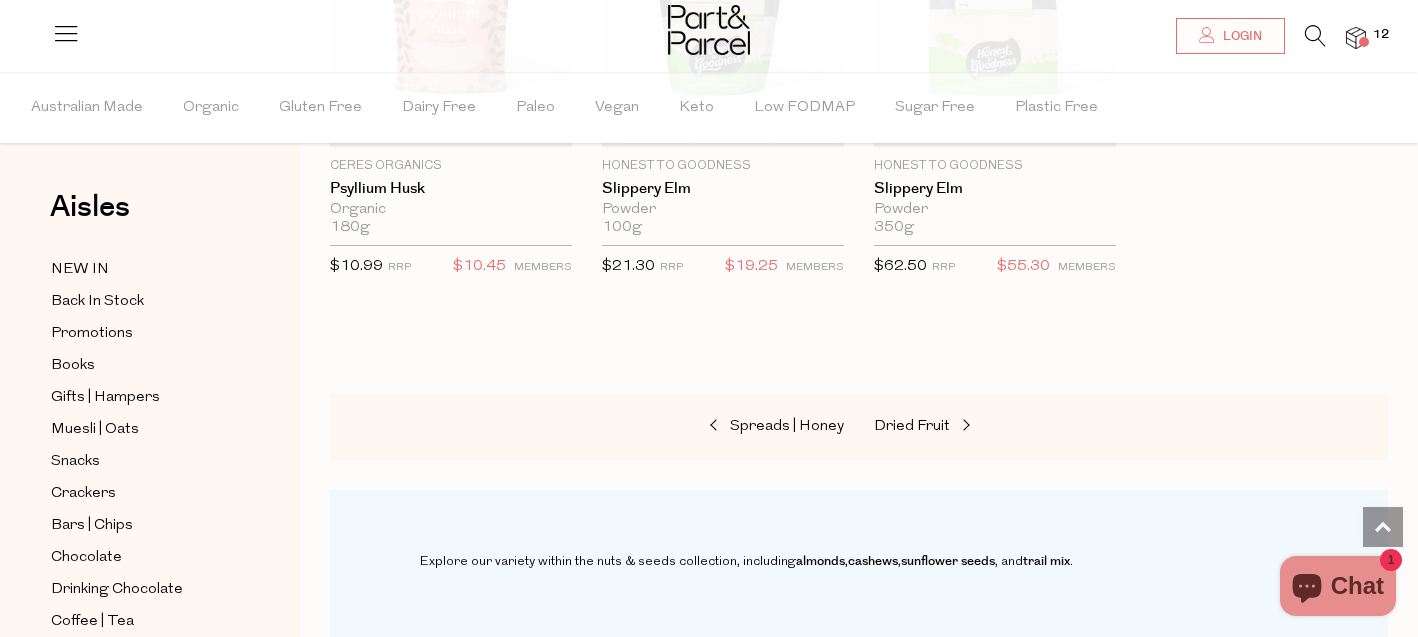 scroll, scrollTop: 5438, scrollLeft: 0, axis: vertical 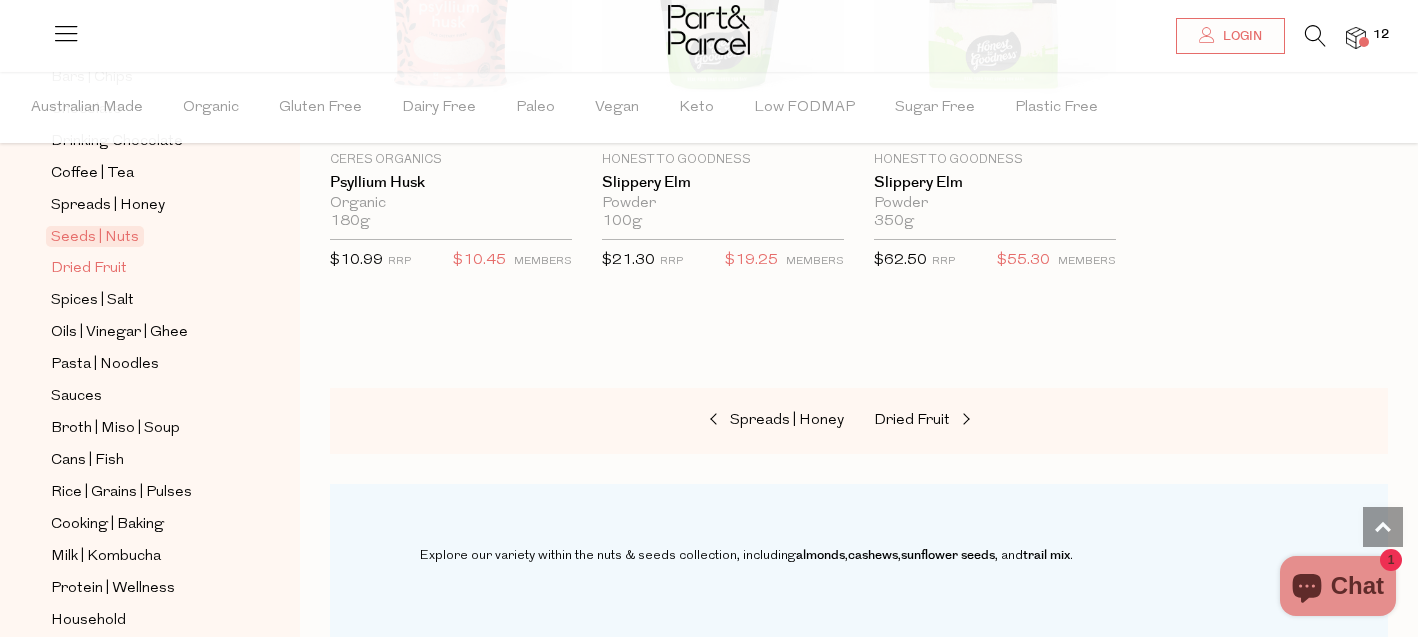 click on "Dried Fruit" at bounding box center [89, 269] 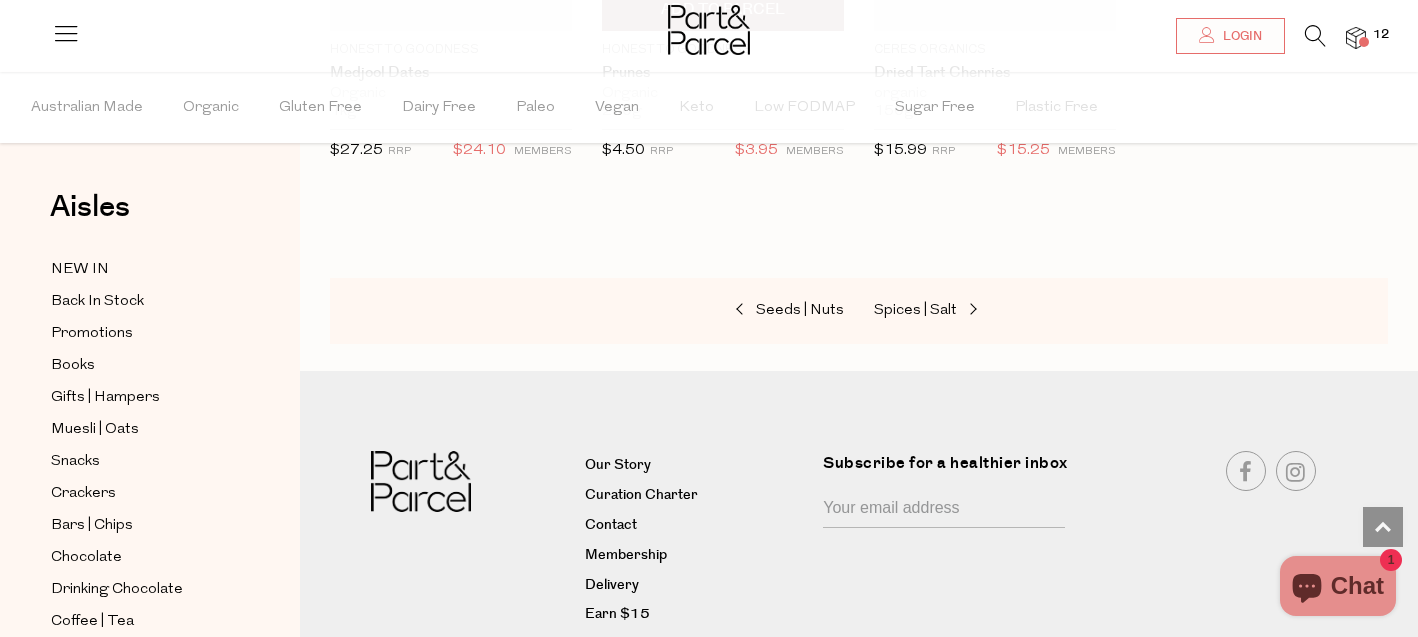 scroll, scrollTop: 1431, scrollLeft: 0, axis: vertical 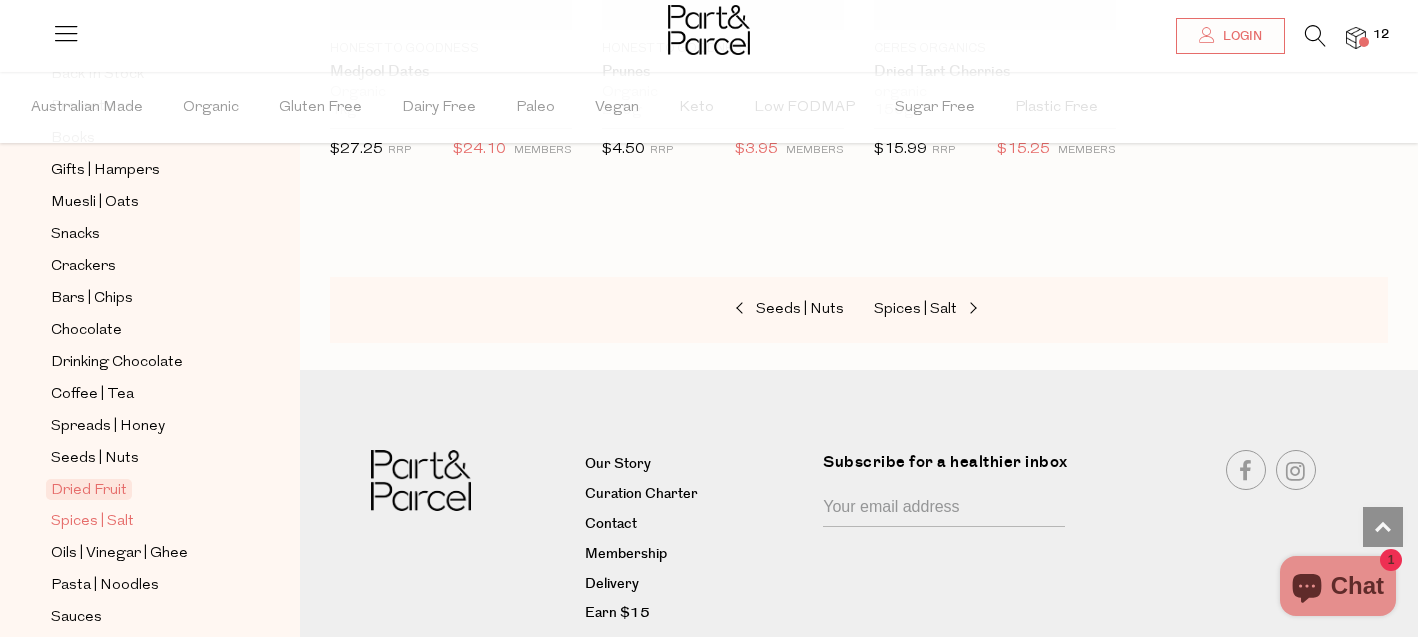 click on "Spices | Salt" at bounding box center (92, 522) 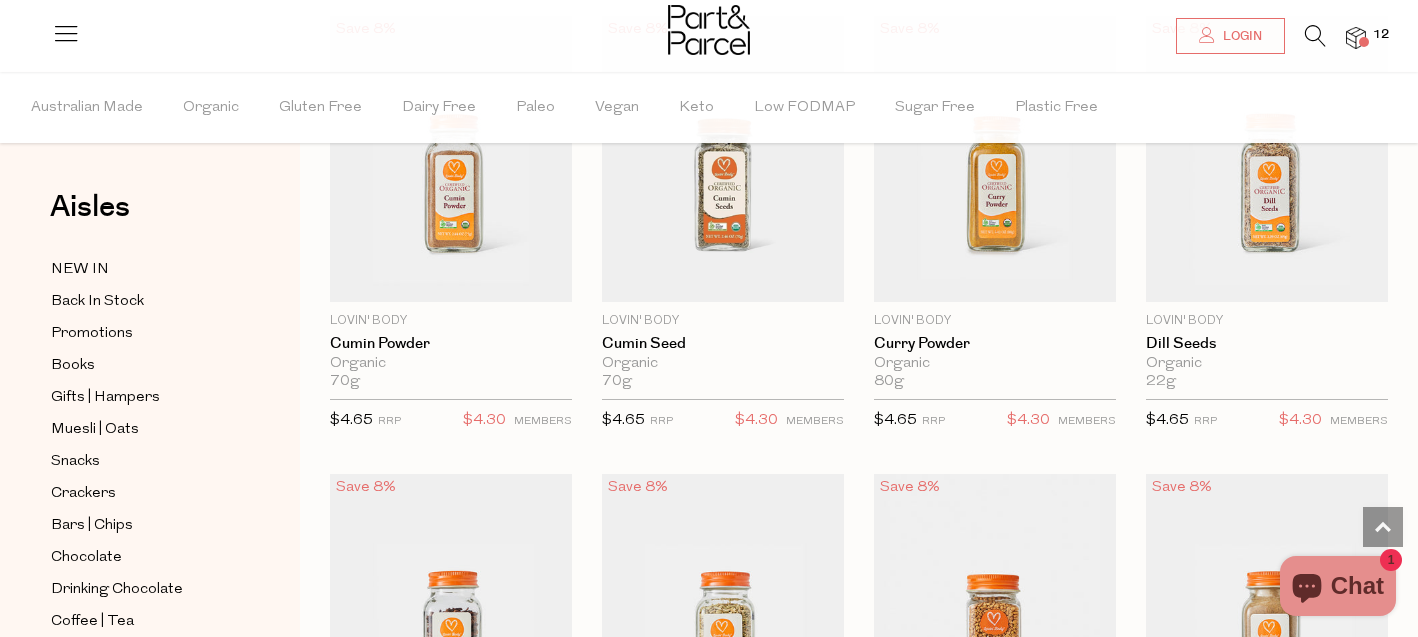 scroll, scrollTop: 4373, scrollLeft: 0, axis: vertical 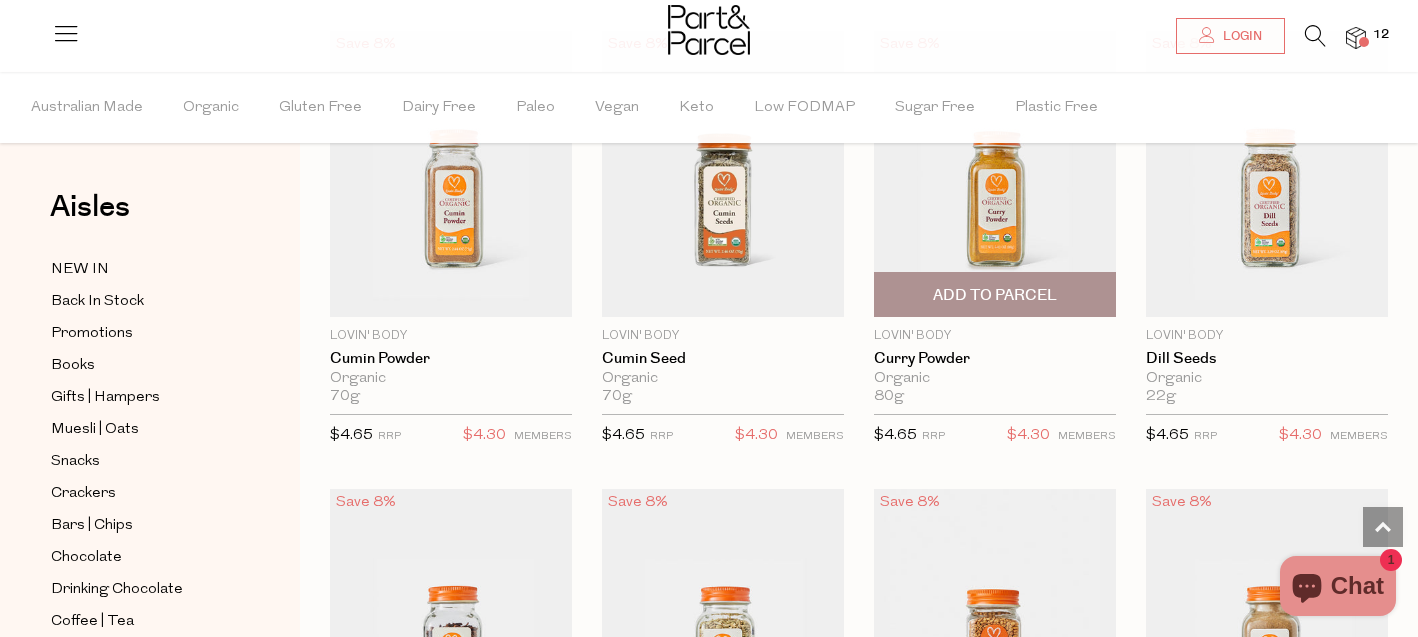 click on "Add To Parcel" at bounding box center (995, 295) 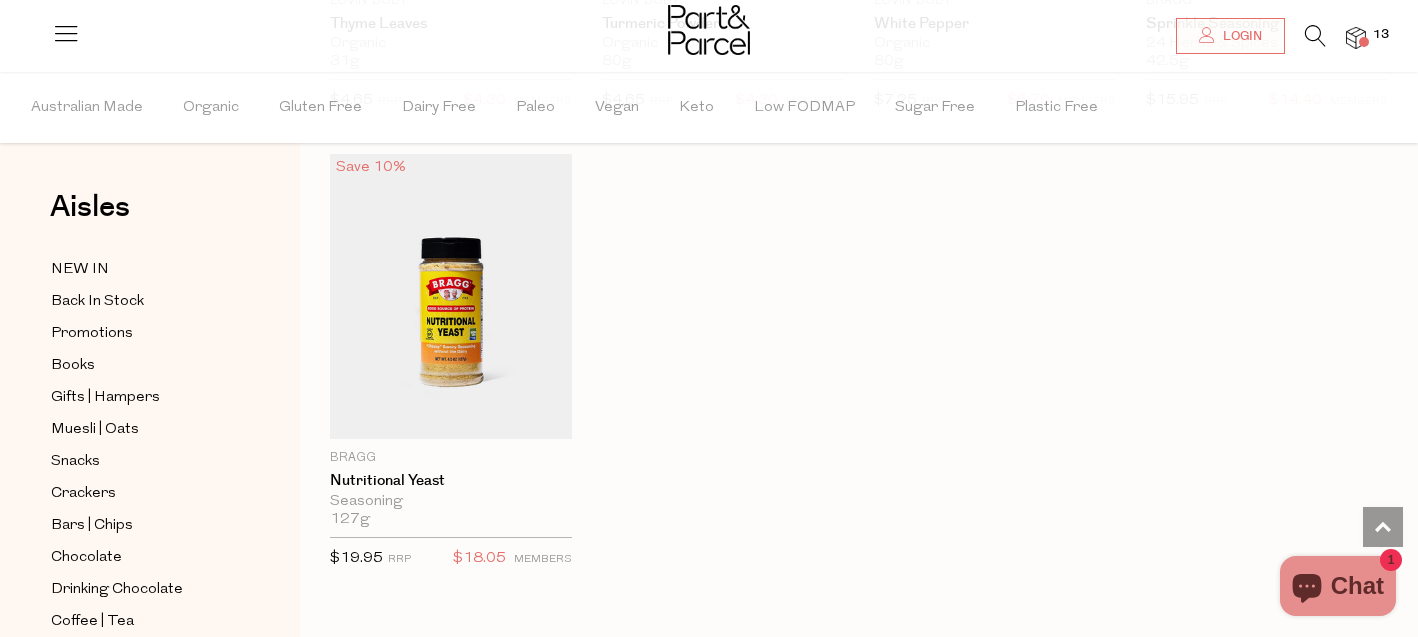 scroll, scrollTop: 6541, scrollLeft: 0, axis: vertical 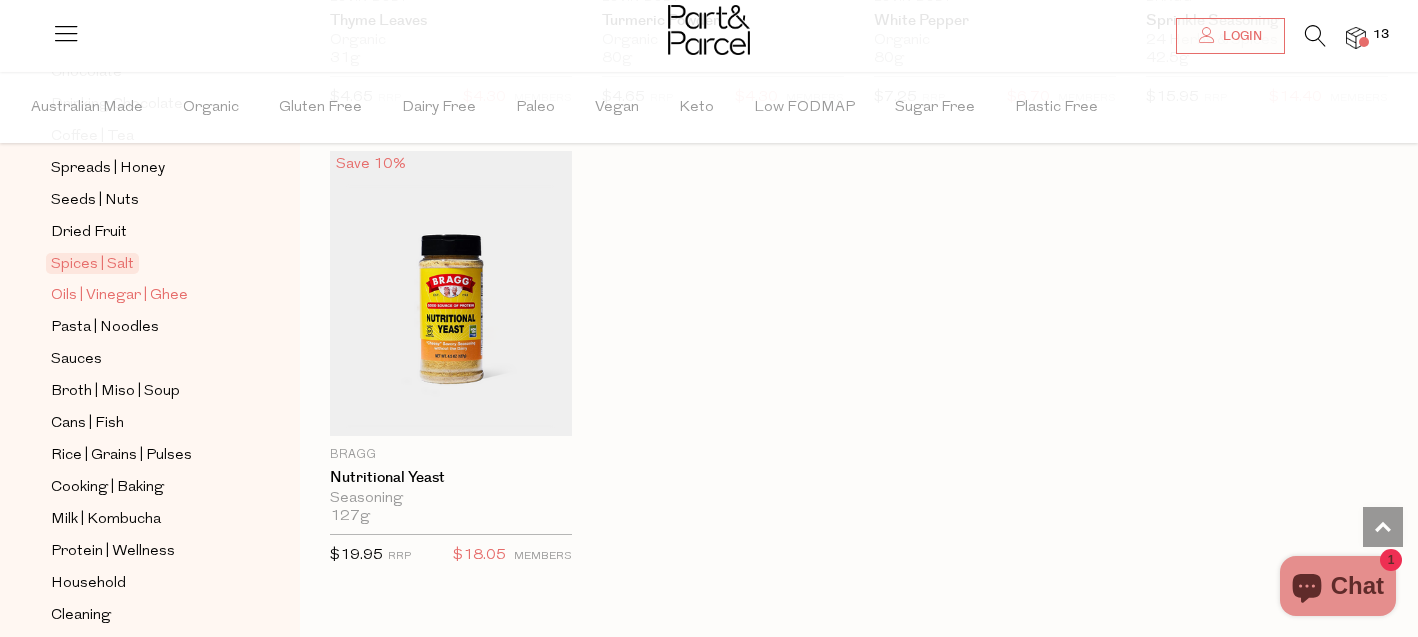 click on "Oils | Vinegar | Ghee" at bounding box center (119, 296) 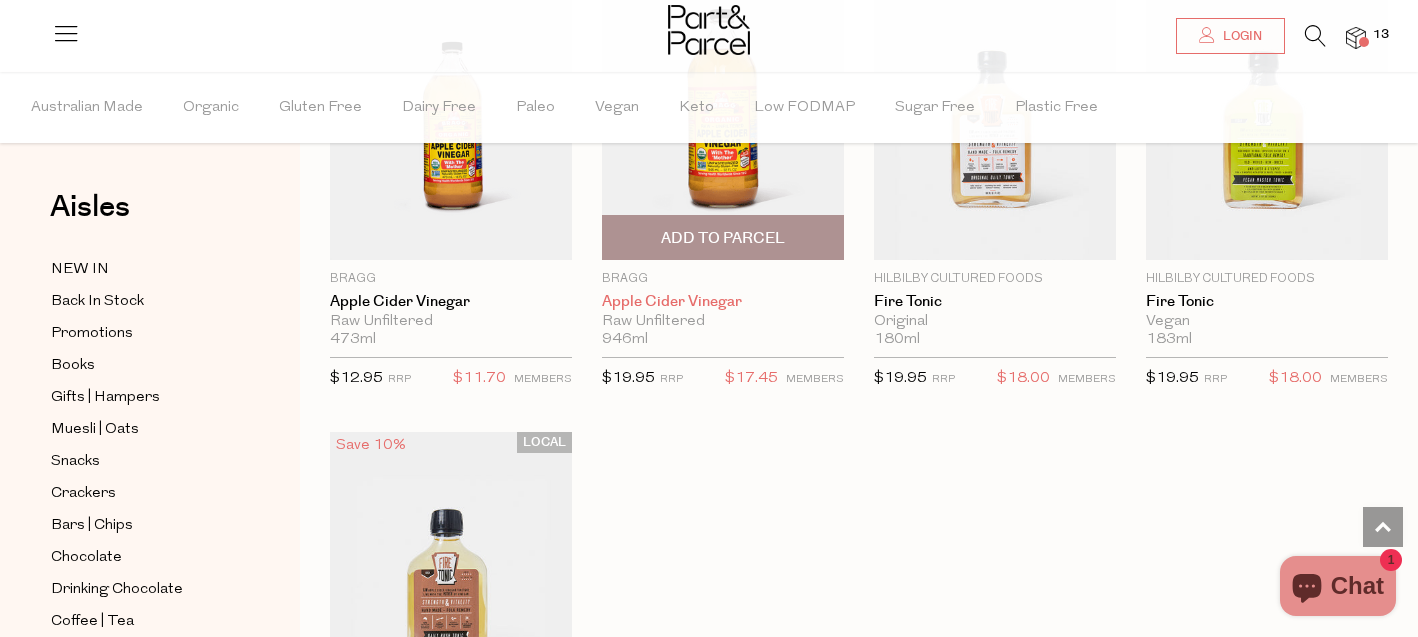 scroll, scrollTop: 4880, scrollLeft: 0, axis: vertical 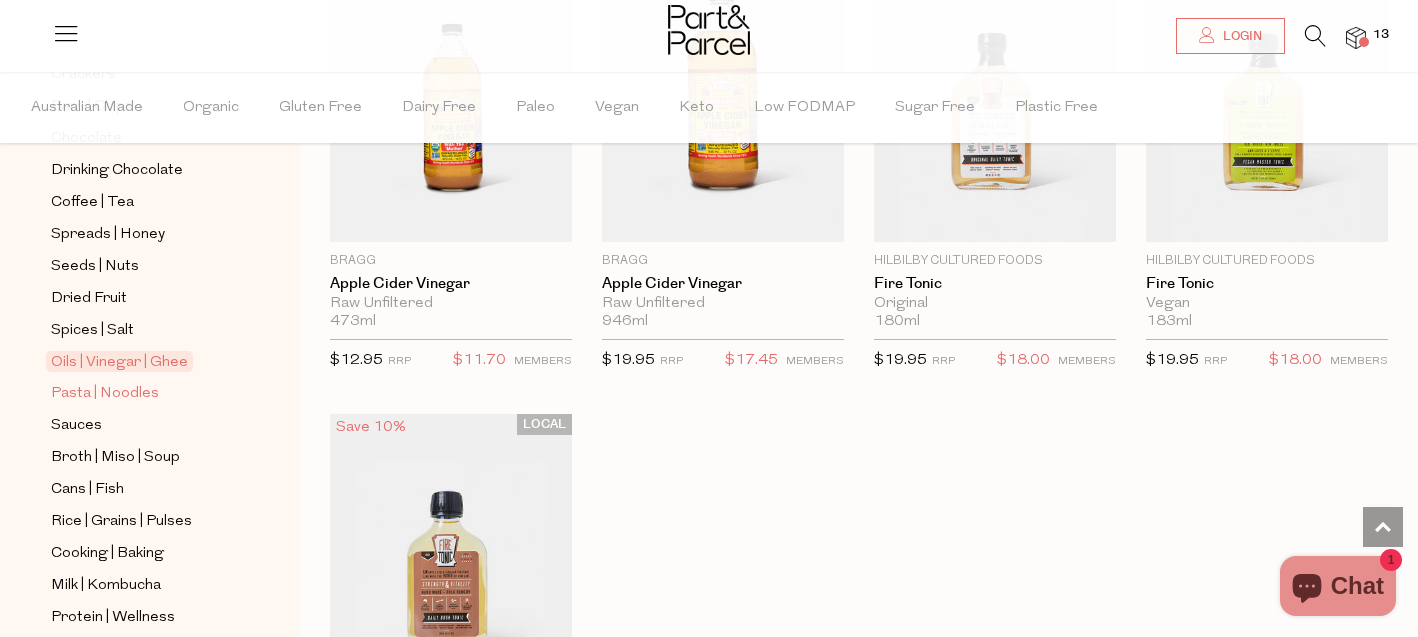 click on "Pasta | Noodles" at bounding box center (105, 394) 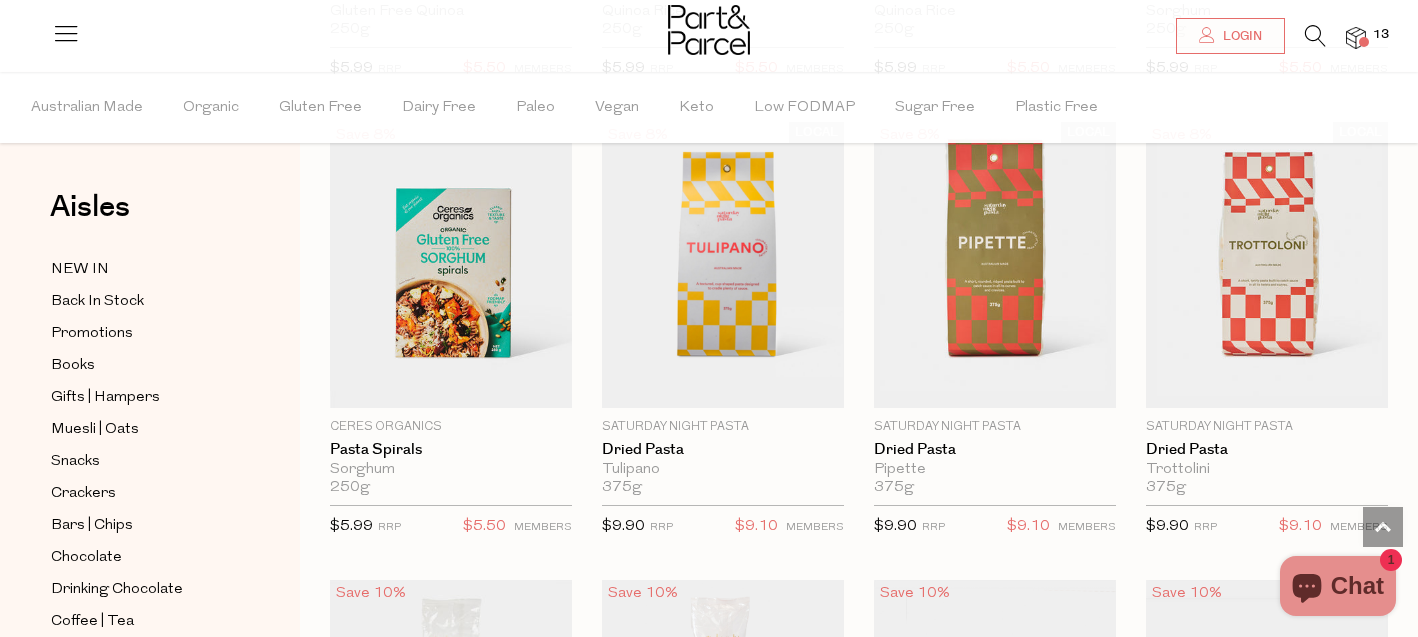 scroll, scrollTop: 1074, scrollLeft: 0, axis: vertical 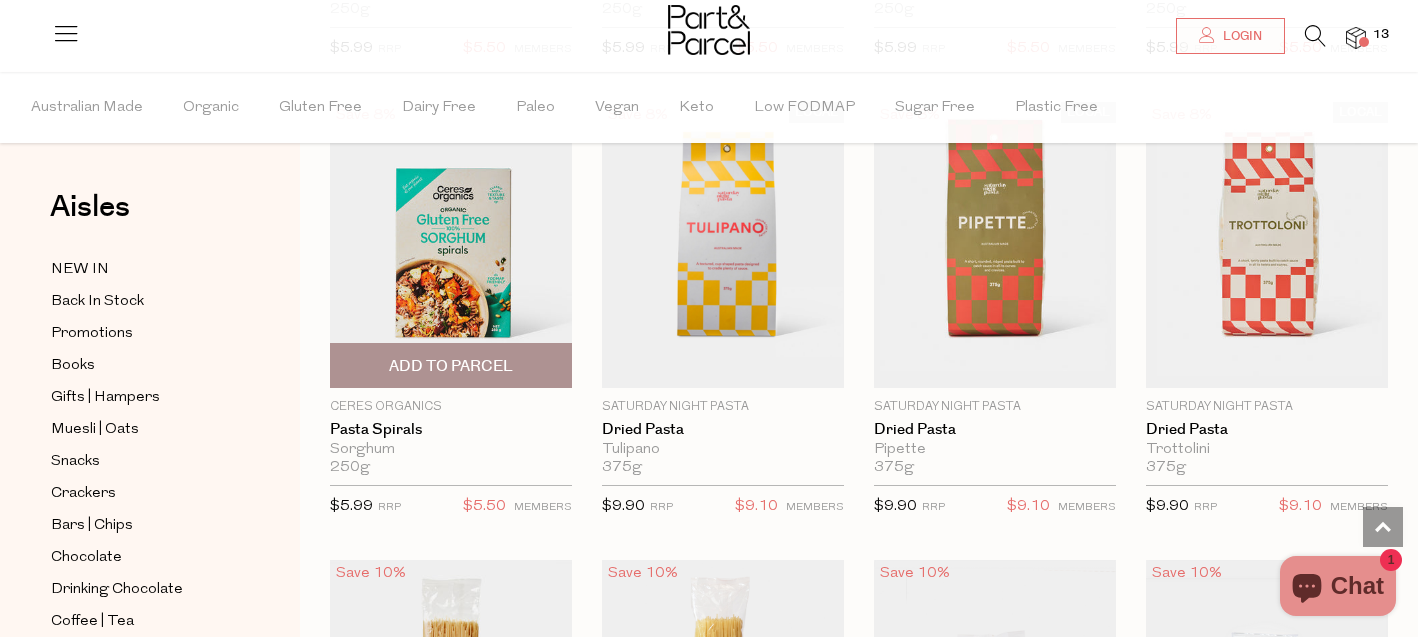 click on "Add To Parcel" at bounding box center (451, 366) 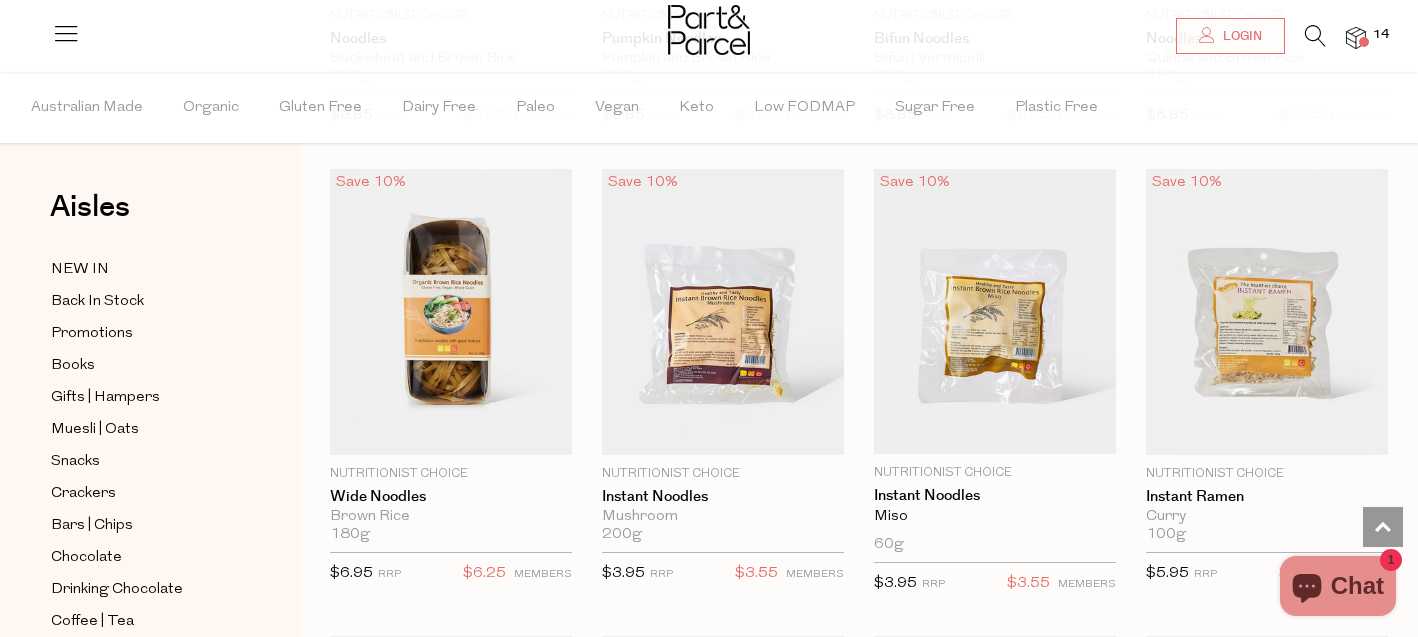 scroll, scrollTop: 5118, scrollLeft: 0, axis: vertical 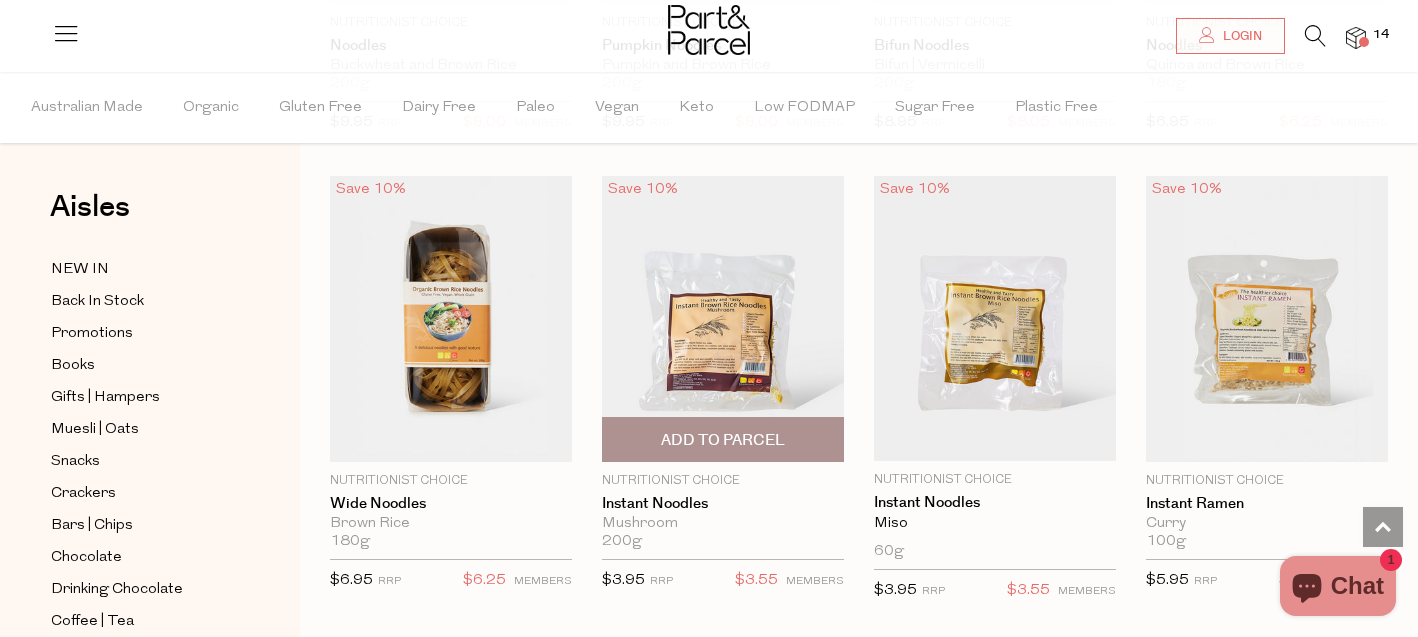 click on "Add To Parcel" at bounding box center [723, 440] 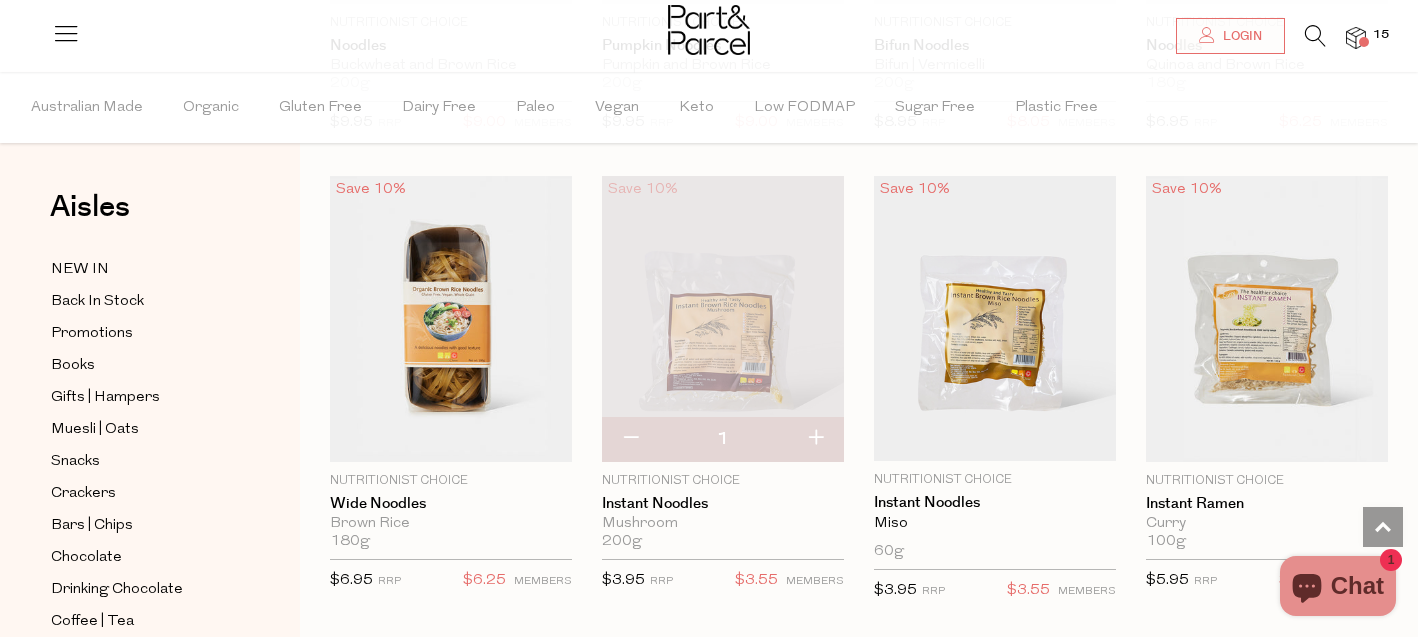 click at bounding box center (815, 439) 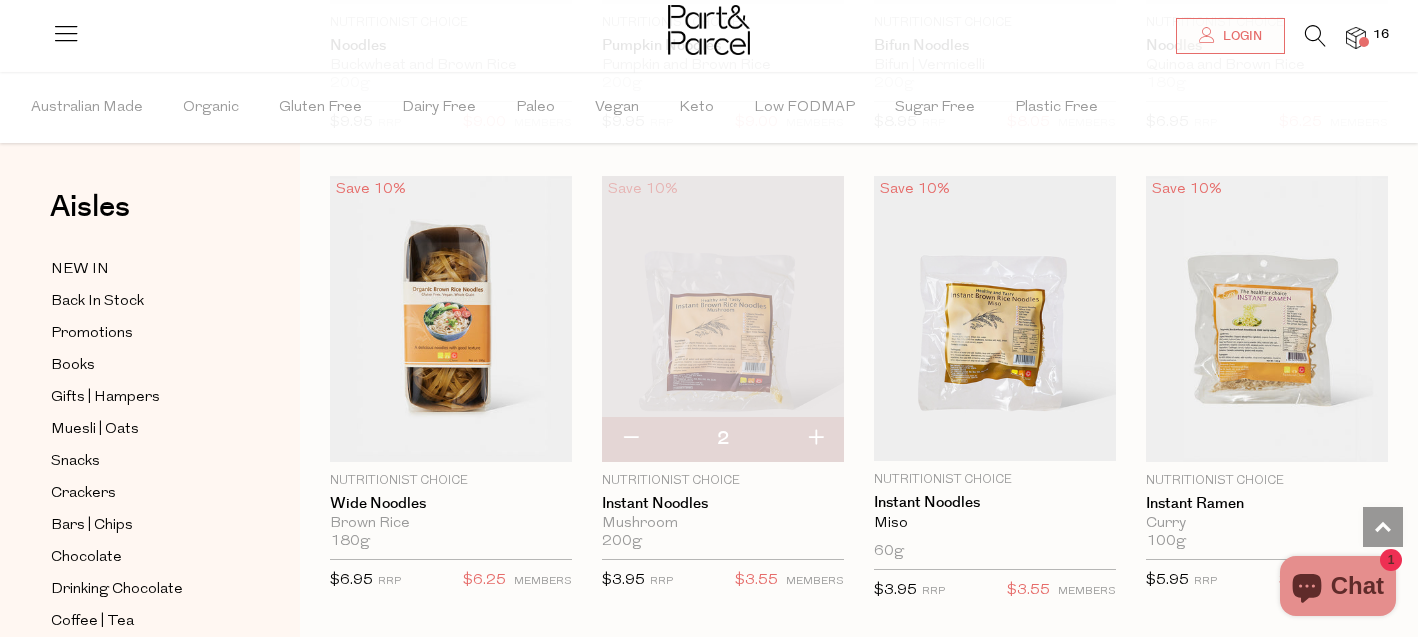 click at bounding box center [815, 439] 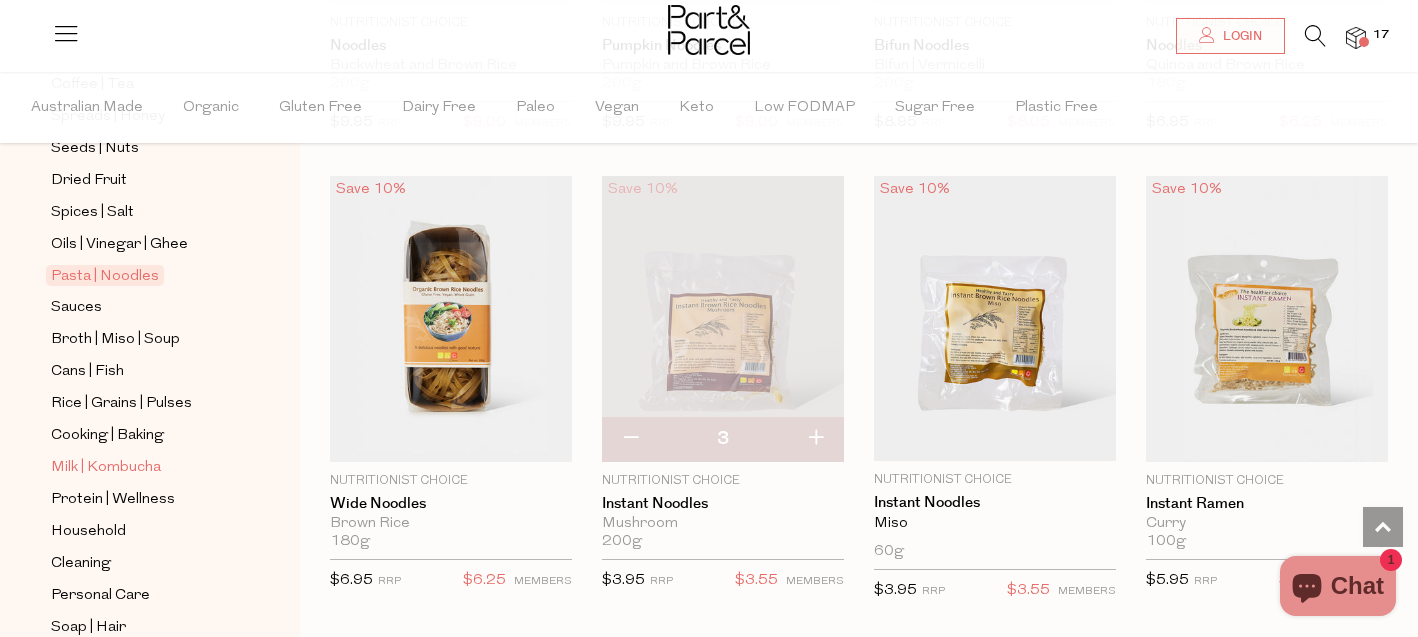 scroll, scrollTop: 515, scrollLeft: 0, axis: vertical 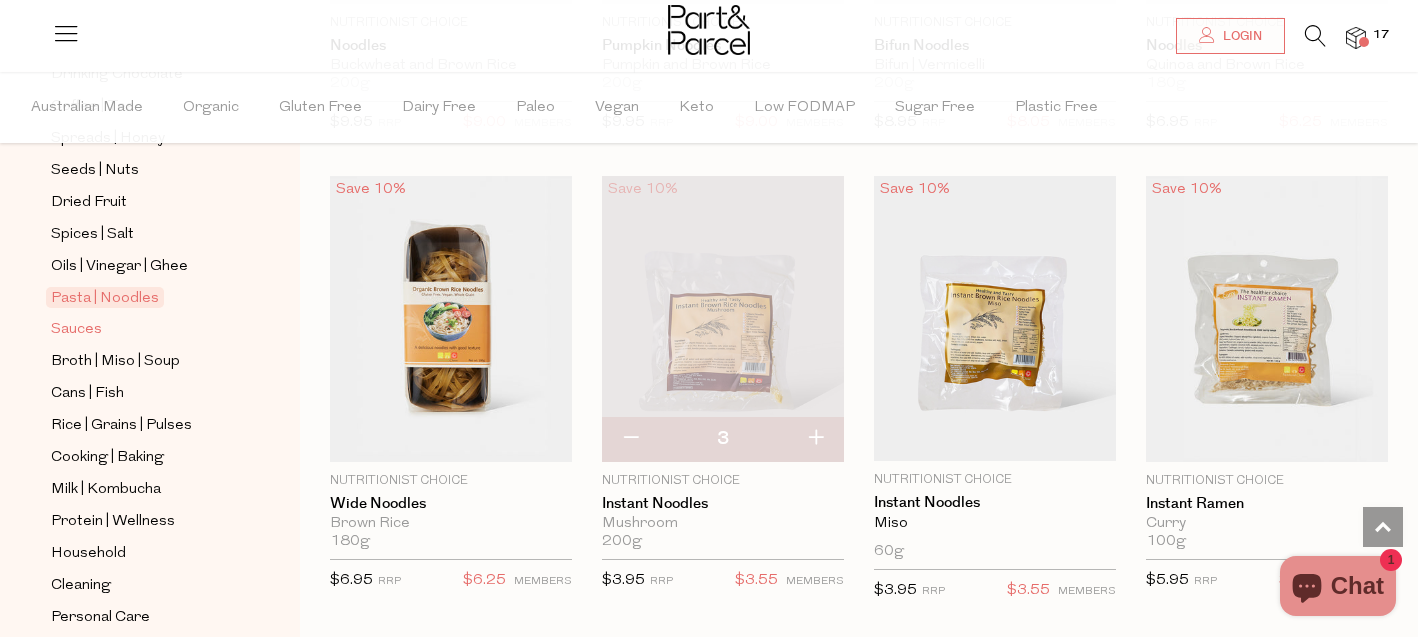 click on "Sauces" at bounding box center [76, 330] 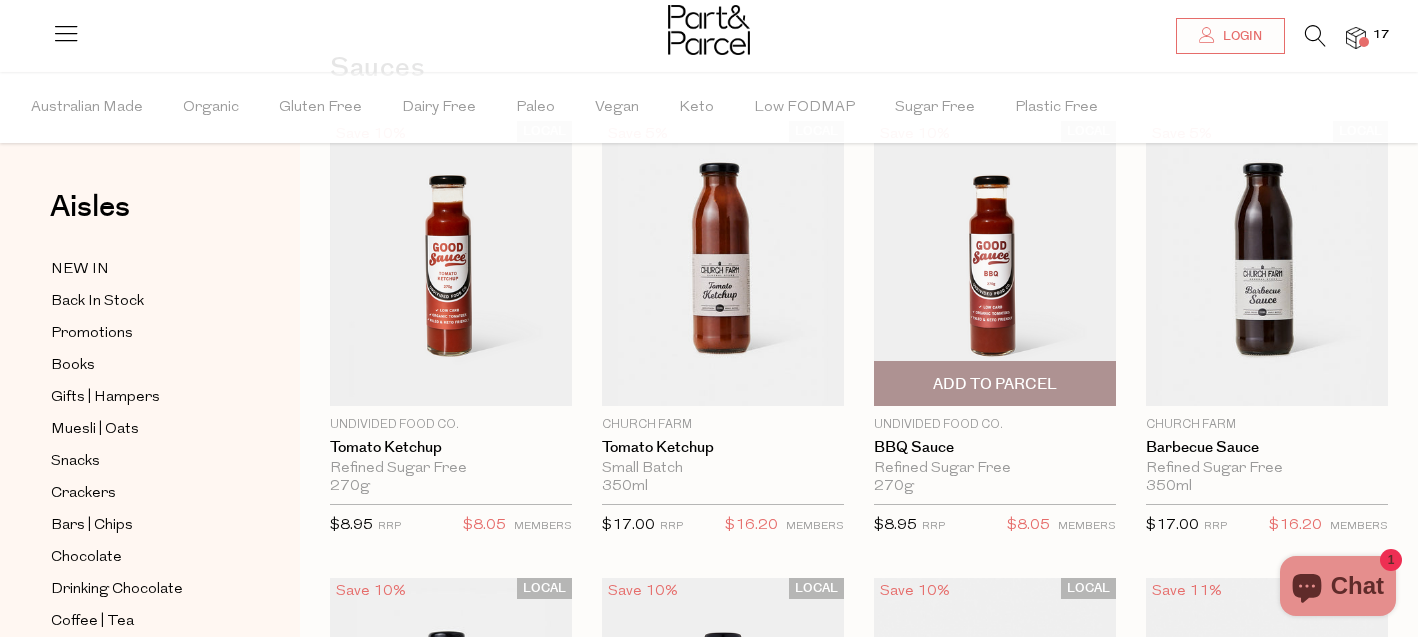 scroll, scrollTop: 148, scrollLeft: 0, axis: vertical 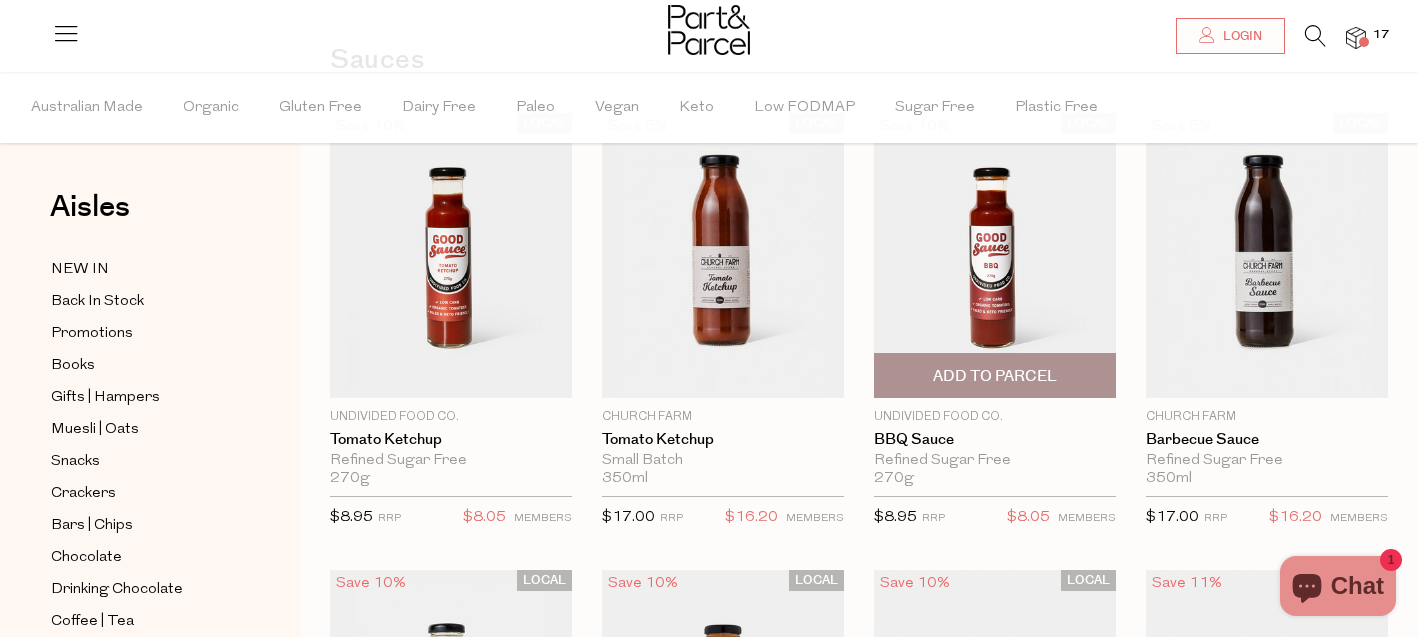 click on "Add To Parcel" at bounding box center [995, 376] 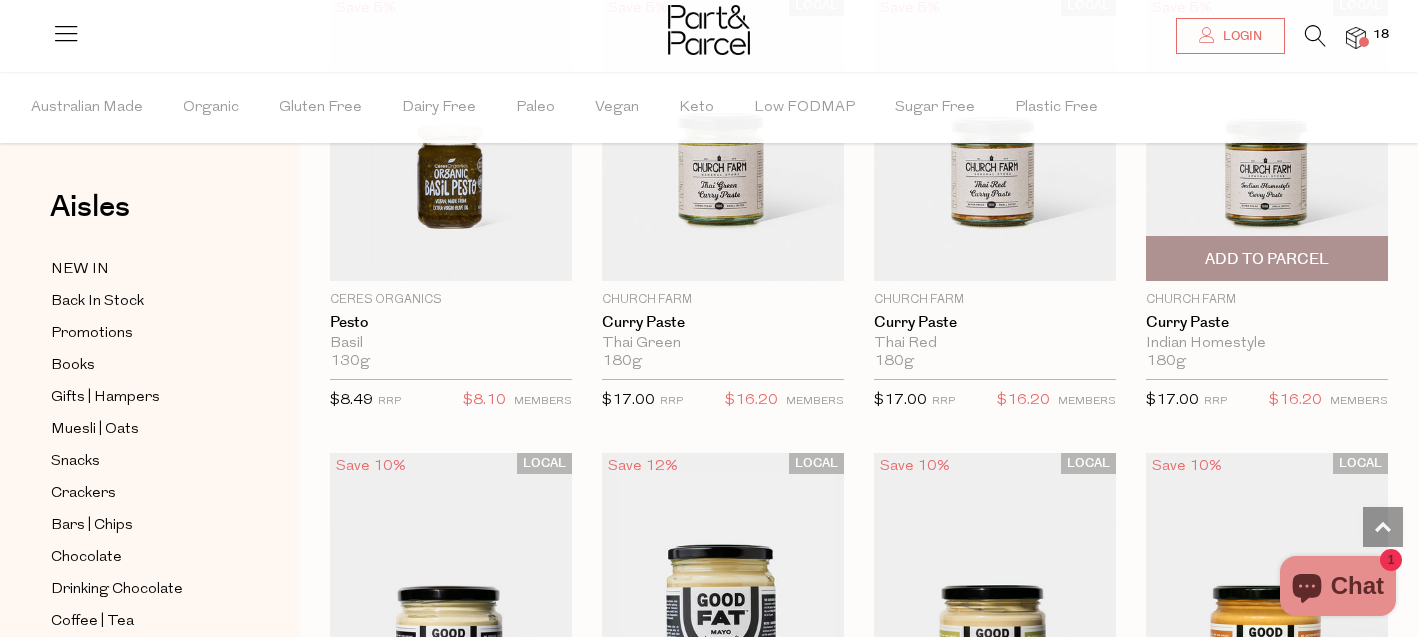 scroll, scrollTop: 1600, scrollLeft: 0, axis: vertical 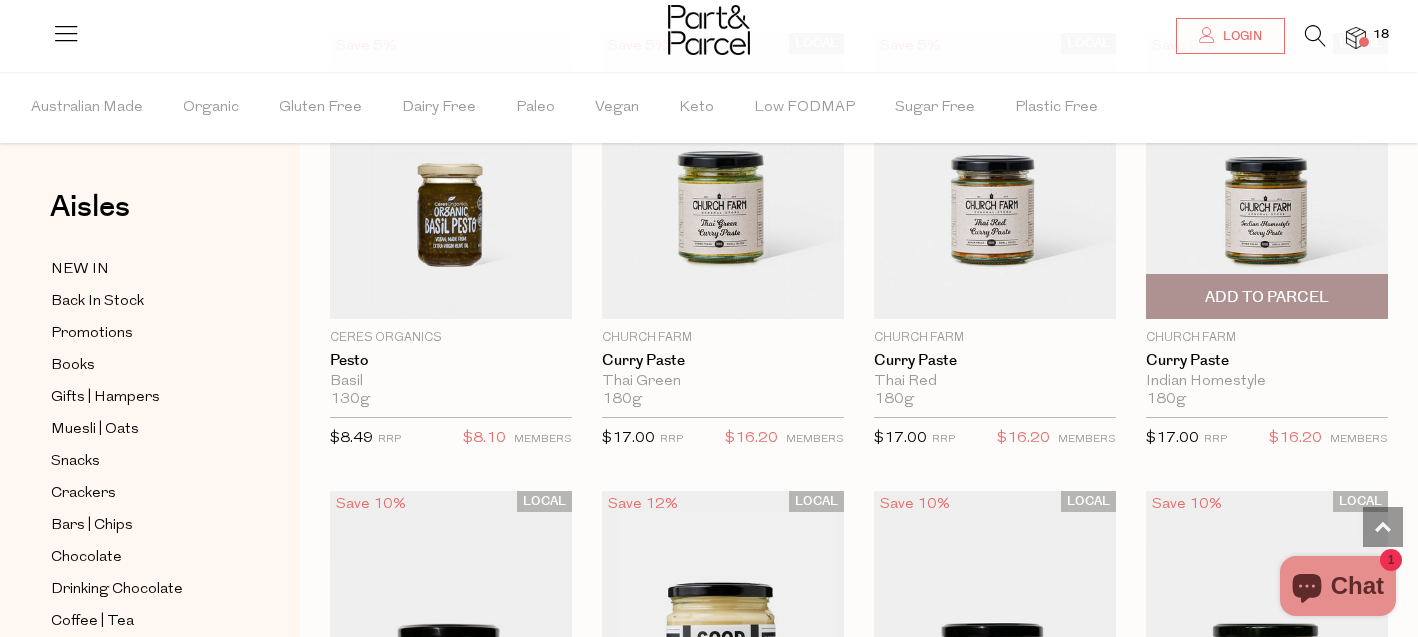 click on "Add To Parcel" at bounding box center (1267, 297) 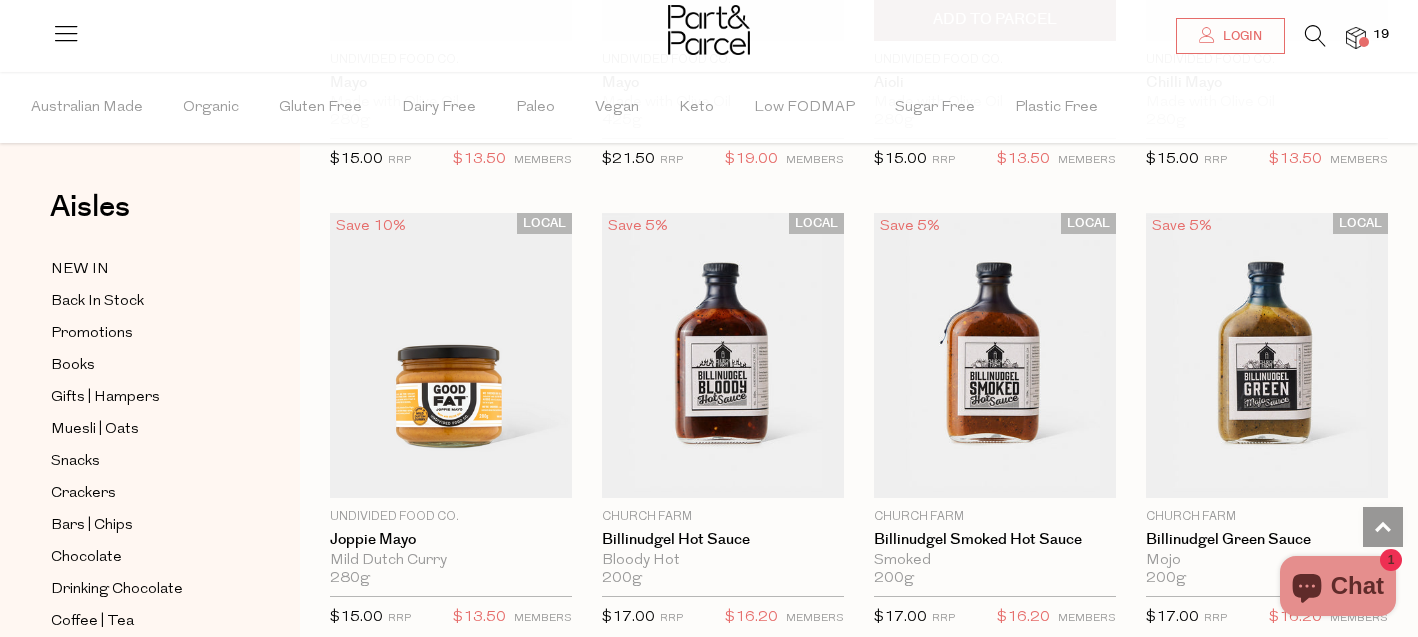 scroll, scrollTop: 2368, scrollLeft: 0, axis: vertical 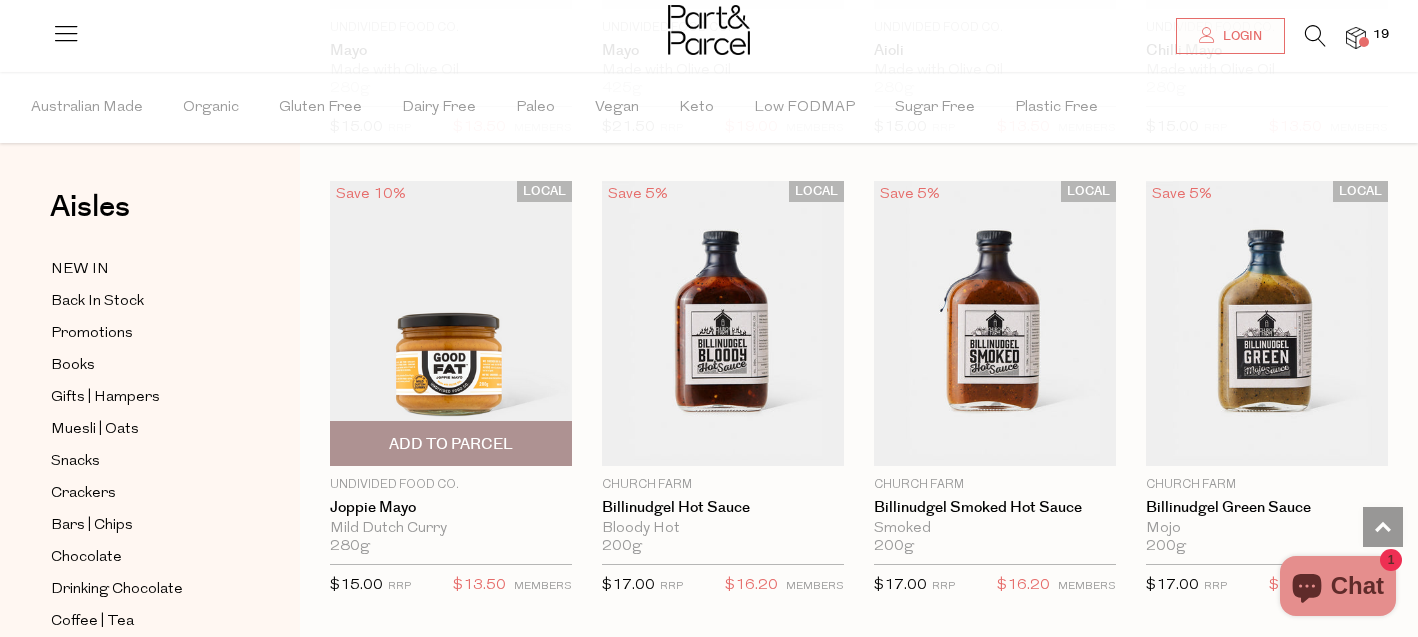 click at bounding box center (451, 324) 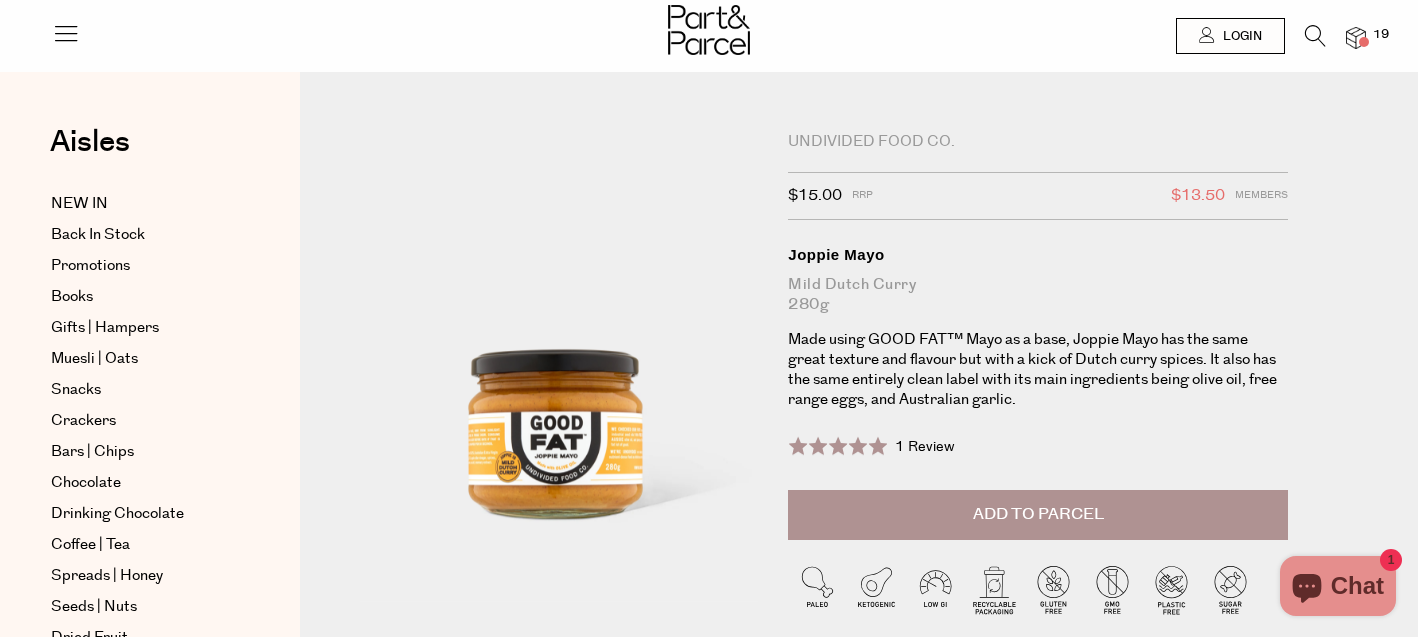 scroll, scrollTop: 0, scrollLeft: 0, axis: both 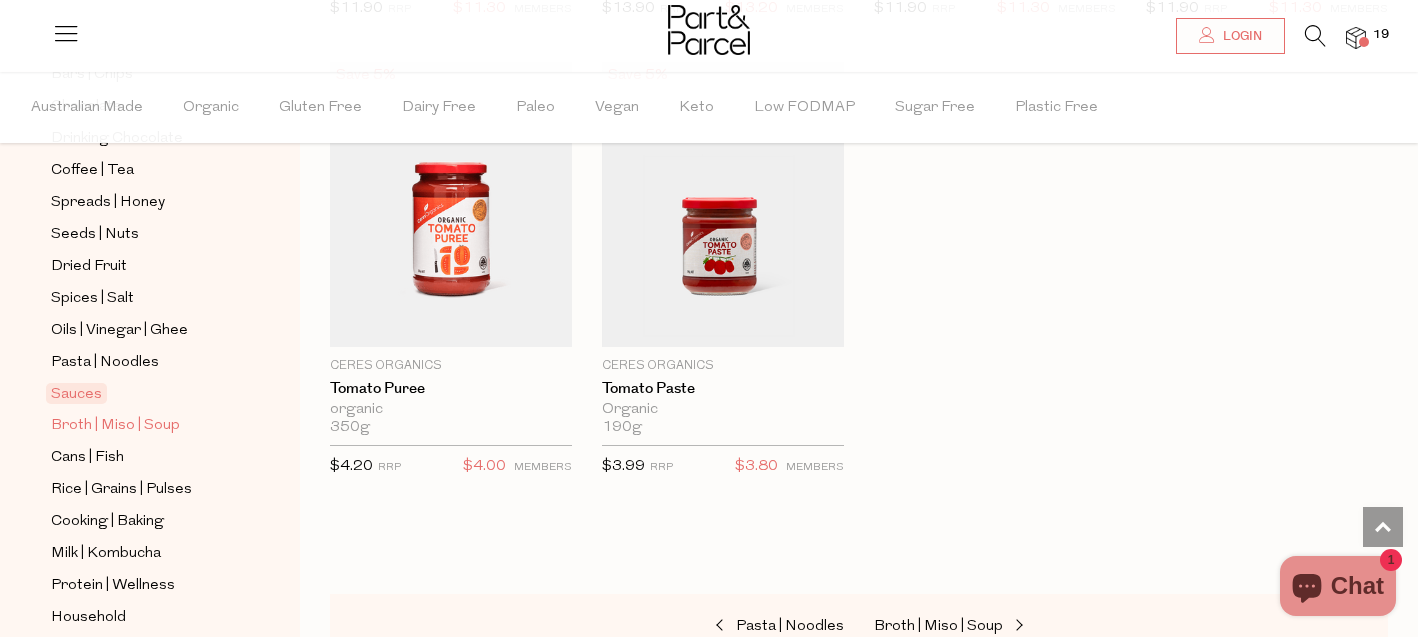 click on "Broth | Miso | Soup" at bounding box center (115, 426) 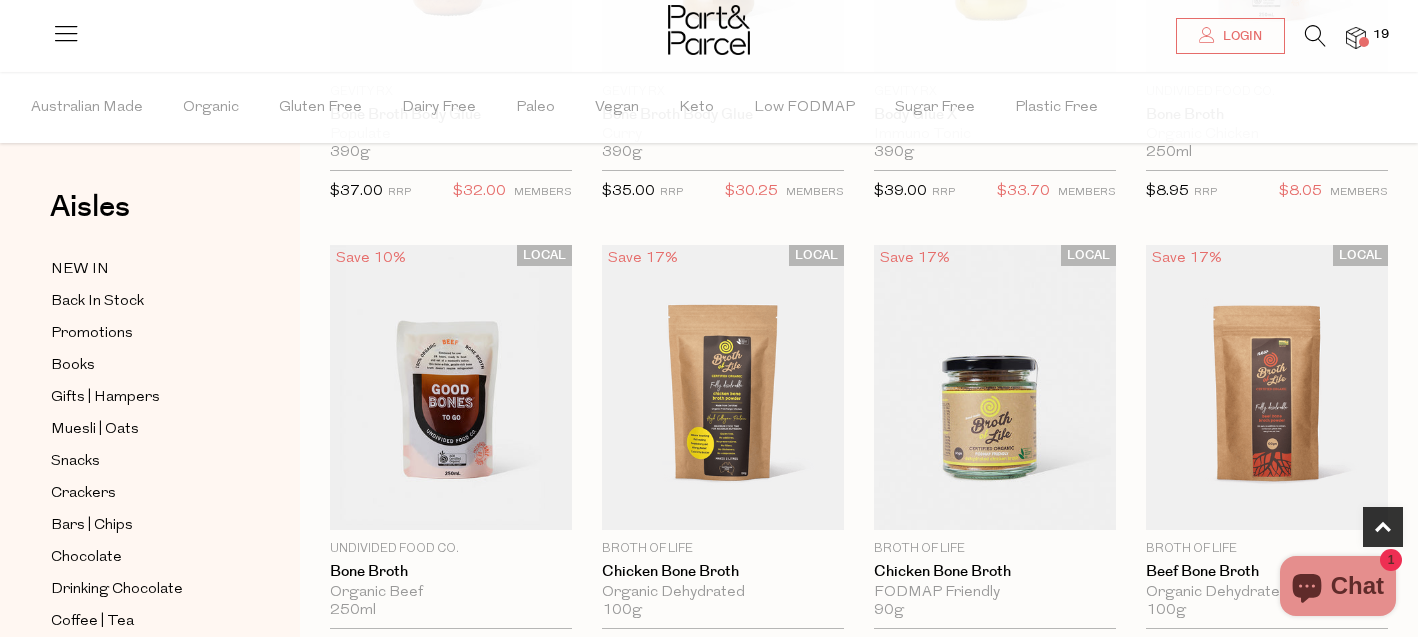 scroll, scrollTop: 950, scrollLeft: 0, axis: vertical 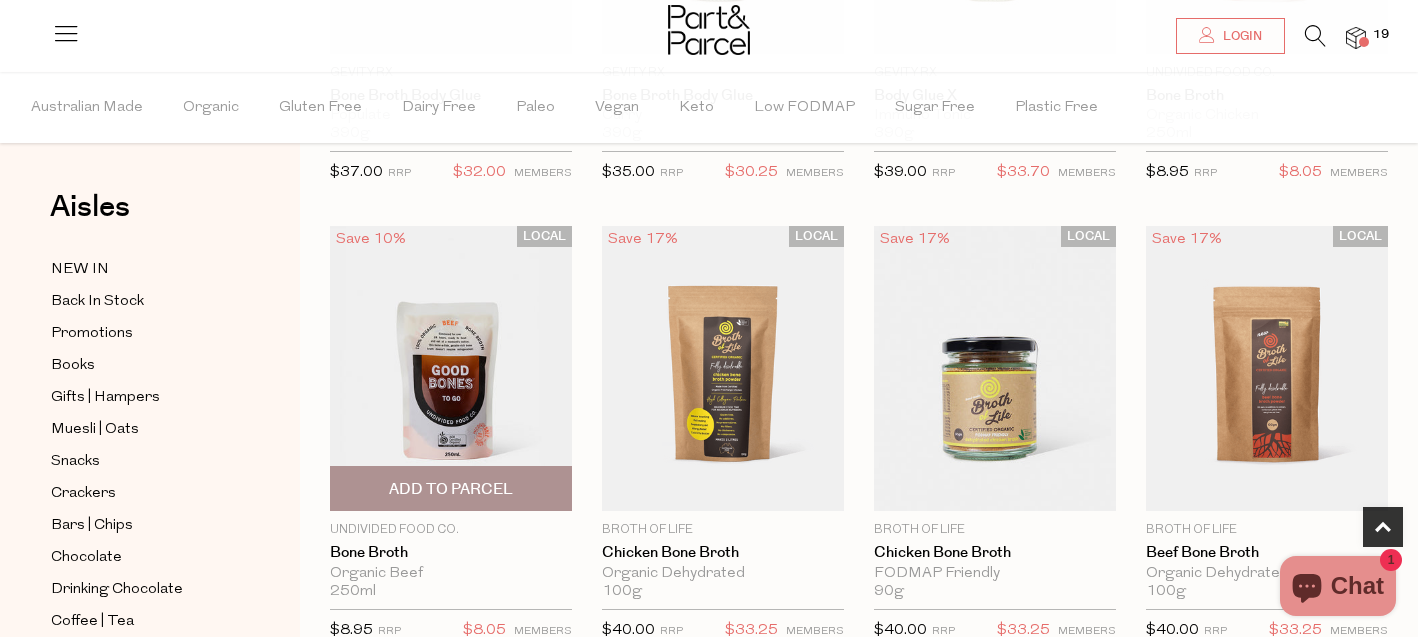 click at bounding box center (451, 369) 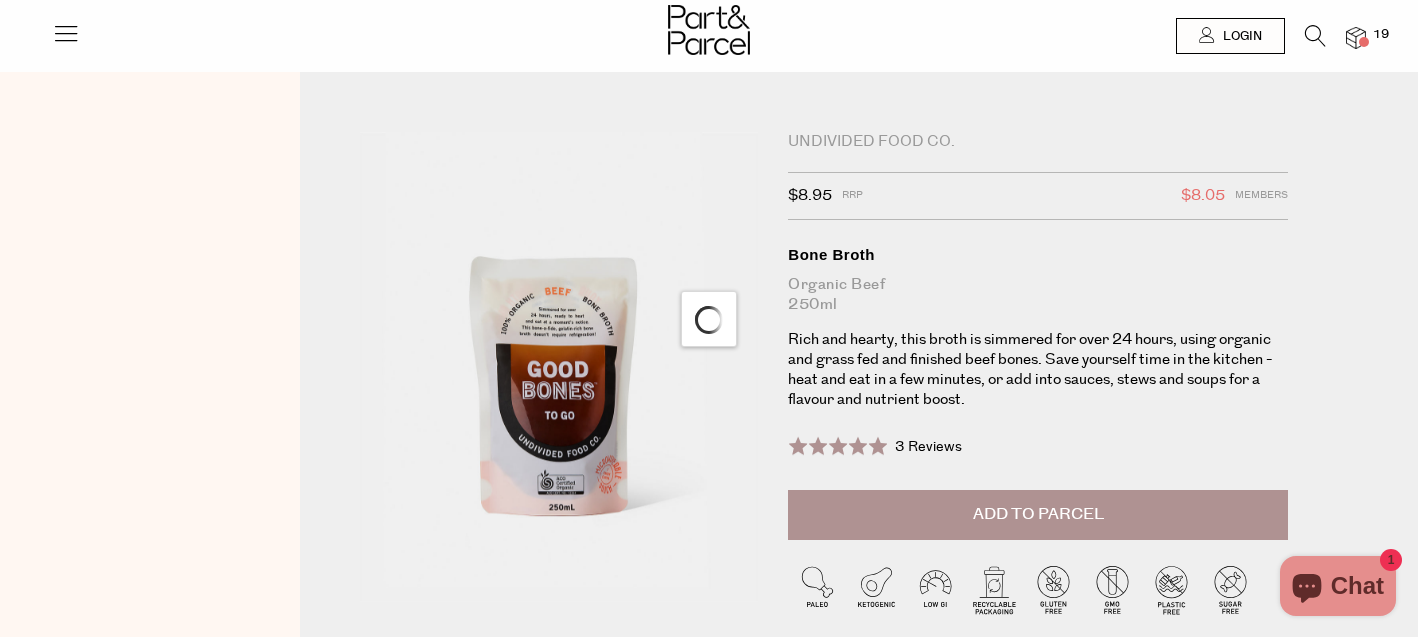scroll, scrollTop: 0, scrollLeft: 0, axis: both 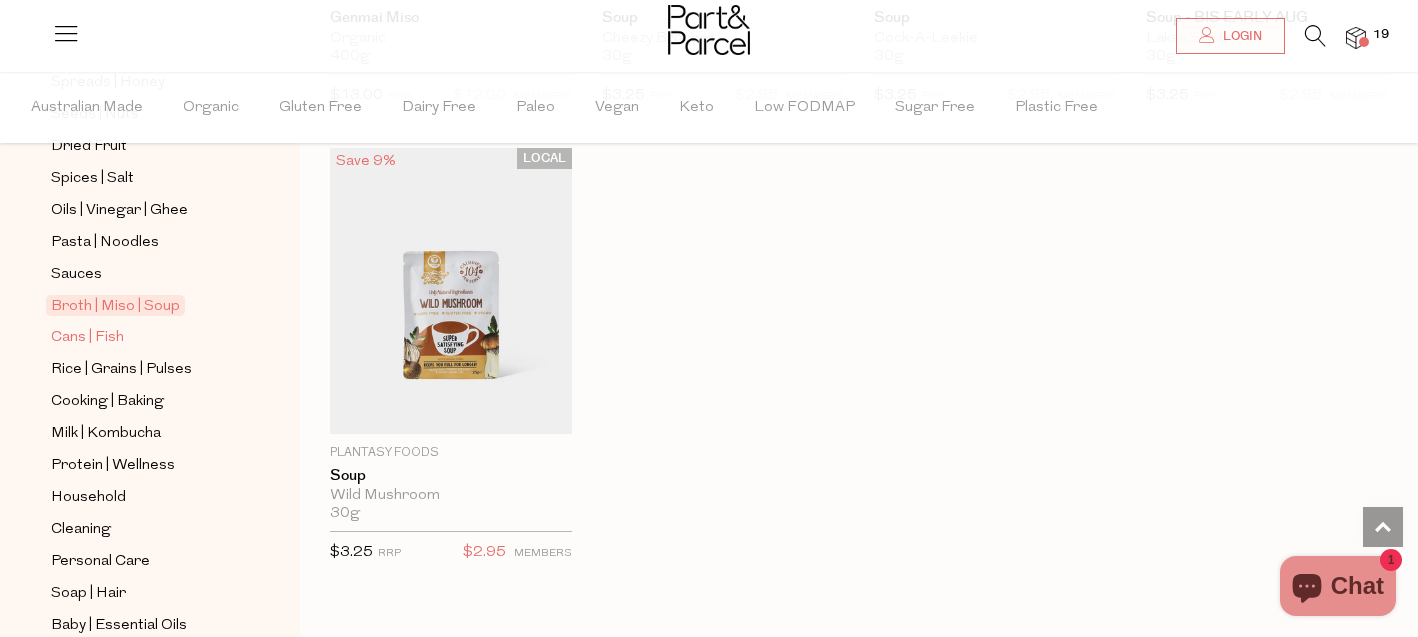 click on "Cans | Fish" at bounding box center [87, 338] 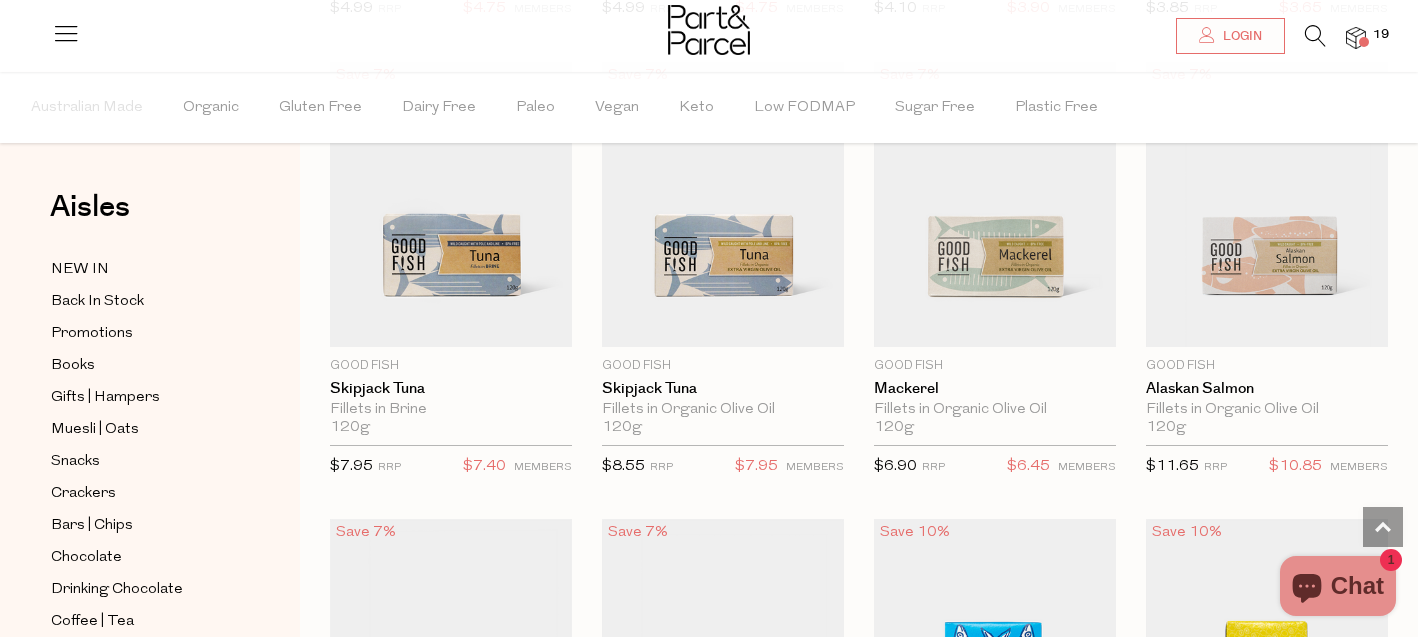 scroll, scrollTop: 2000, scrollLeft: 0, axis: vertical 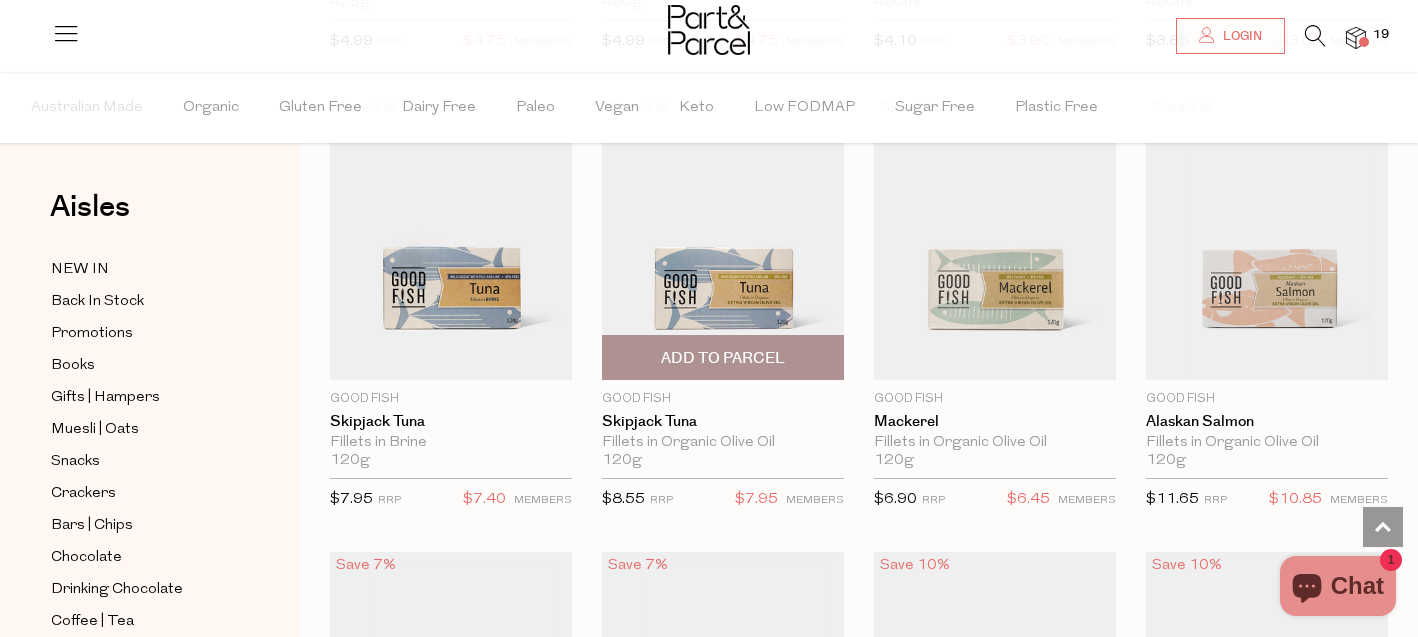 click on "Add To Parcel" at bounding box center [723, 358] 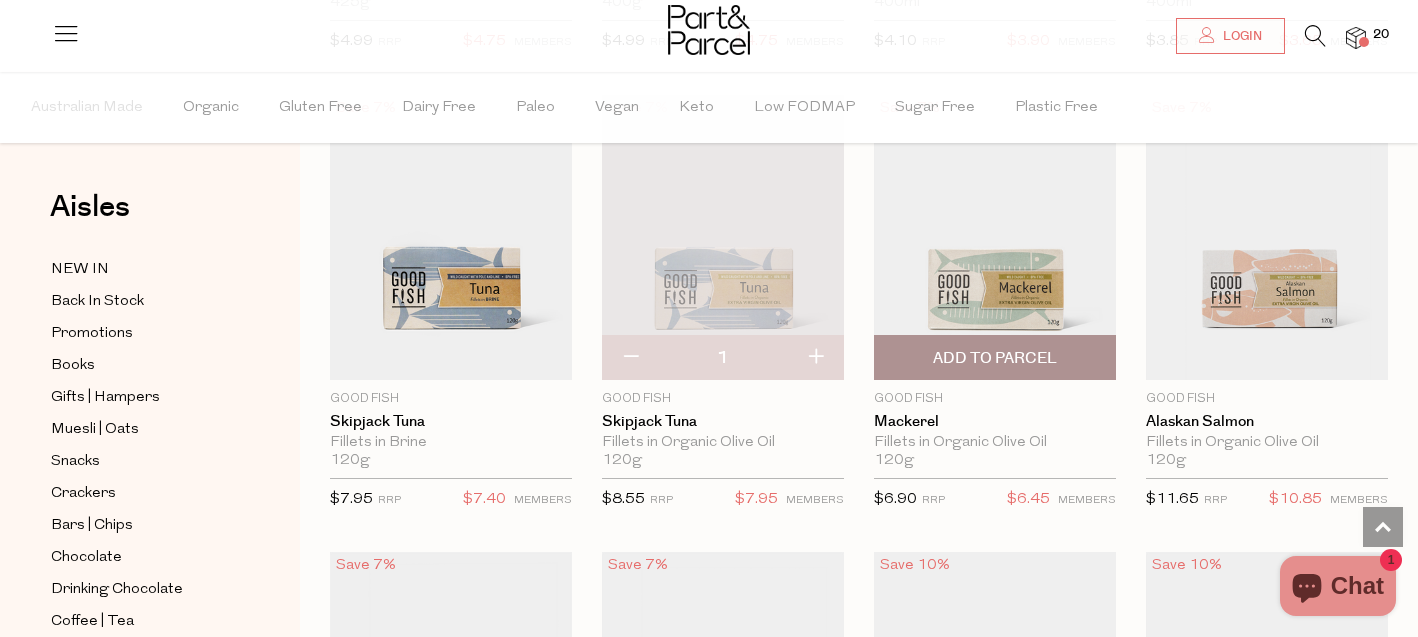 click on "Add To Parcel" at bounding box center [995, 358] 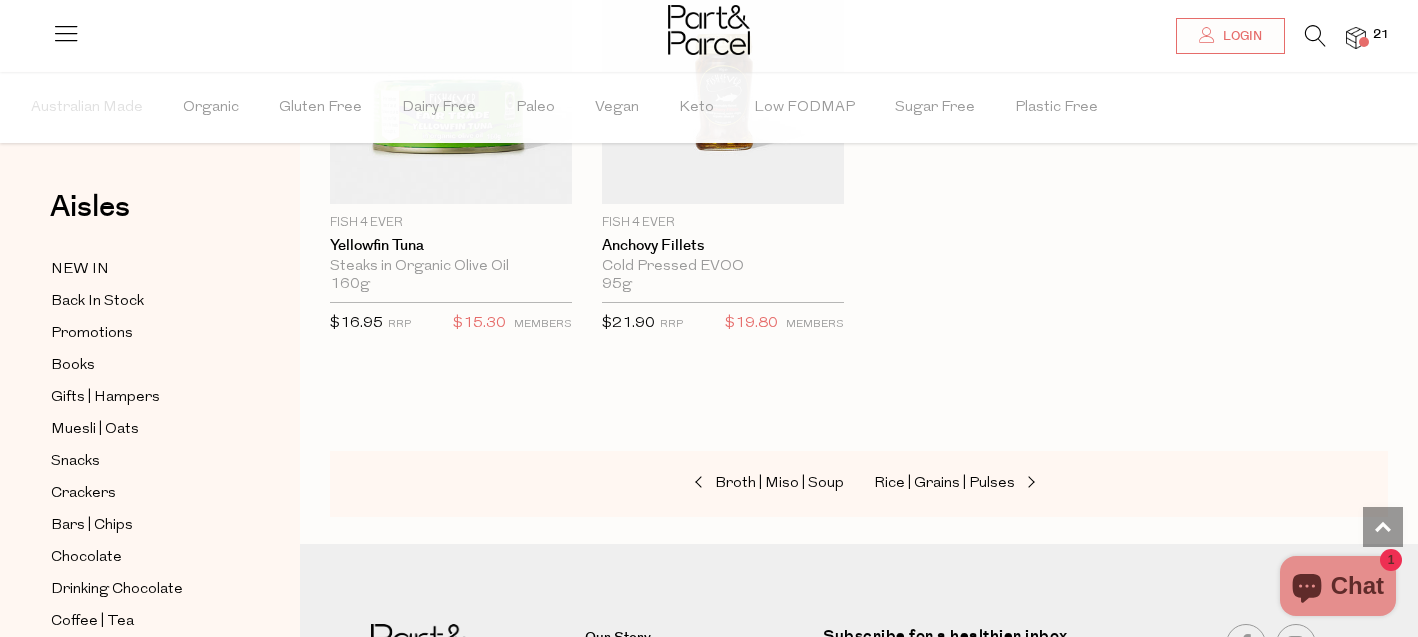 scroll, scrollTop: 3094, scrollLeft: 0, axis: vertical 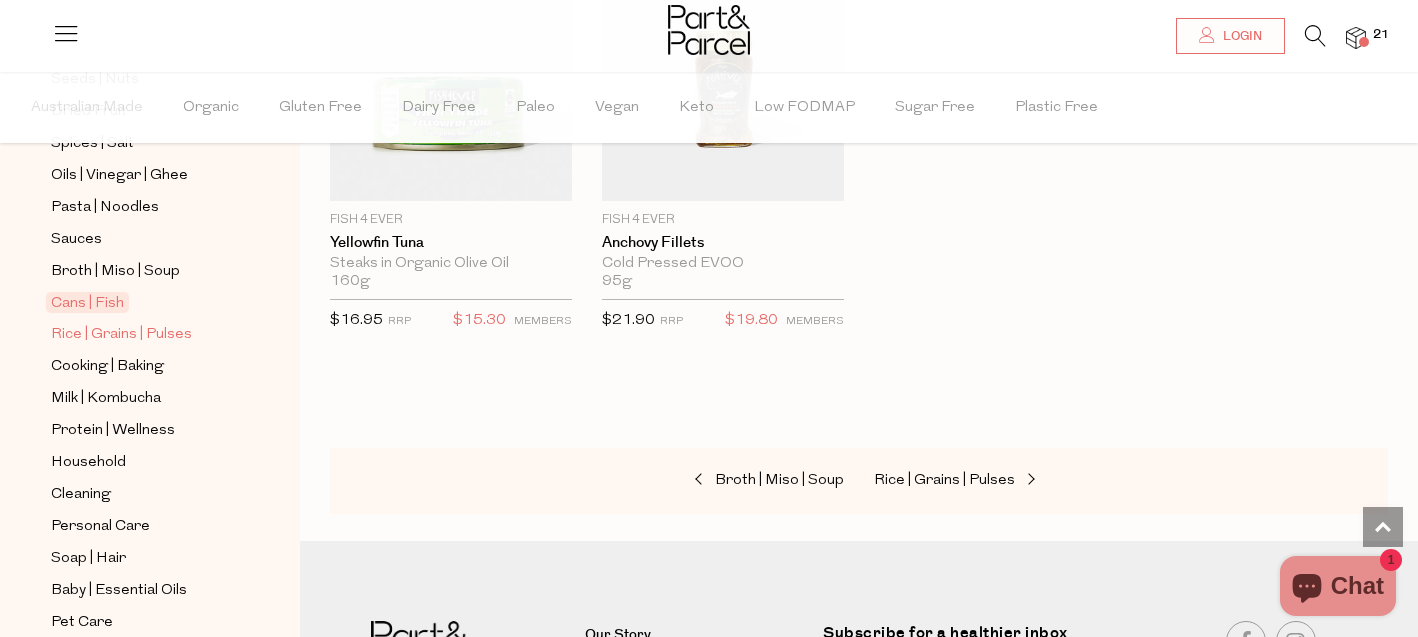 click on "Rice | Grains | Pulses" at bounding box center [121, 335] 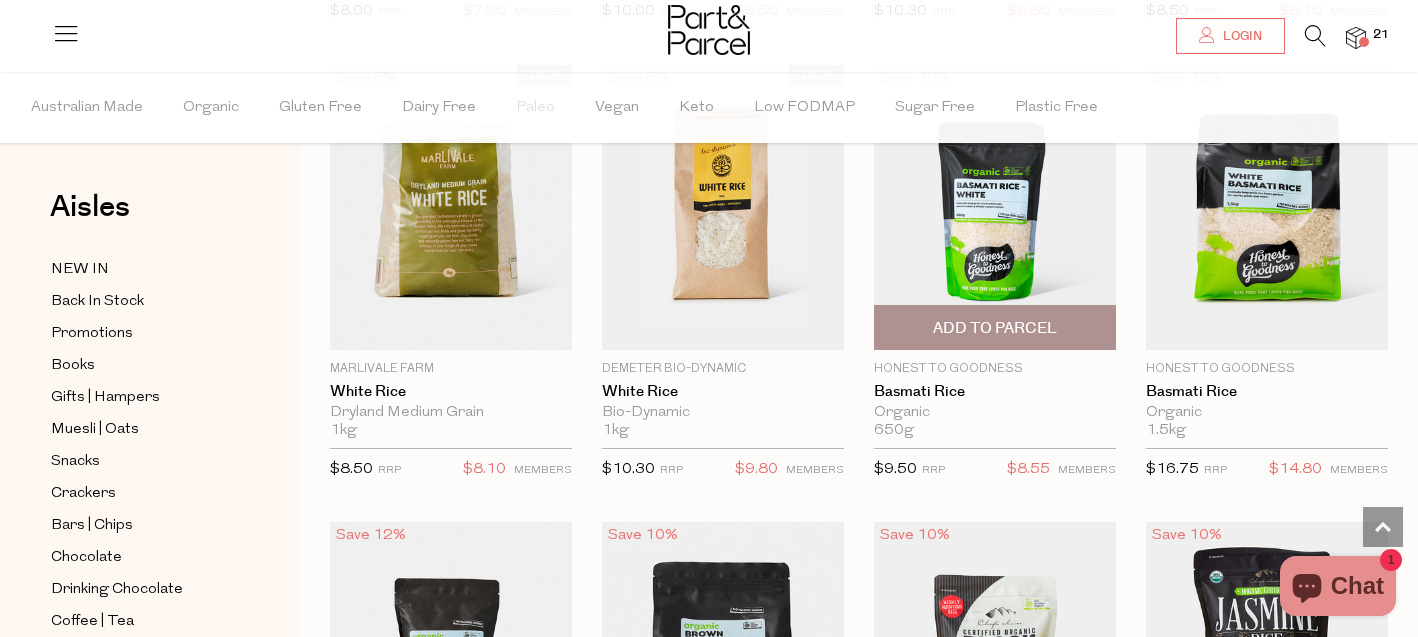 scroll, scrollTop: 1107, scrollLeft: 0, axis: vertical 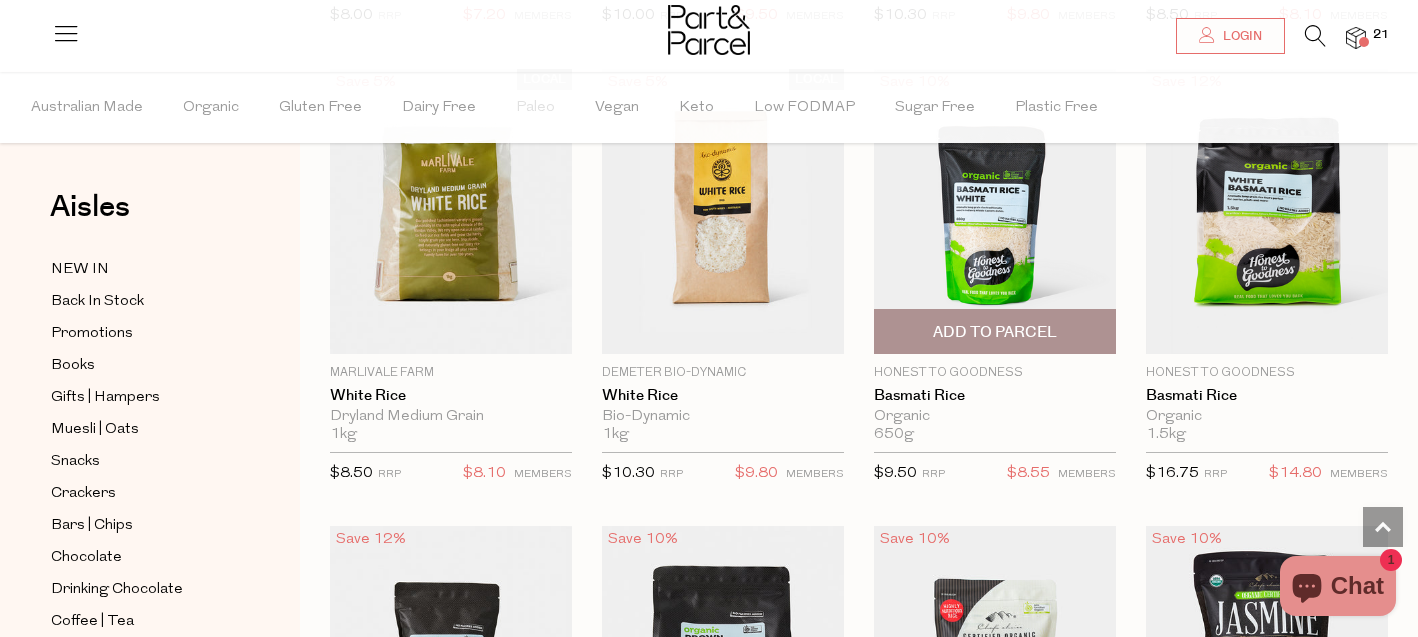 click on "Add To Parcel" at bounding box center [995, 332] 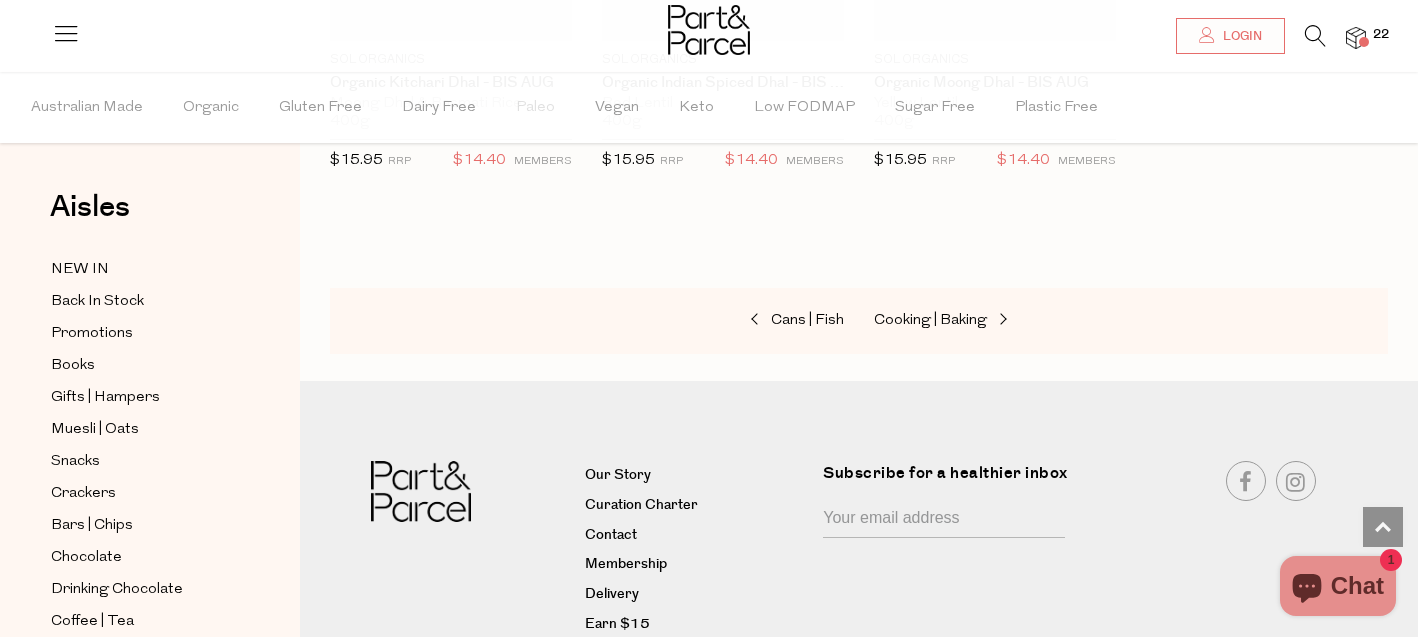 scroll, scrollTop: 4705, scrollLeft: 0, axis: vertical 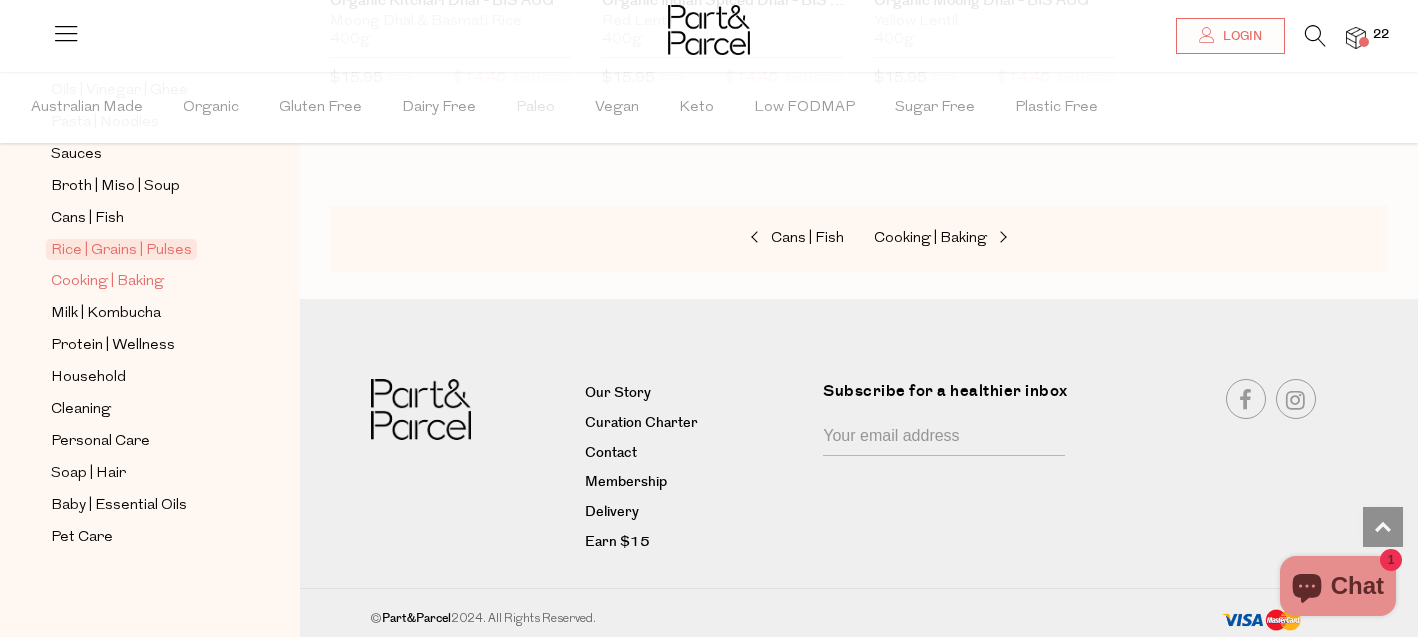 click on "Cooking | Baking" at bounding box center [107, 282] 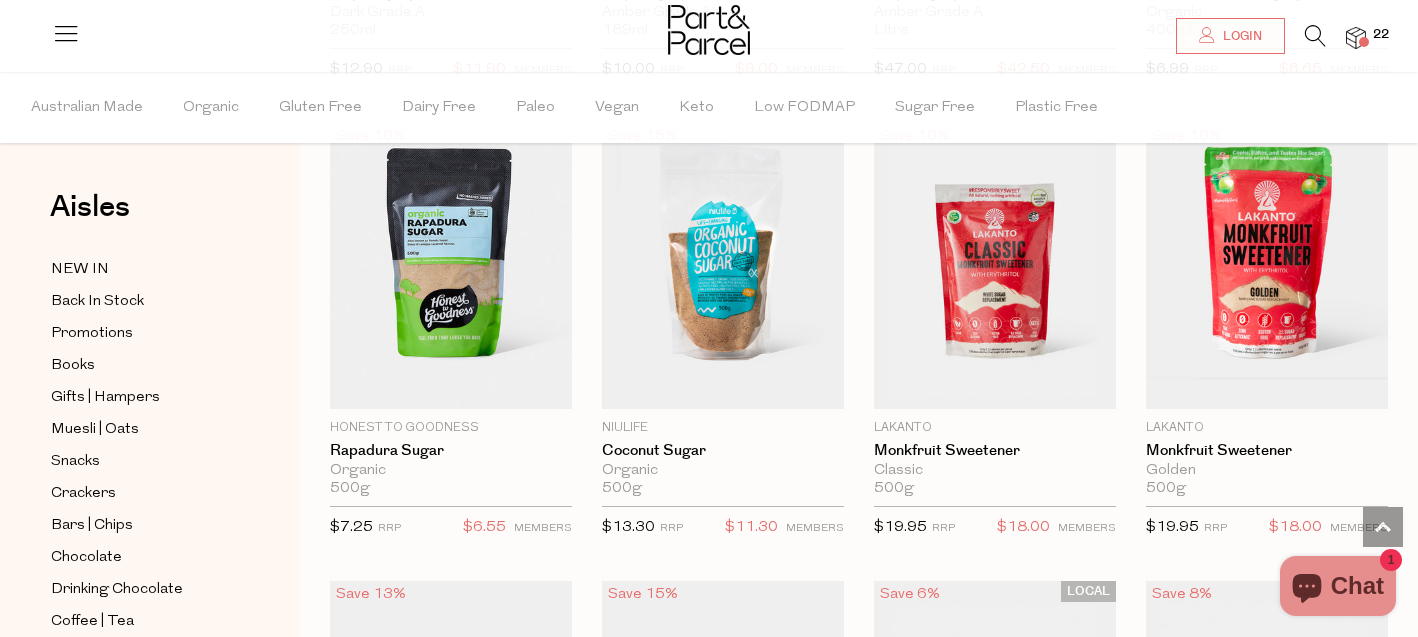 scroll, scrollTop: 4262, scrollLeft: 0, axis: vertical 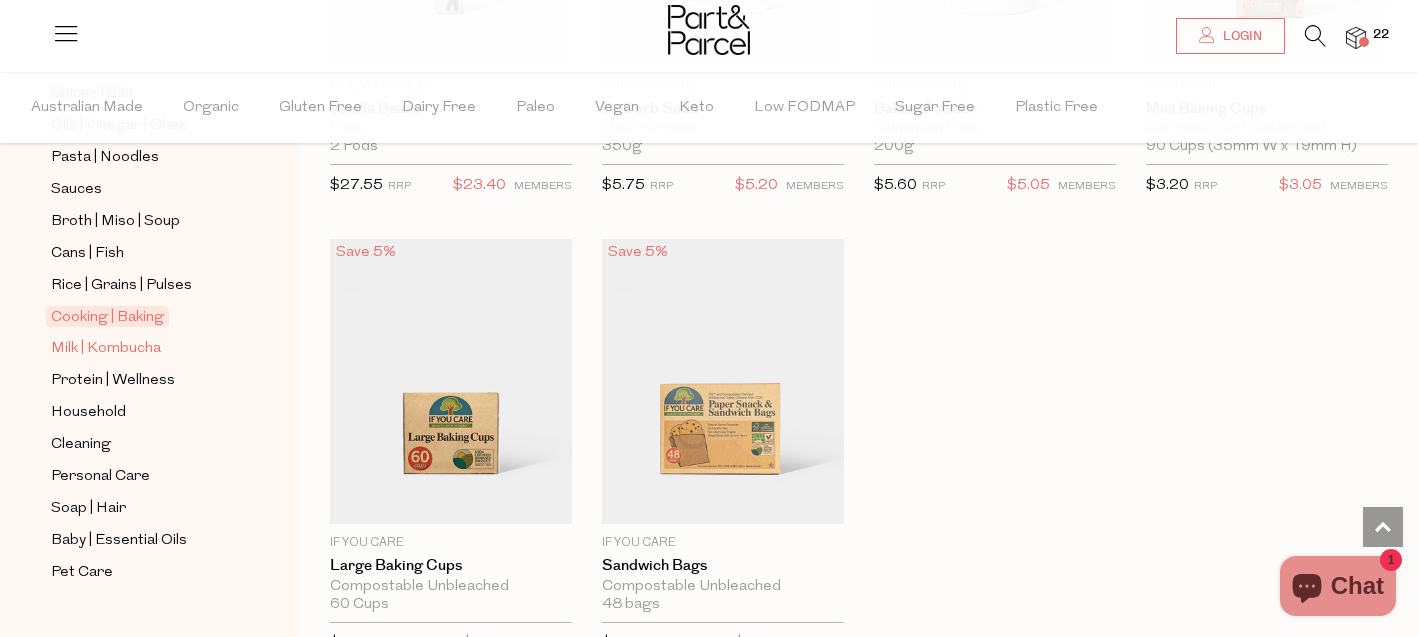 click on "Milk | Kombucha" at bounding box center [106, 349] 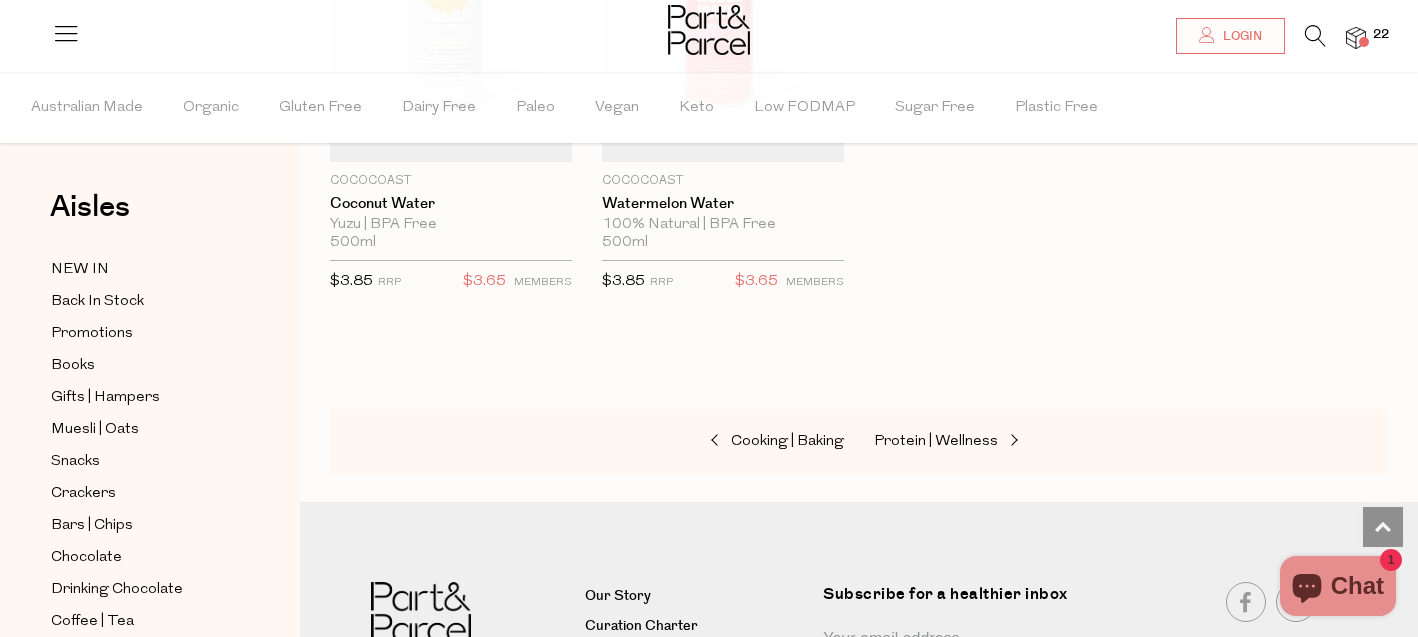 scroll, scrollTop: 4075, scrollLeft: 0, axis: vertical 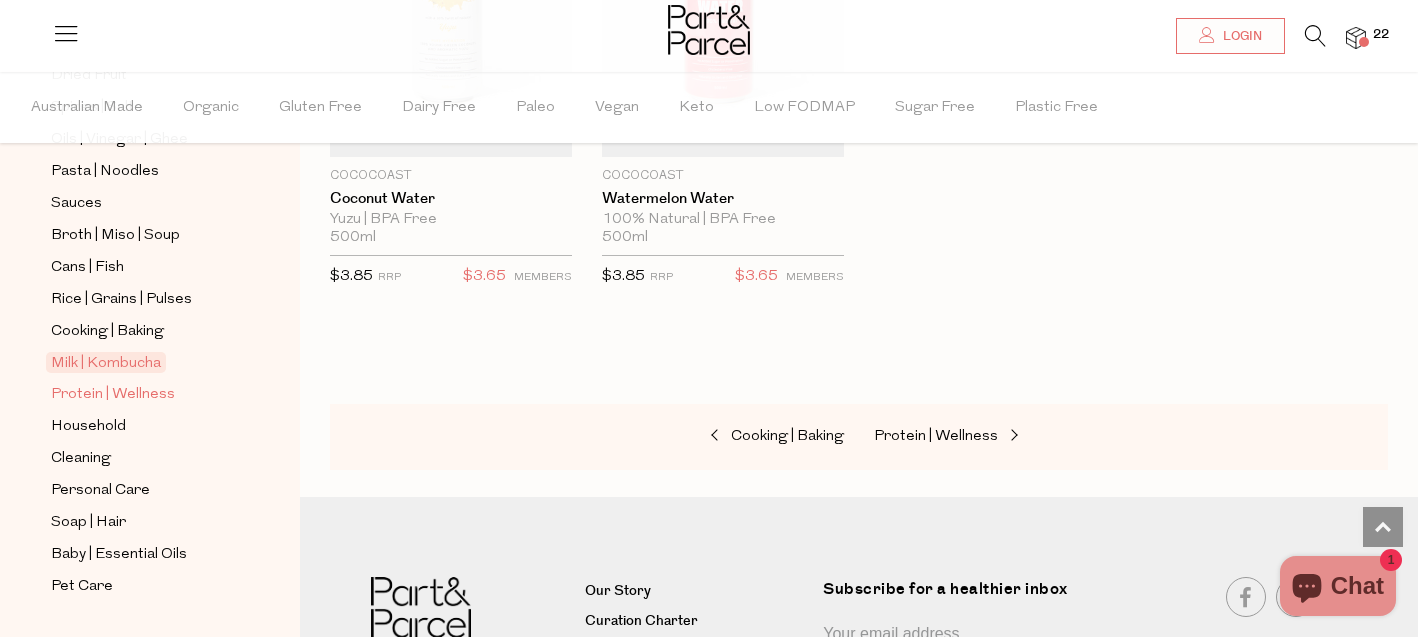 click on "Protein | Wellness" at bounding box center (113, 395) 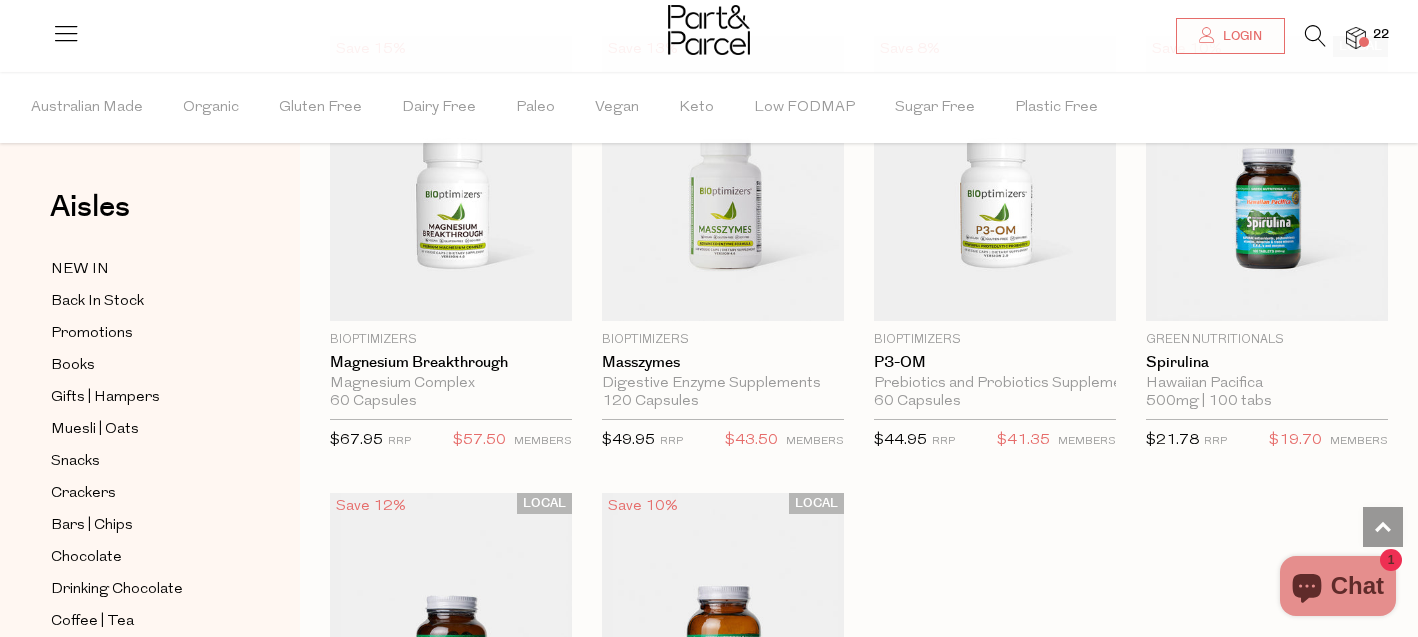 scroll, scrollTop: 5265, scrollLeft: 0, axis: vertical 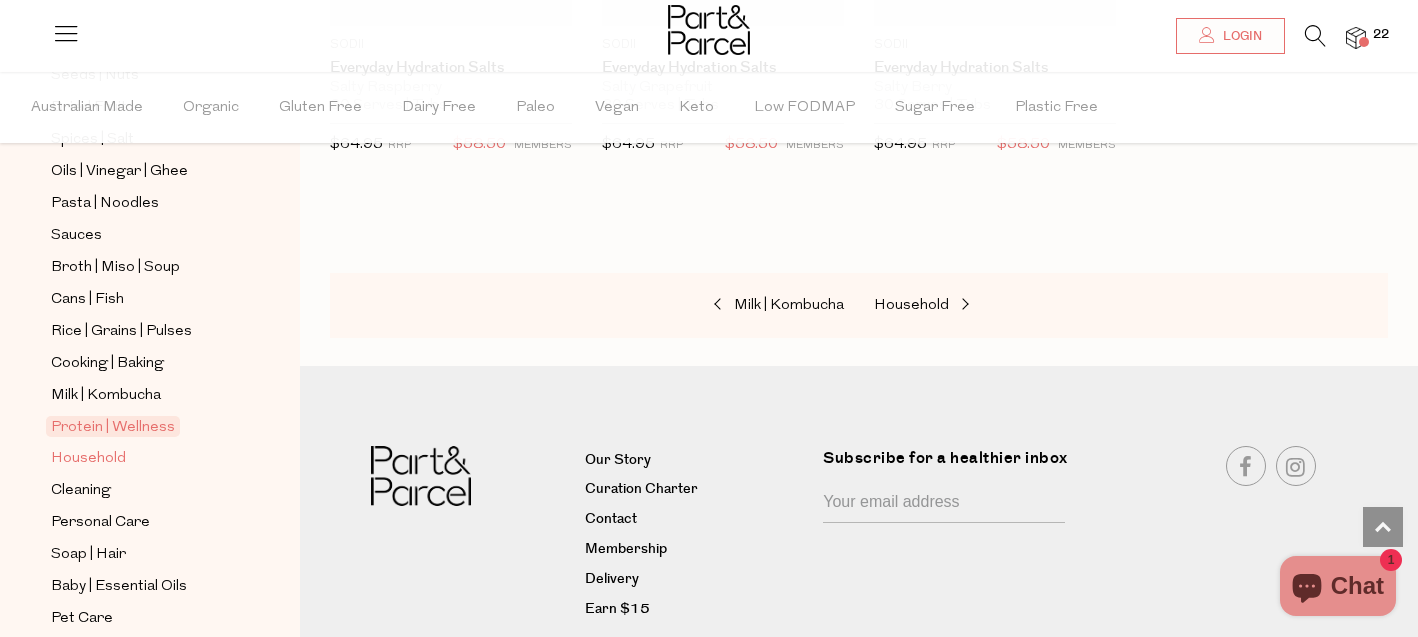 click on "Household" at bounding box center (88, 459) 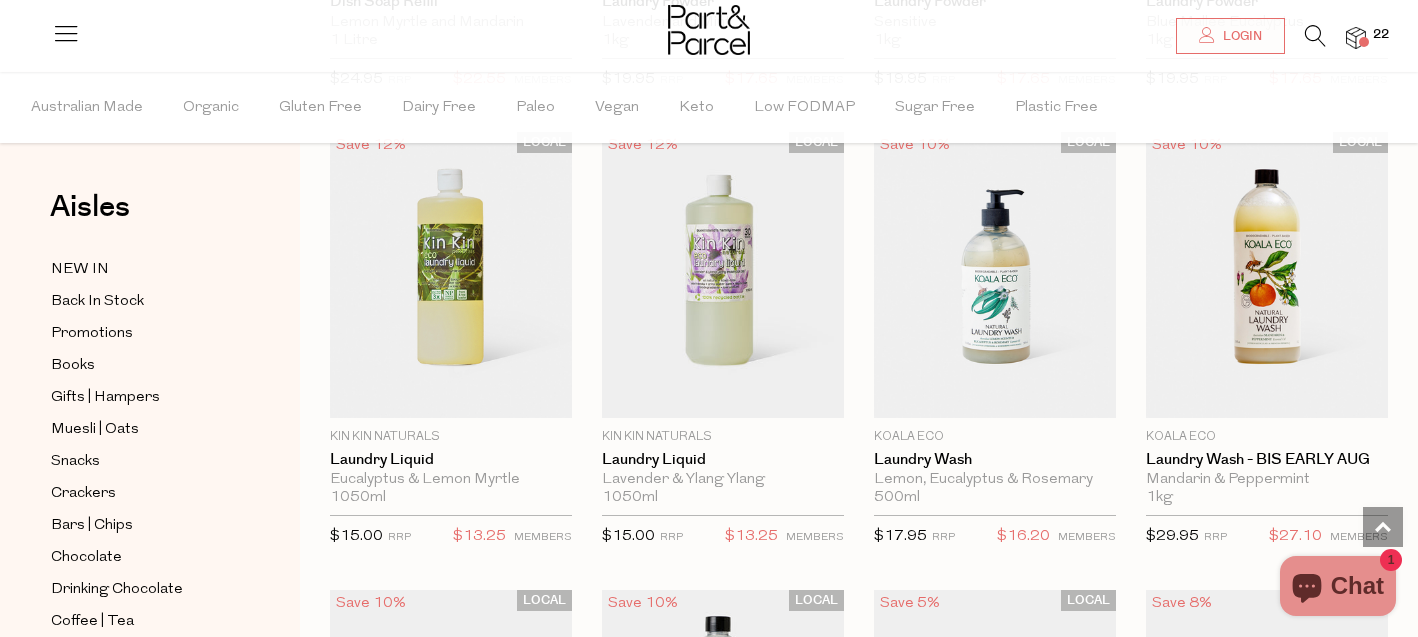 scroll, scrollTop: 4707, scrollLeft: 0, axis: vertical 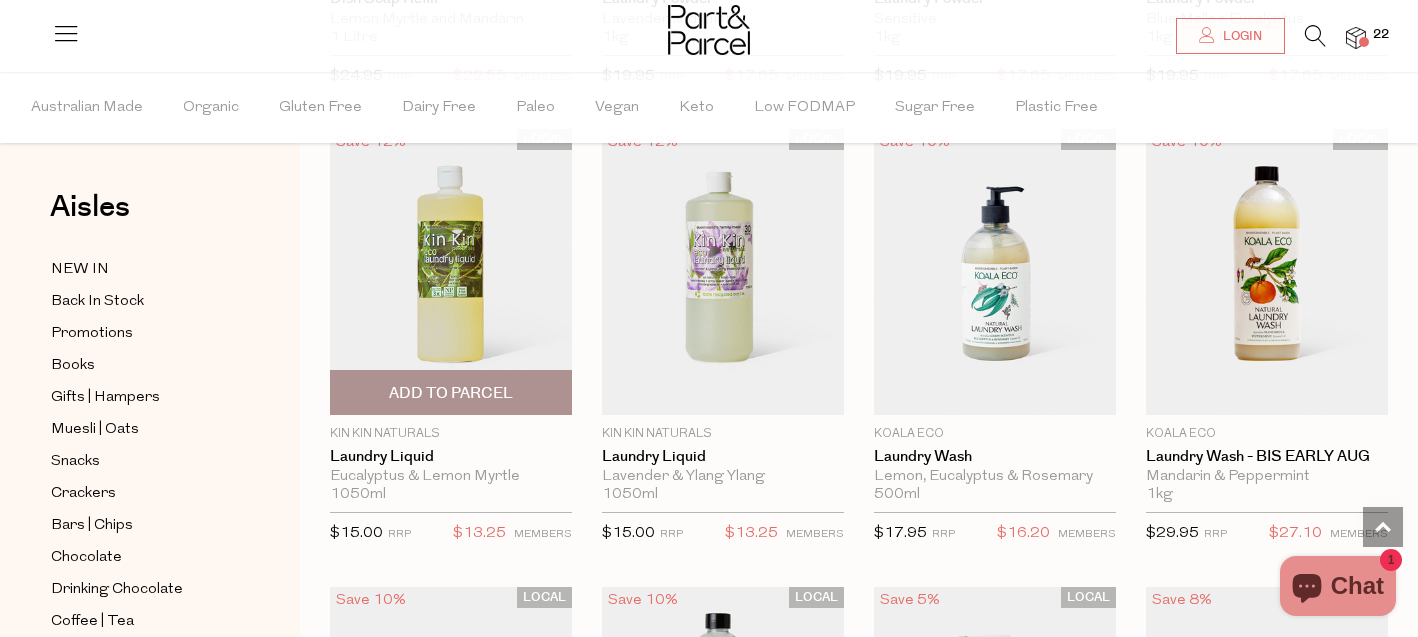 click at bounding box center (451, 272) 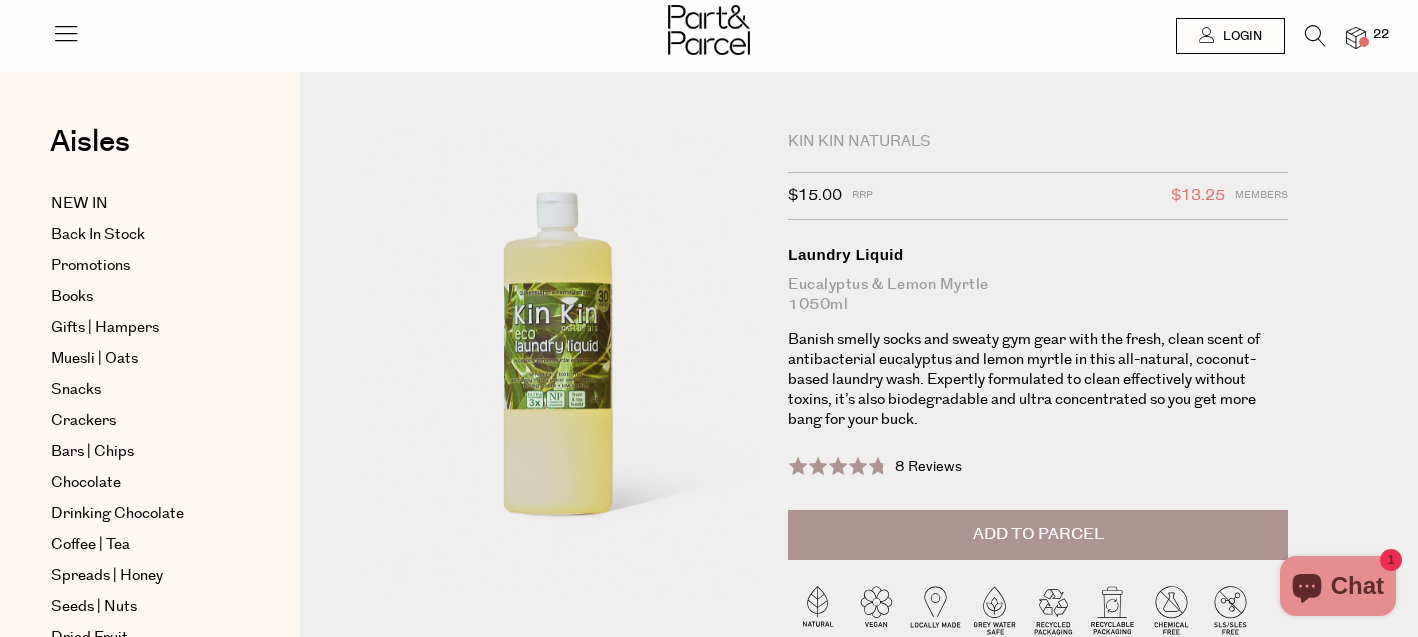 scroll, scrollTop: 0, scrollLeft: 0, axis: both 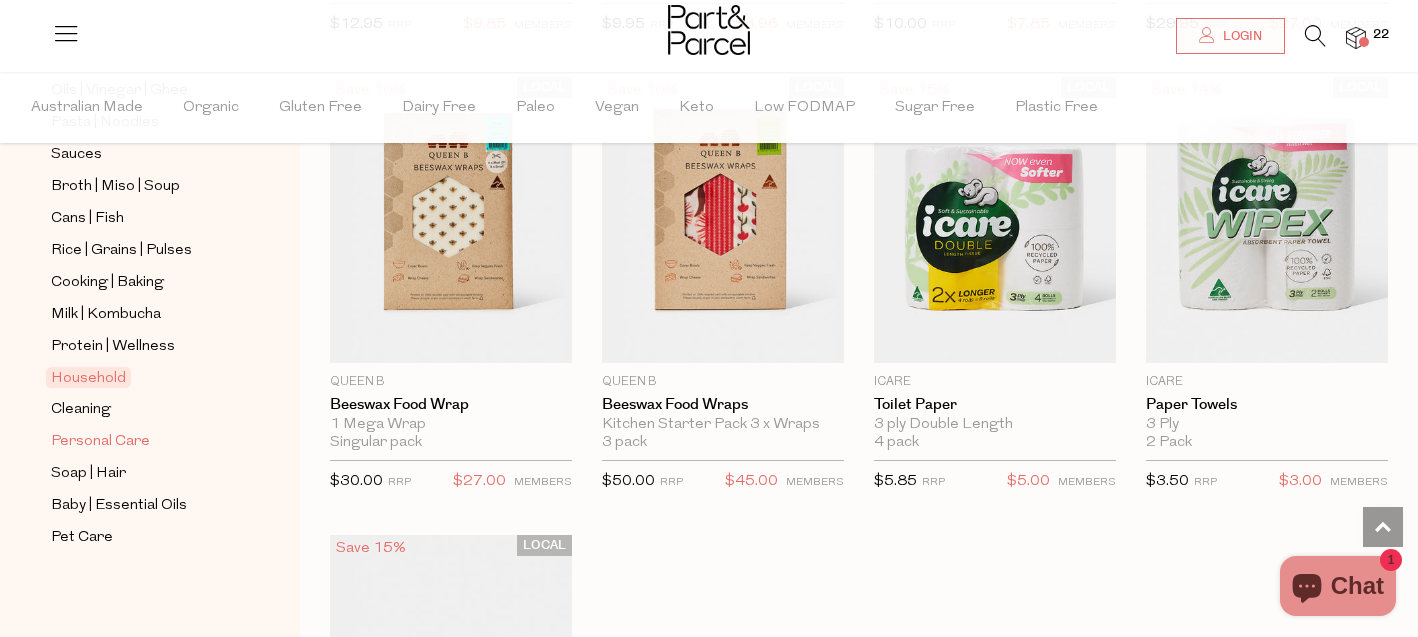 click on "Personal Care" at bounding box center (100, 442) 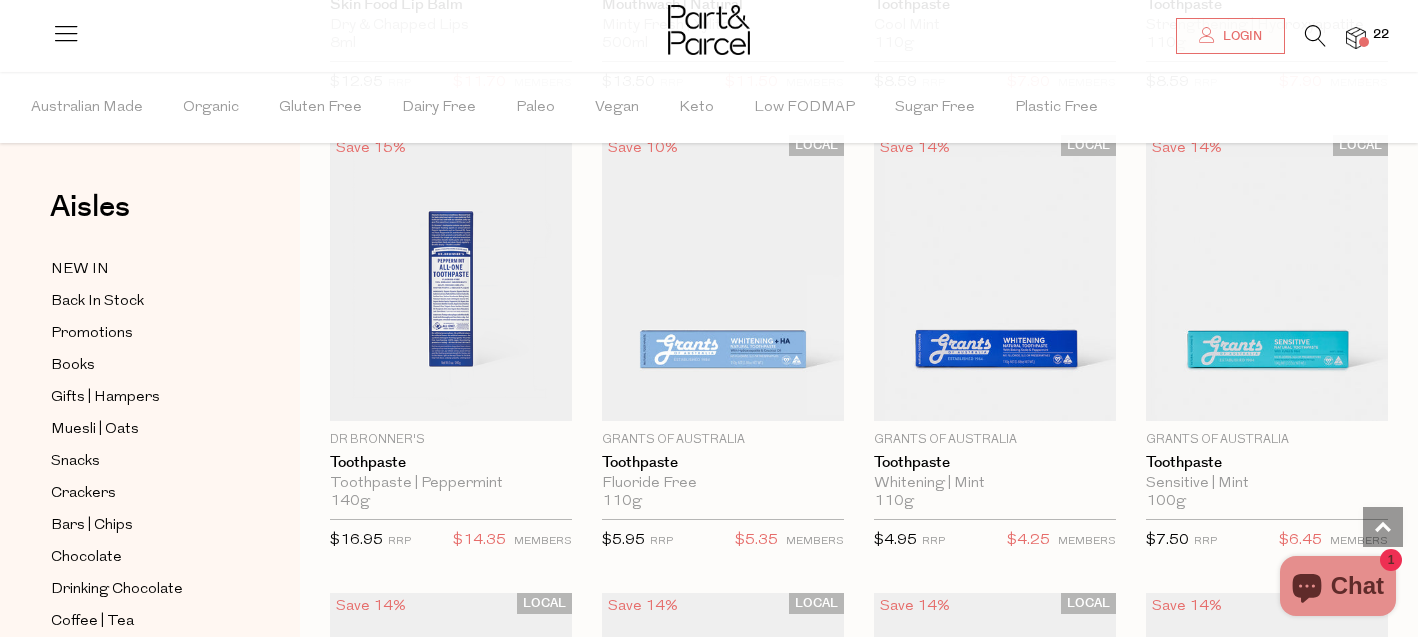 scroll, scrollTop: 1500, scrollLeft: 0, axis: vertical 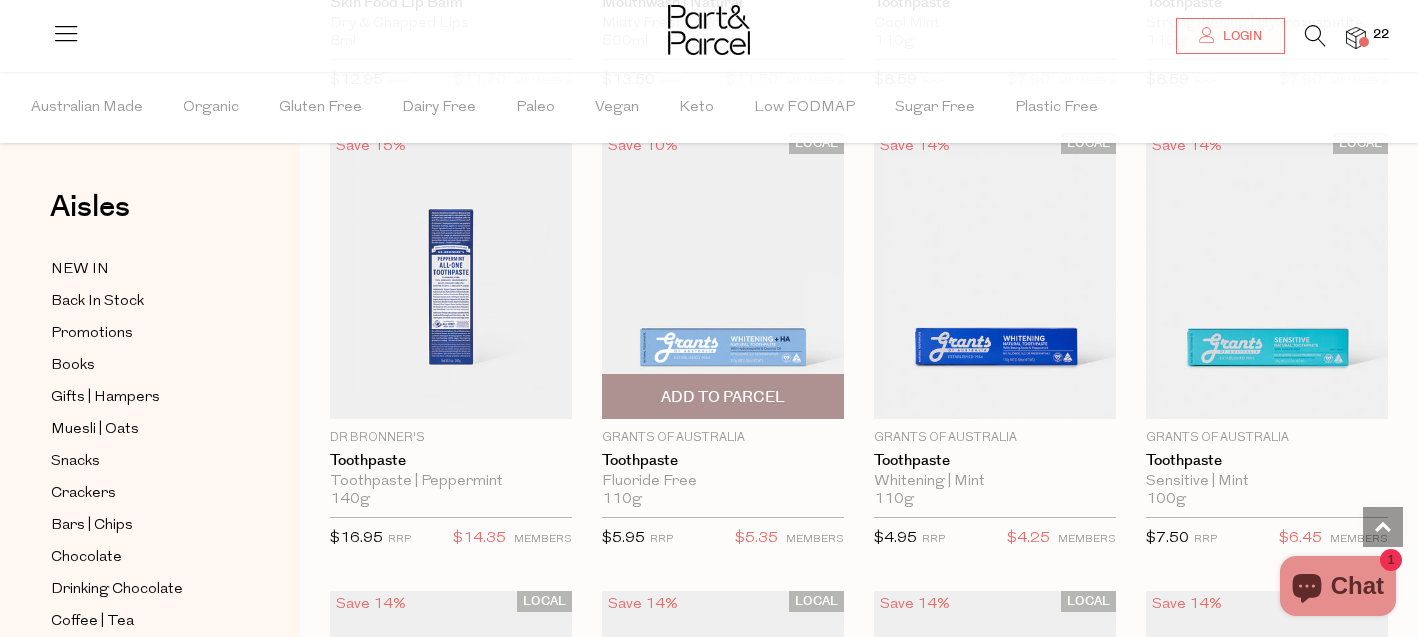 click on "Add To Parcel" at bounding box center [723, 397] 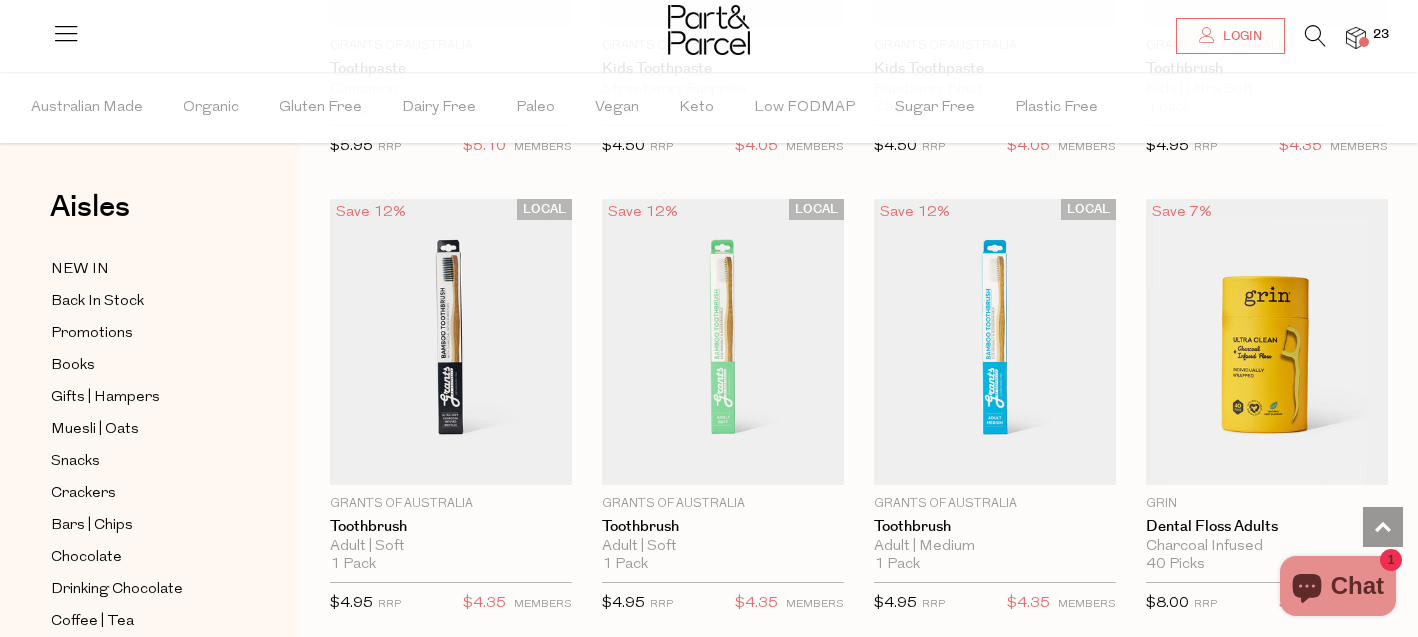 scroll, scrollTop: 2811, scrollLeft: 0, axis: vertical 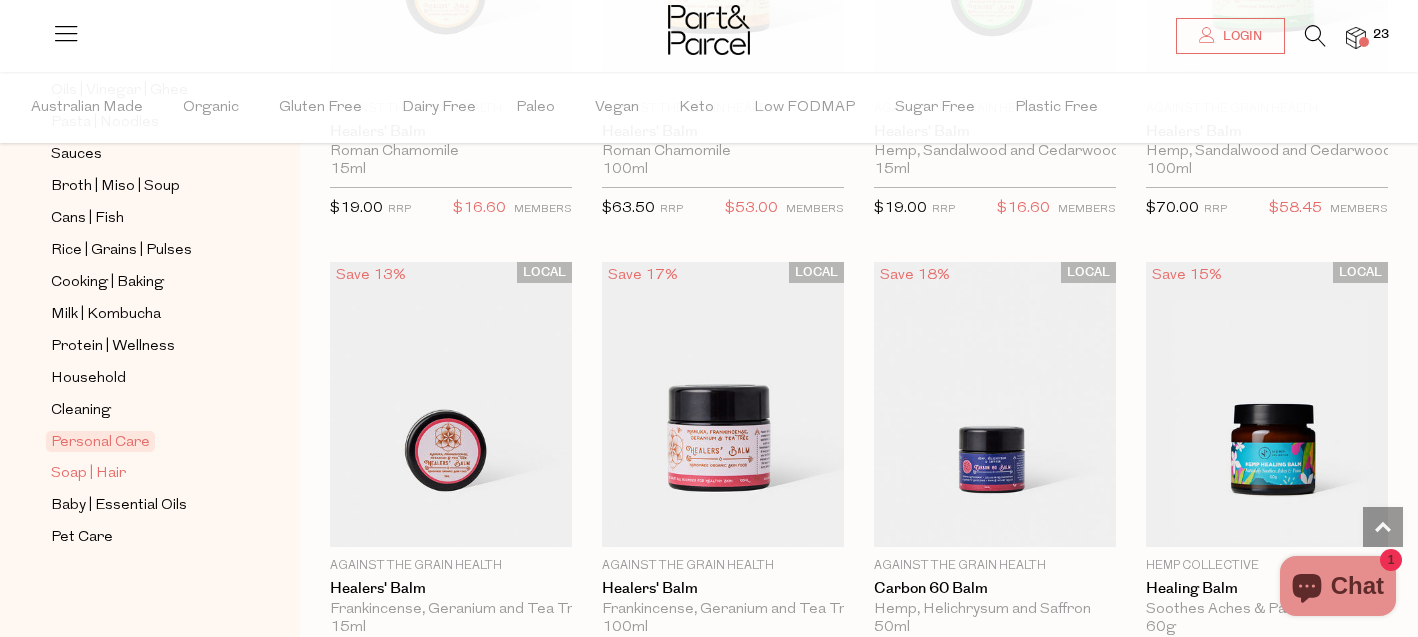 click on "Soap | Hair" at bounding box center (88, 474) 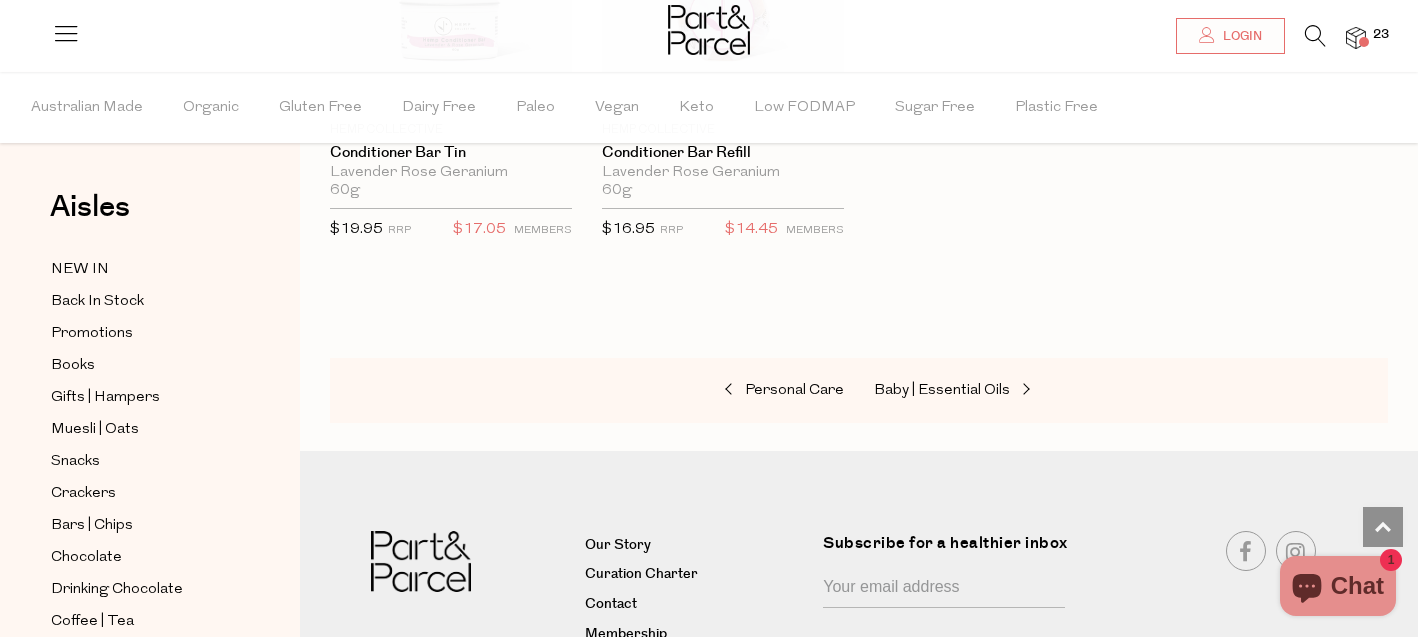 scroll, scrollTop: 5934, scrollLeft: 0, axis: vertical 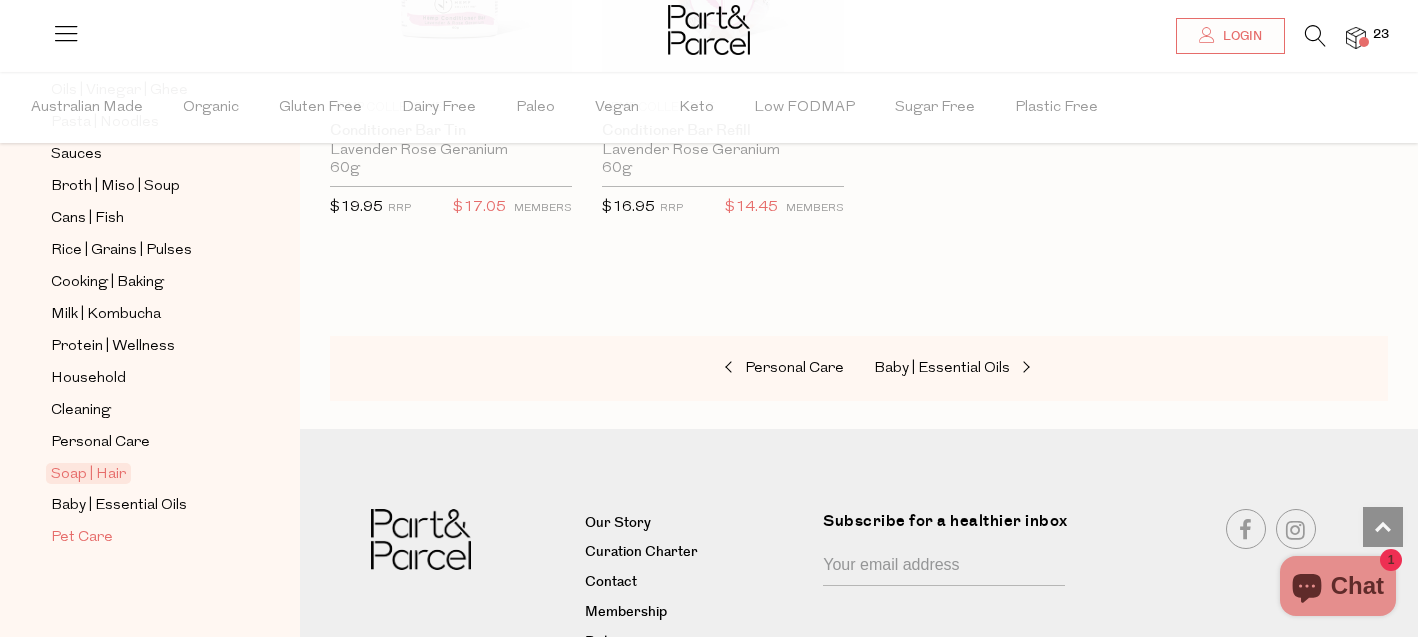 click on "Pet Care" at bounding box center (82, 538) 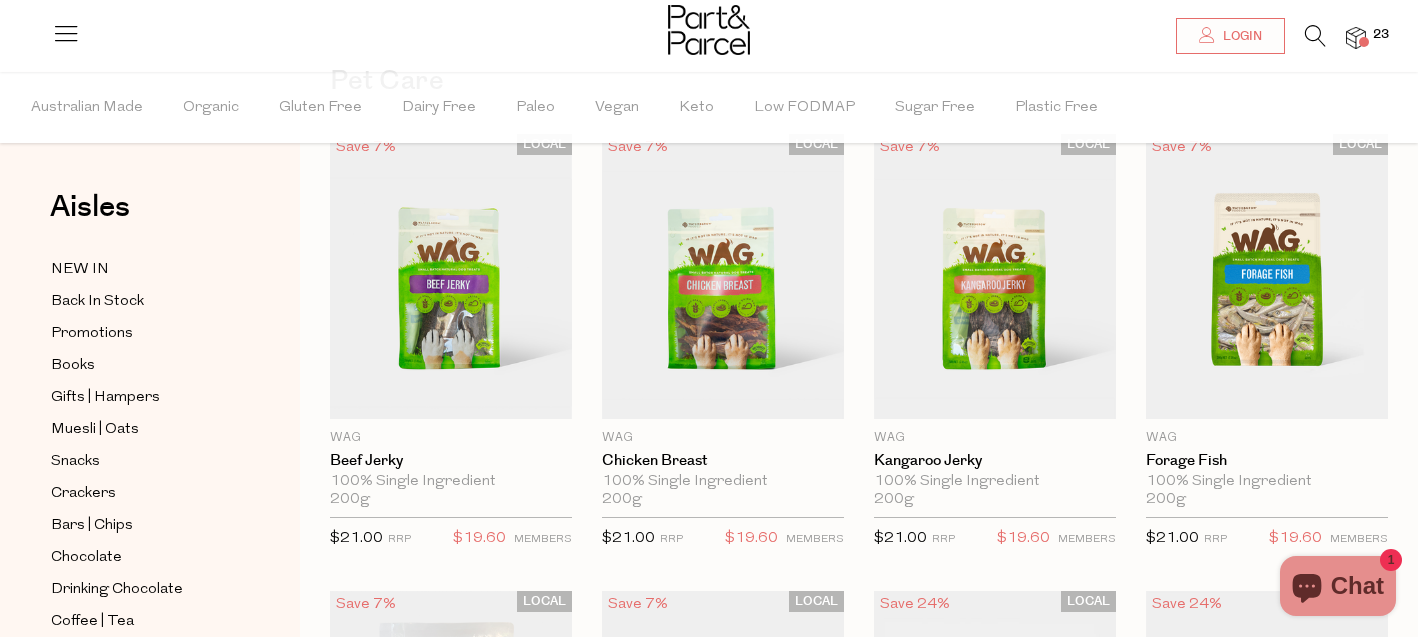 scroll, scrollTop: 131, scrollLeft: 0, axis: vertical 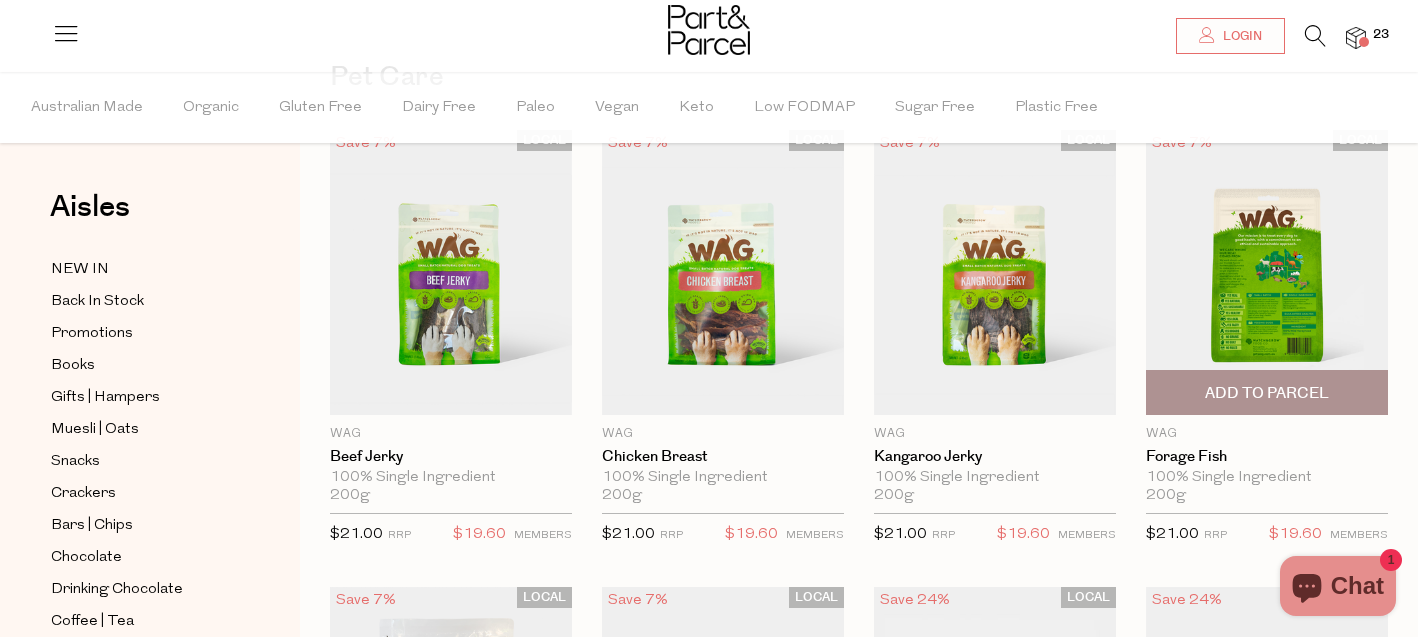 click at bounding box center [1267, 273] 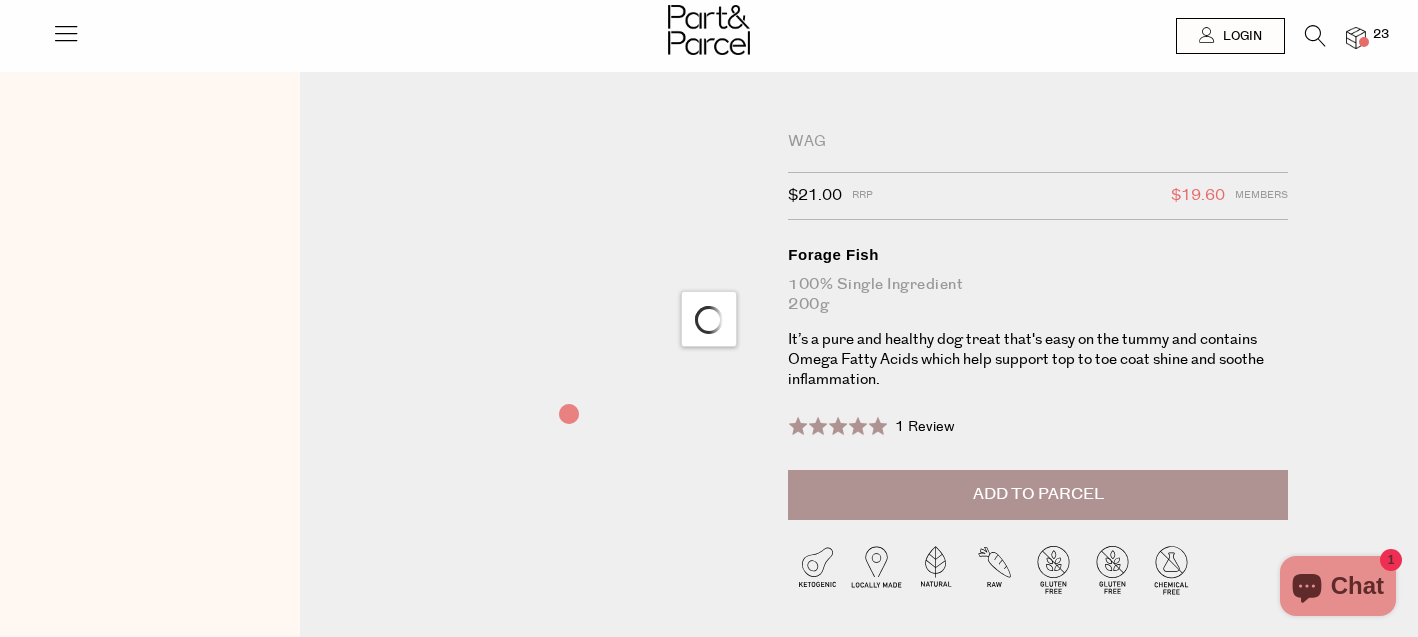 scroll, scrollTop: 0, scrollLeft: 0, axis: both 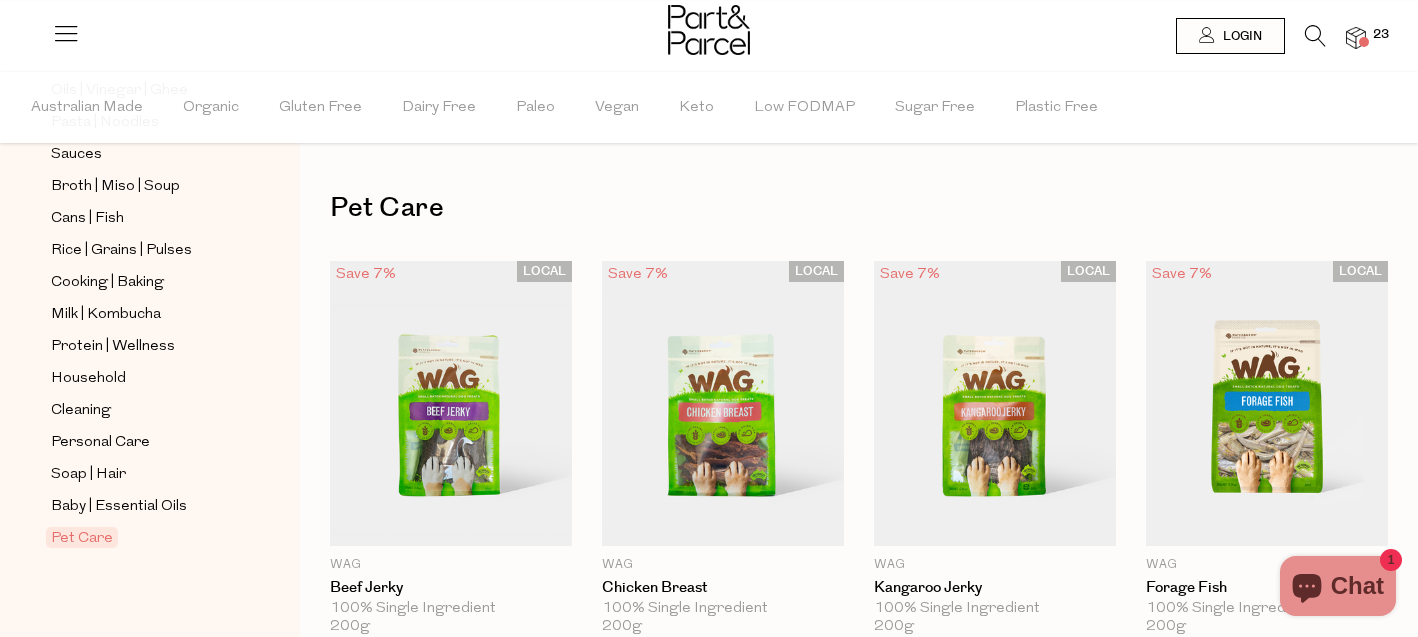 click at bounding box center [1364, 42] 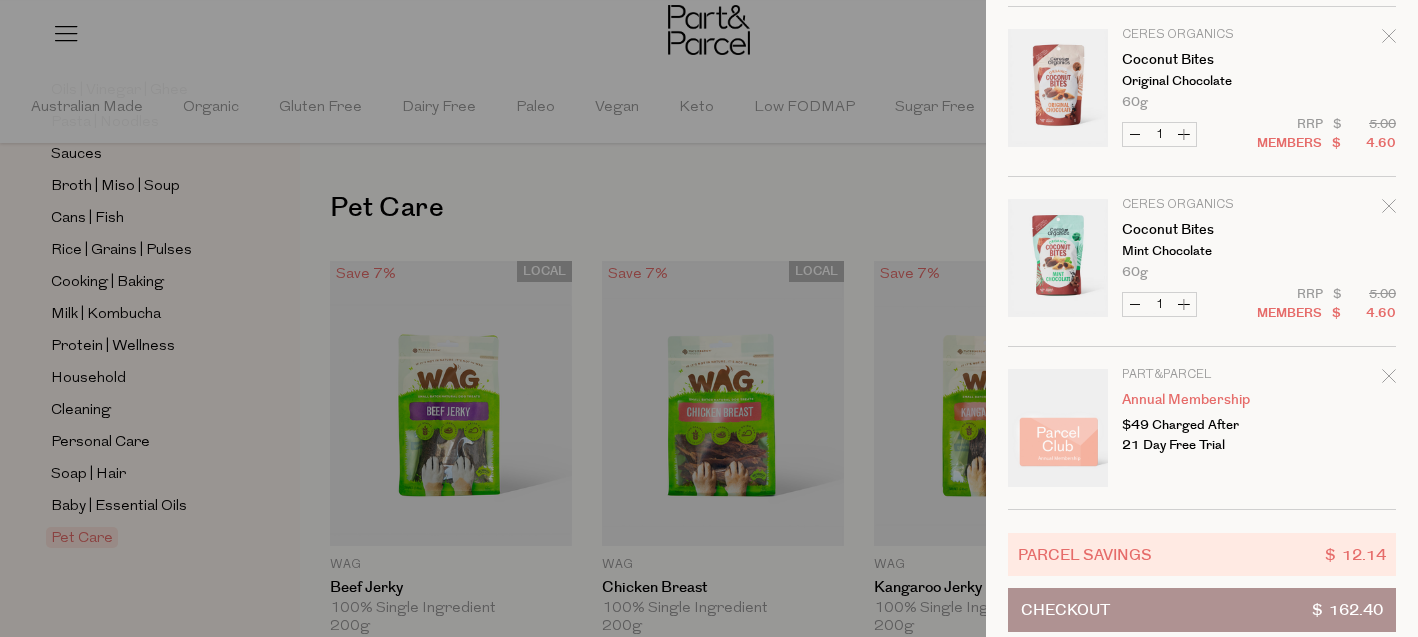 scroll, scrollTop: 3121, scrollLeft: 0, axis: vertical 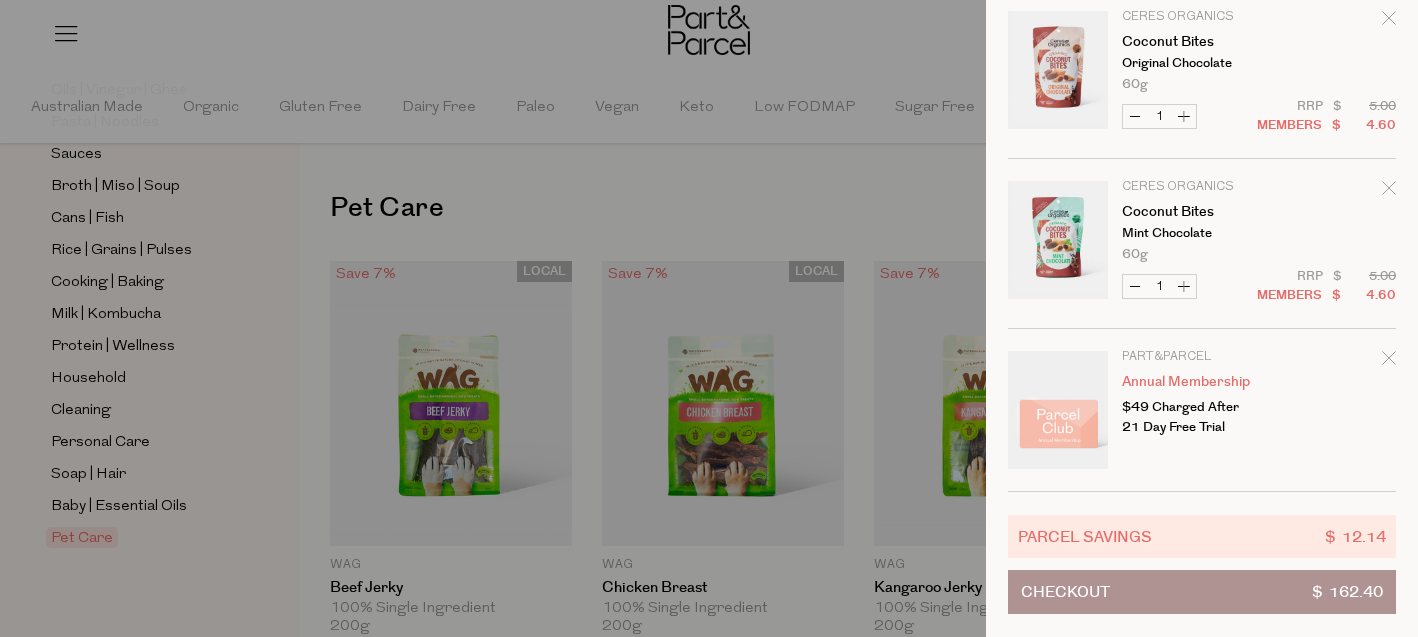 click on "Checkout $ 162.40" at bounding box center [1202, 592] 